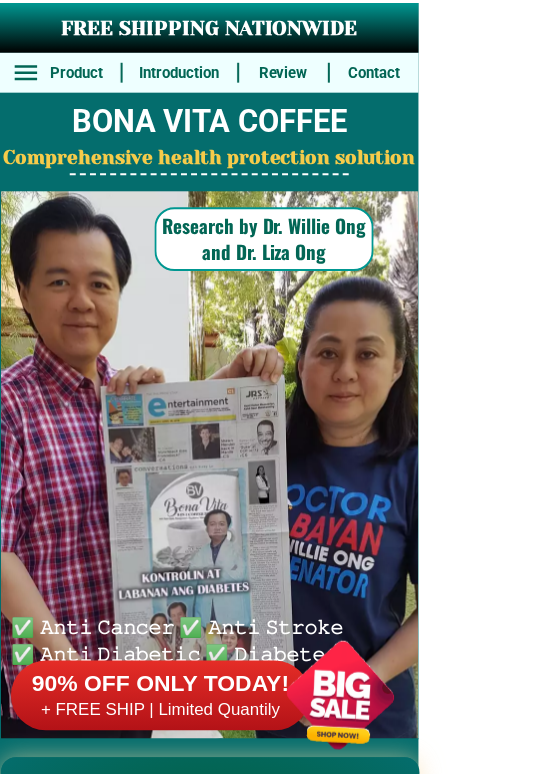 scroll, scrollTop: 0, scrollLeft: 0, axis: both 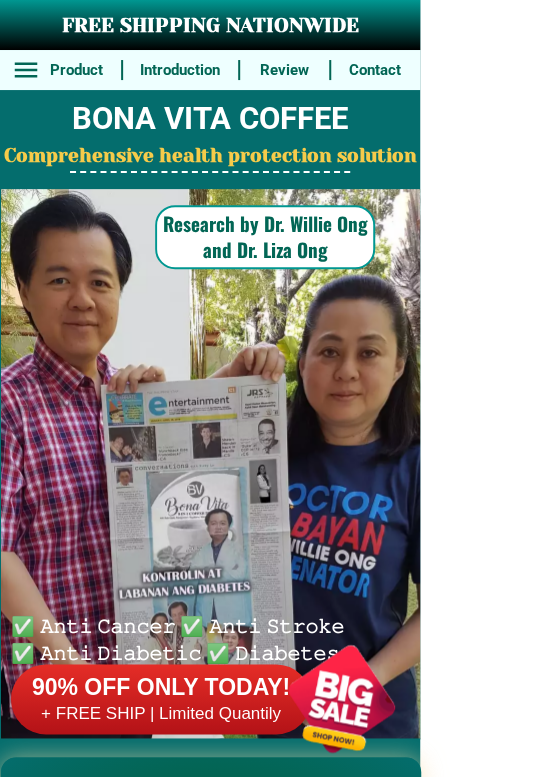click on "FREE SHIPPING NATIONWIDE Contact Review Introduction Product BONA VITA COFFEE Comprehensive health protection solution
Research by Dr. Willie Ong and Dr. Liza Ong ✅ 𝙰𝚗𝚝𝚒 𝙲𝚊𝚗𝚌𝚎𝚛 ✅ 𝙰𝚗𝚝𝚒 𝚂𝚝𝚛𝚘𝚔𝚎
✅ 𝙰𝚗𝚝𝚒 𝙳𝚒𝚊𝚋𝚎𝚝𝚒𝚌 ✅ 𝙳𝚒𝚊𝚋𝚎𝚝𝚎𝚜 FAKE VS ORIGINAL Noon: nagkaroon ng cancer, hindi makalakad ng normal pagkatapos: uminom ng Bonavita dalawang beses sa isang araw, maaaring maglakad nang mag-isa, bawasan ang mga sintomas ng kanser The product has been certified for
safety and effectiveness Prevent and combat signs of diabetes, hypertension, and cardiovascular diseases Helps strengthen bones and joints Prevent cancer Reduce excess fat Anti-aging BONAVITA CAFE WITH HYDROLYZED COLLAGEN Enemy of the cause of disease LIZA ONG Doc Nutrition Department of Philippines General Hospital shared that BONA VITA CAFE sprouts are the panacea in anti - aging and anti-disease. - Dr. Tony Leachon - Start Products" at bounding box center (269, 9482) 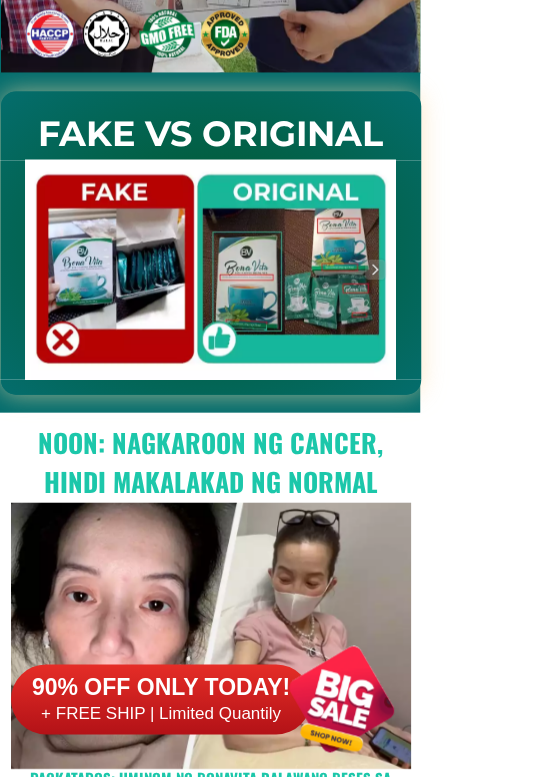 click on "90% OFF ONLY TODAY!" at bounding box center [161, 688] 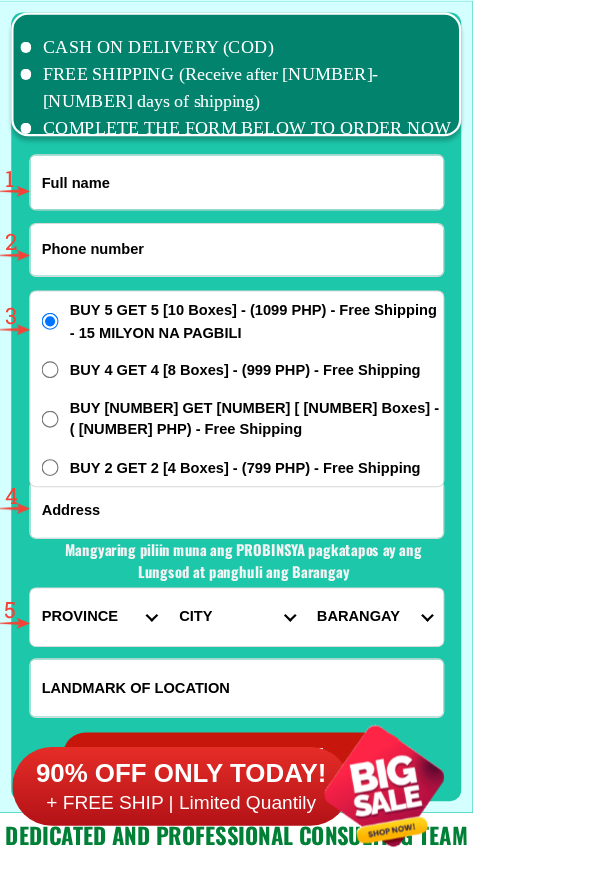 scroll, scrollTop: 15602, scrollLeft: 0, axis: vertical 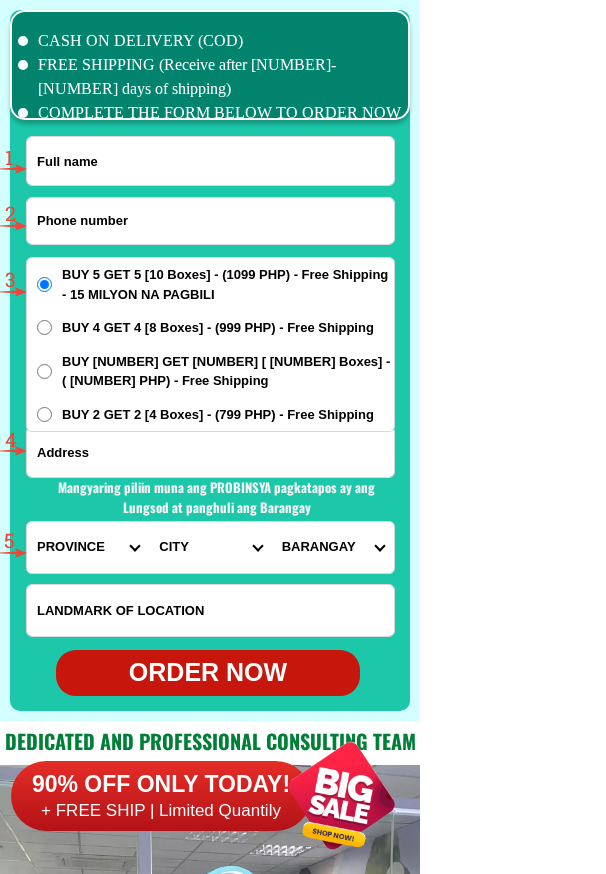 click on "FREE SHIPPING NATIONWIDE Contact Review Introduction Product BONA VITA COFFEE Comprehensive health protection solution
Research by Dr. Willie Ong and Dr. Liza Ong ✅ 𝙰𝚗𝚝𝚒 𝙲𝚊𝚗𝚌𝚎𝚛 ✅ 𝙰𝚗𝚝𝚒 𝚂𝚝𝚛𝚘𝚔𝚎
✅ 𝙰𝚗𝚝𝚒 𝙳𝚒𝚊𝚋𝚎𝚝𝚒𝚌 ✅ 𝙳𝚒𝚊𝚋𝚎𝚝𝚎𝚜 FAKE VS ORIGINAL Noon: nagkaroon ng cancer, hindi makalakad ng normal pagkatapos: uminom ng Bonavita dalawang beses sa isang araw, maaaring maglakad nang mag-isa, bawasan ang mga sintomas ng kanser The product has been certified for
safety and effectiveness Prevent and combat signs of diabetes, hypertension, and cardiovascular diseases Helps strengthen bones and joints Prevent cancer Reduce excess fat Anti-aging BONAVITA CAFE WITH HYDROLYZED COLLAGEN Enemy of the cause of disease LIZA ONG Doc Nutrition Department of Philippines General Hospital shared that BONA VITA CAFE sprouts are the panacea in anti - aging and anti-disease. - Dr. Tony Leachon - Start Products" at bounding box center (303, -6120) 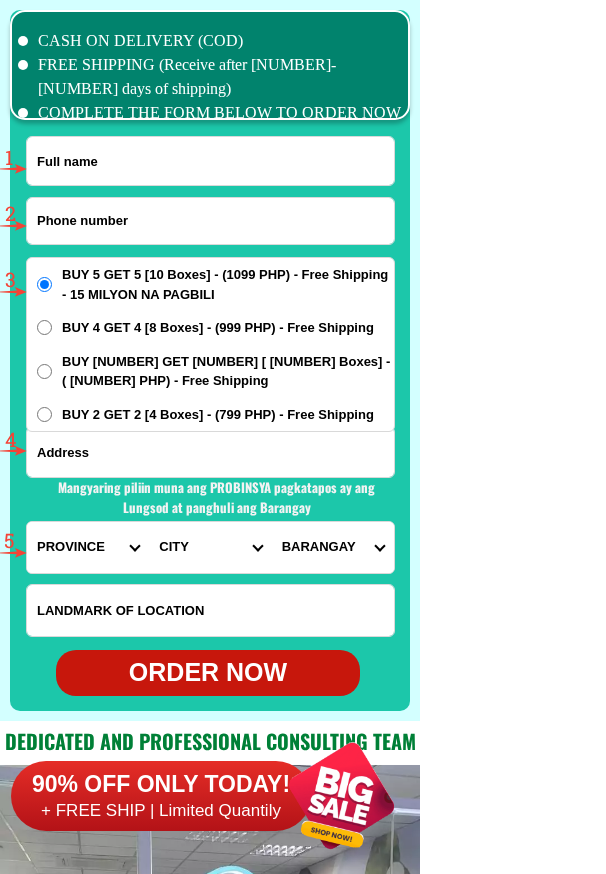 click at bounding box center (210, 161) 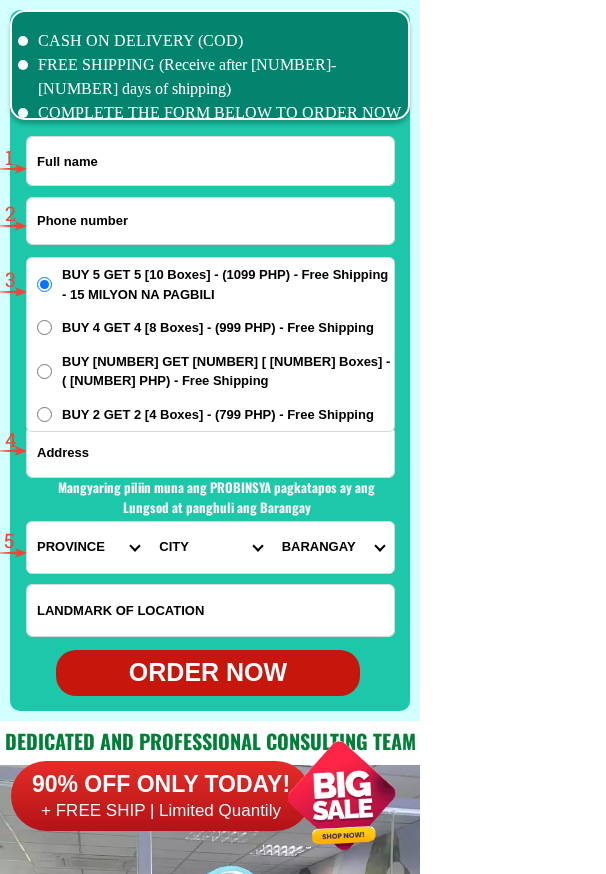 paste on "[FIRST] [LAST]" 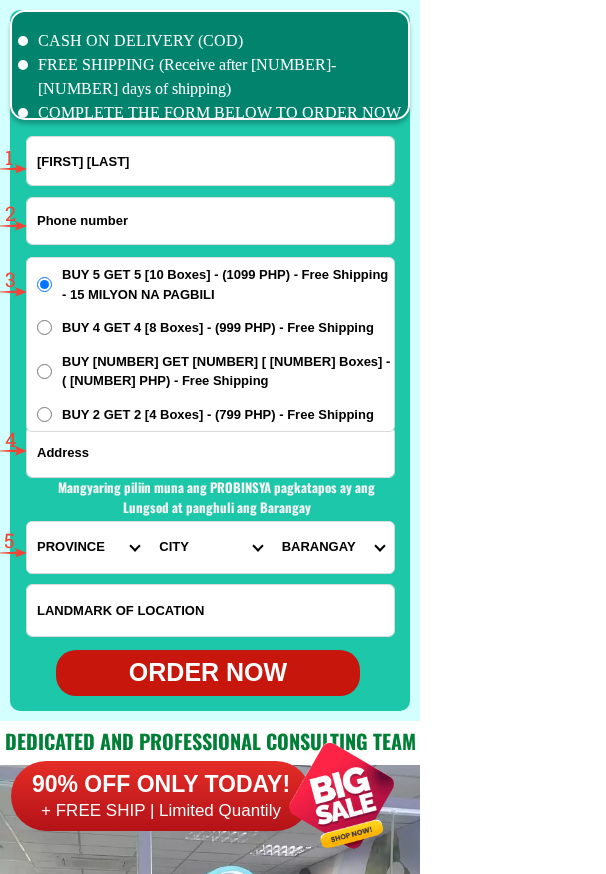type on "[FIRST] [LAST]" 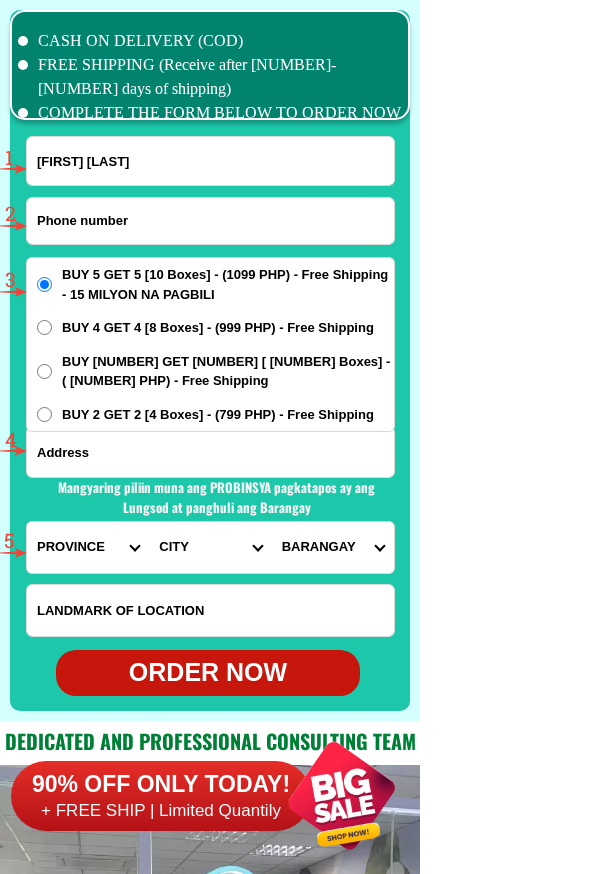 click at bounding box center [210, 221] 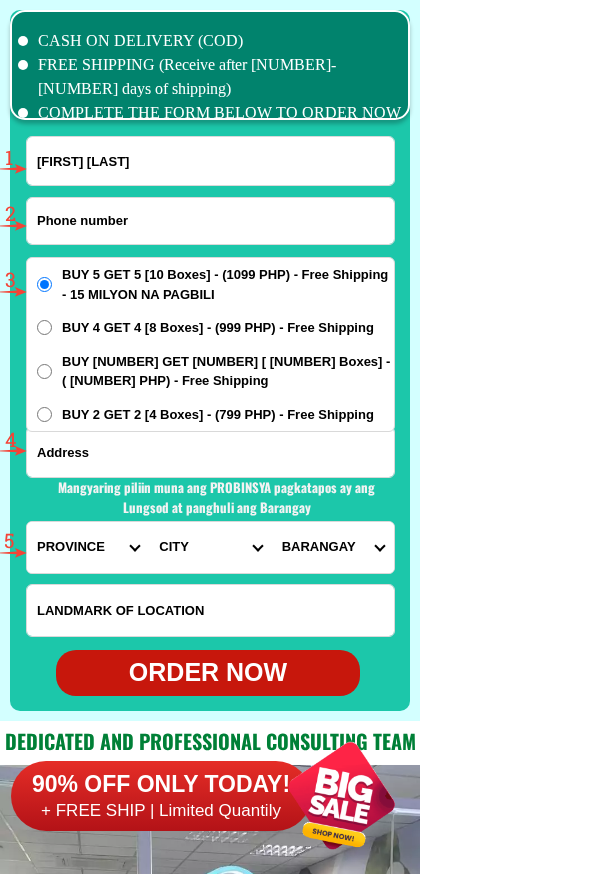 paste on "[PHONE]" 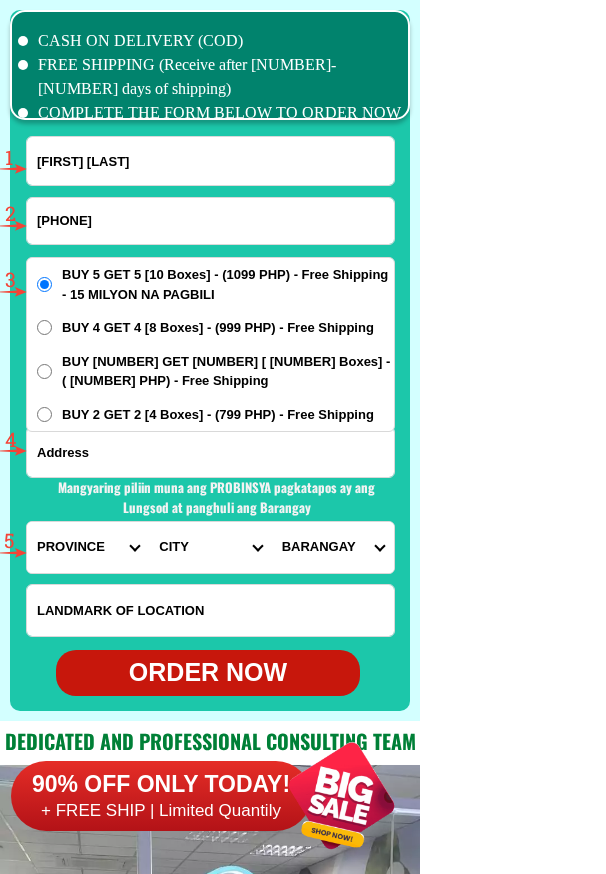 type on "[PHONE]" 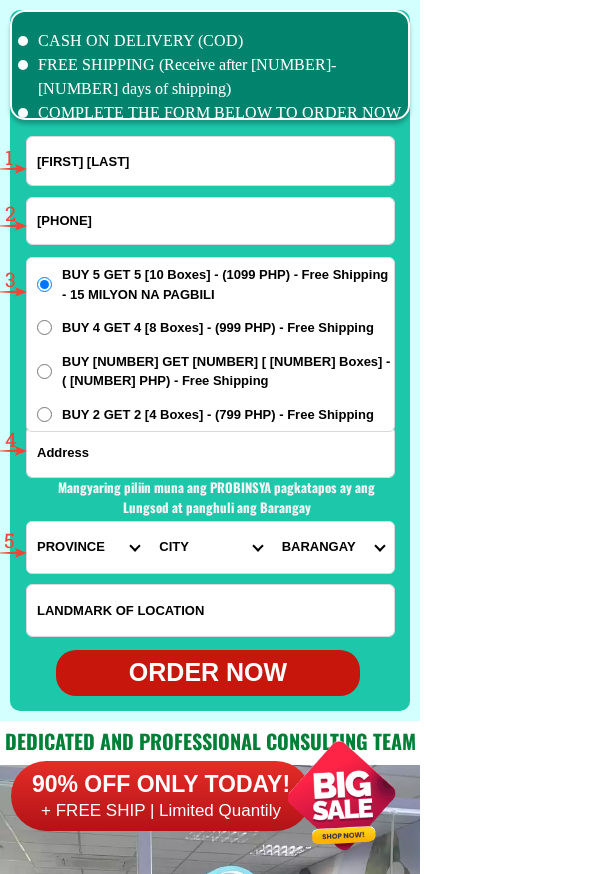 click at bounding box center (210, 452) 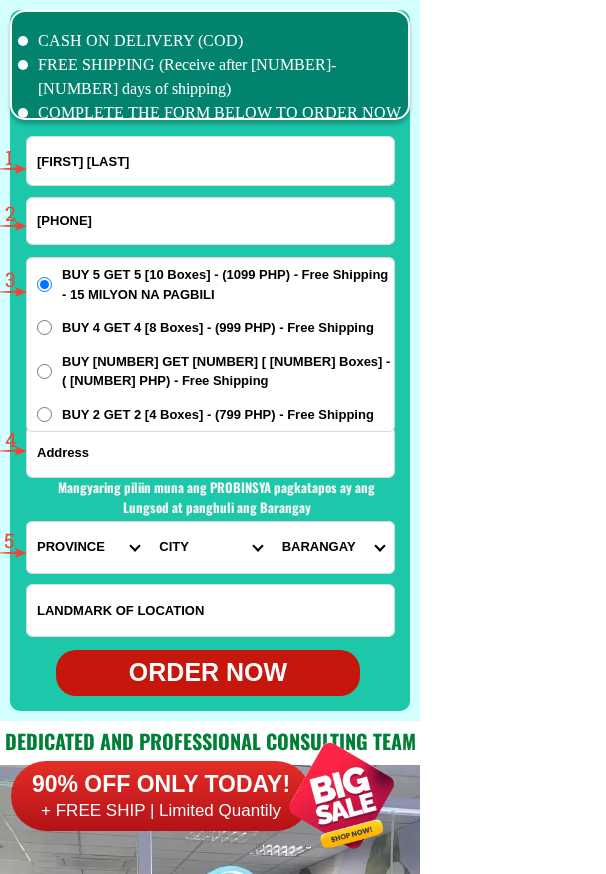 paste on "BLK 30 Lot 1 Bolzano St Cluster 4 Bella Vista Brgy Santiago Cavite Landmark Alpha Mark" 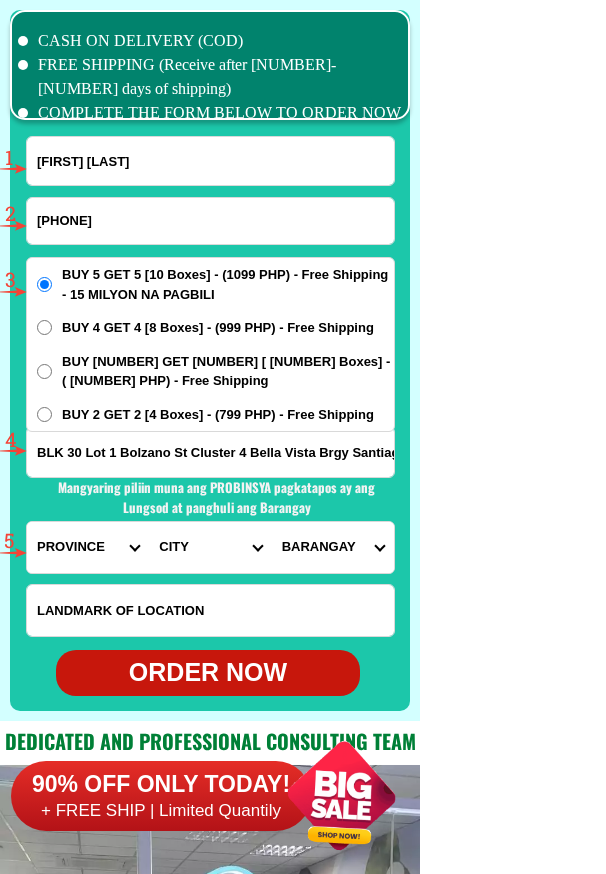 scroll, scrollTop: 0, scrollLeft: 281, axis: horizontal 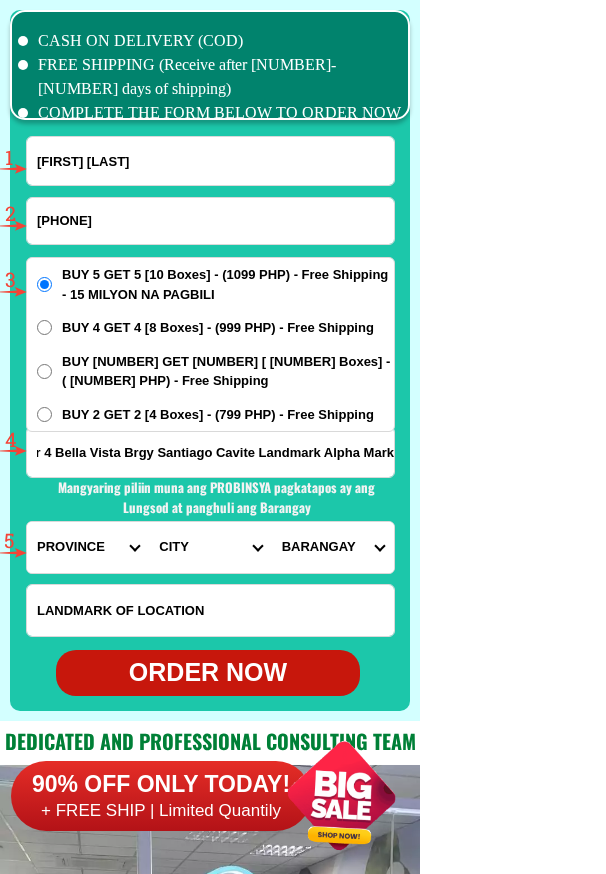type on "BLK 30 Lot 1 Bolzano St Cluster 4 Bella Vista Brgy Santiago Cavite Landmark Alpha Mark" 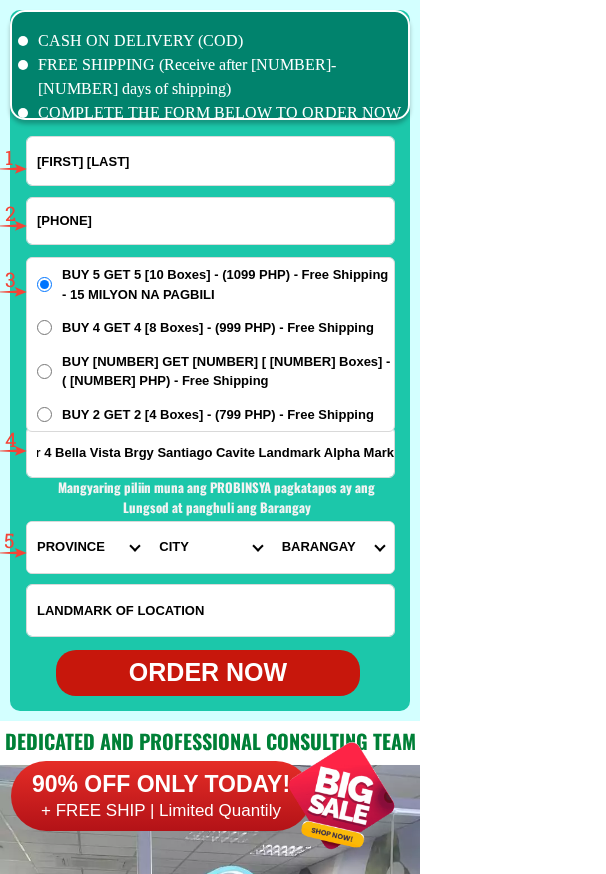 click on "PROVINCE Abra Agusan-del-norte Agusan-del-sur Aklan Albay Antique Apayao Aurora Basilan Bataan Batanes Batangas Benguet Biliran Bohol Bukidnon Bulacan Cagayan Camarines-norte Camarines-sur Camiguin Capiz Catanduanes Cavite Cebu Cotabato Davao-de-oro Davao-del-norte Davao-del-sur Davao-occidental Davao-oriental Dinagat-islands Eastern-samar Guimaras Ifugao Ilocos-norte Ilocos-sur Iloilo Isabela Kalinga La-union Laguna Lanao-del-norte Lanao-del-sur Leyte Maguindanao Marinduque Masbate Metro-manila Misamis-occidental Misamis-oriental Mountain-province Negros-occidental Negros-oriental Northern-samar Nueva-ecija Nueva-vizcaya Occidental-mindoro Oriental-mindoro Palawan Pampanga Pangasinan Quezon Quirino Rizal Romblon Sarangani Siquijor Sorsogon South-cotabato Southern-leyte Sultan-kudarat Sulu Surigao-del-norte Surigao-del-sur Tarlac Tawi-tawi Western-samar Zambales Zamboanga-del-norte Zamboanga-del-sur Zamboanga-sibugay" at bounding box center [88, 547] 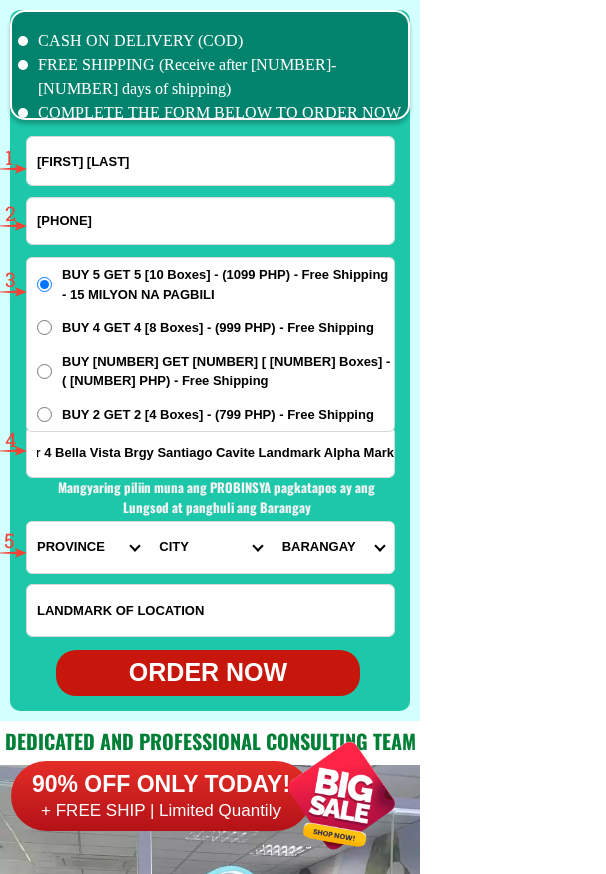 scroll, scrollTop: 0, scrollLeft: 0, axis: both 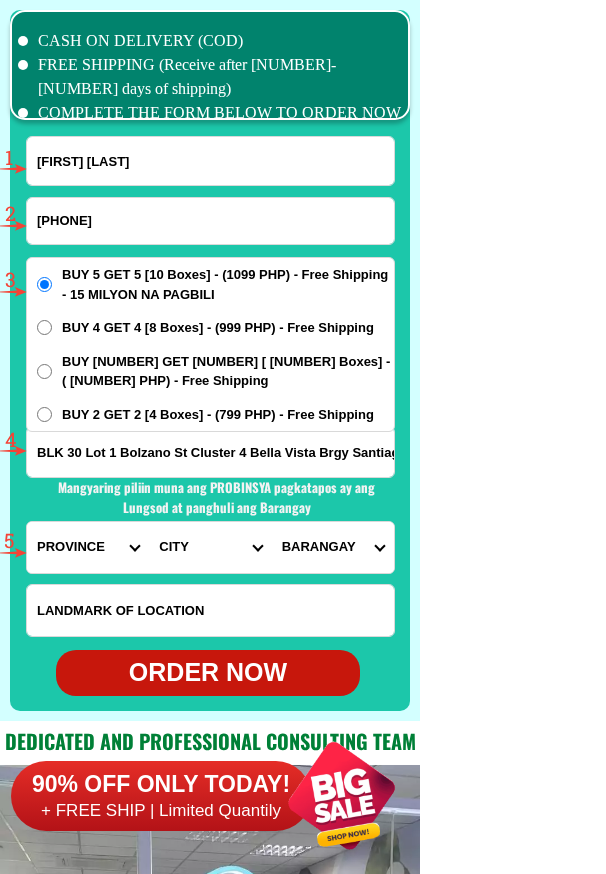 select on "63_826" 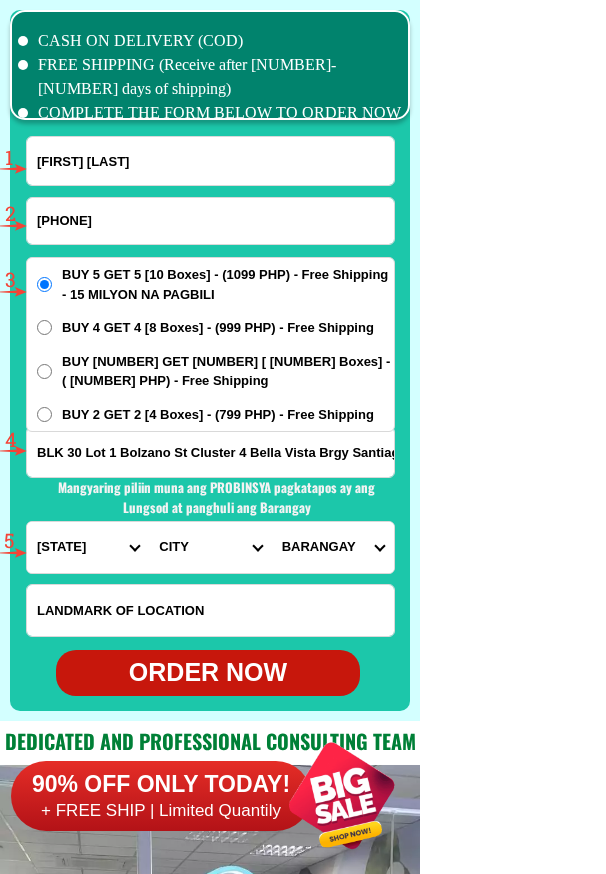 click on "PROVINCE Abra Agusan-del-norte Agusan-del-sur Aklan Albay Antique Apayao Aurora Basilan Bataan Batanes Batangas Benguet Biliran Bohol Bukidnon Bulacan Cagayan Camarines-norte Camarines-sur Camiguin Capiz Catanduanes Cavite Cebu Cotabato Davao-de-oro Davao-del-norte Davao-del-sur Davao-occidental Davao-oriental Dinagat-islands Eastern-samar Guimaras Ifugao Ilocos-norte Ilocos-sur Iloilo Isabela Kalinga La-union Laguna Lanao-del-norte Lanao-del-sur Leyte Maguindanao Marinduque Masbate Metro-manila Misamis-occidental Misamis-oriental Mountain-province Negros-occidental Negros-oriental Northern-samar Nueva-ecija Nueva-vizcaya Occidental-mindoro Oriental-mindoro Palawan Pampanga Pangasinan Quezon Quirino Rizal Romblon Sarangani Siquijor Sorsogon South-cotabato Southern-leyte Sultan-kudarat Sulu Surigao-del-norte Surigao-del-sur Tarlac Tawi-tawi Western-samar Zambales Zamboanga-del-norte Zamboanga-del-sur Zamboanga-sibugay" at bounding box center [88, 547] 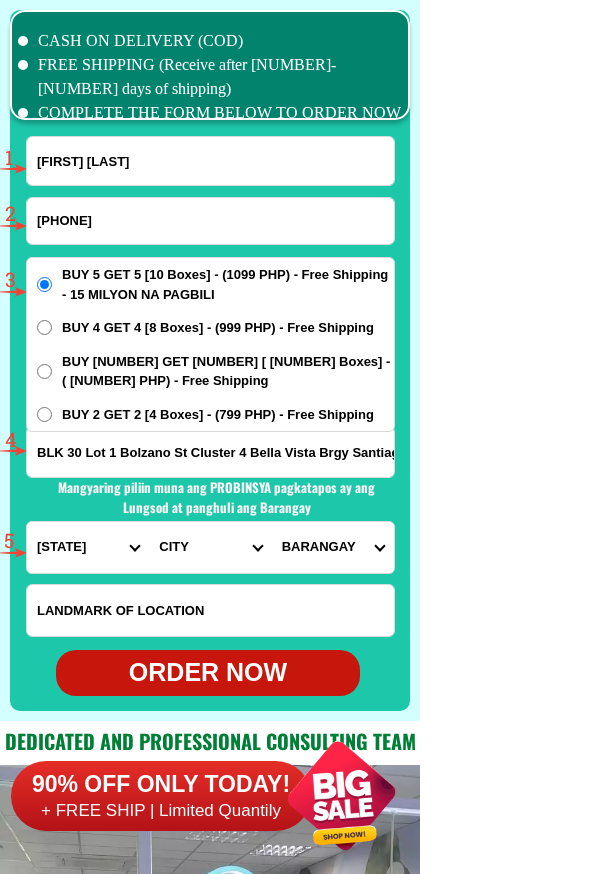 click on "CITY Alfonso Amadeo Bacoor Carmona Cavite-city Cavite-magallanes Cavite-rosario Dasmarinas-city Gen.-mariano-alvarez General-emilio-aguinaldo General-trias Imus Indang Kawit Maragondon Mendez Naic Noveleta Silang Tagaytay-city Tanza Ternate Trece-martires-city" at bounding box center [210, 547] 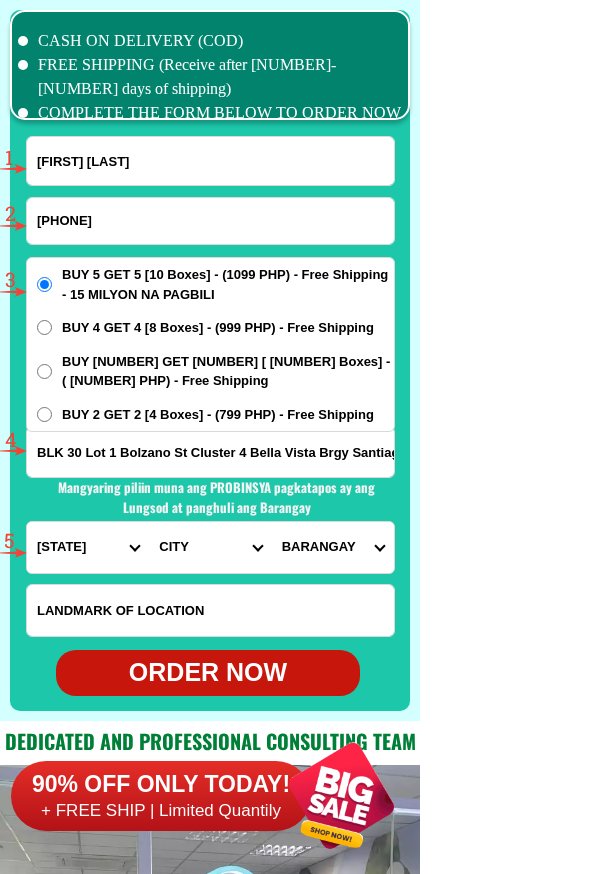 select on "63_826111" 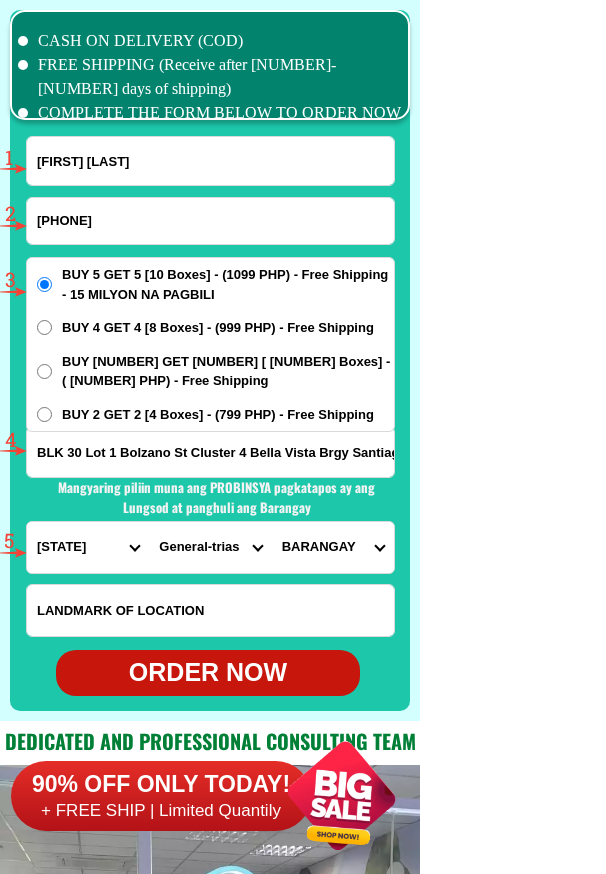 click on "CITY Alfonso Amadeo Bacoor Carmona Cavite-city Cavite-magallanes Cavite-rosario Dasmarinas-city Gen.-mariano-alvarez General-emilio-aguinaldo General-trias Imus Indang Kawit Maragondon Mendez Naic Noveleta Silang Tagaytay-city Tanza Ternate Trece-martires-city" at bounding box center (210, 547) 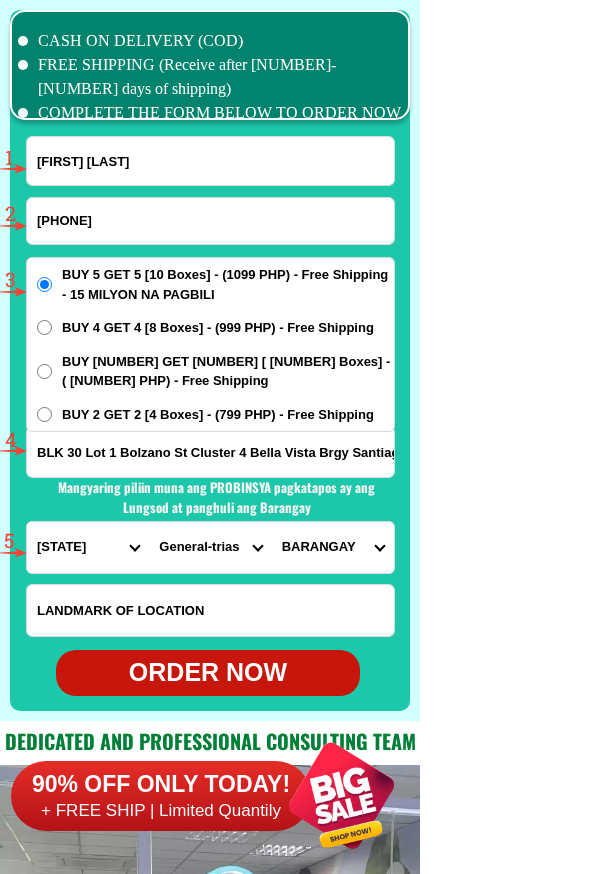 select on "[PHONE]" 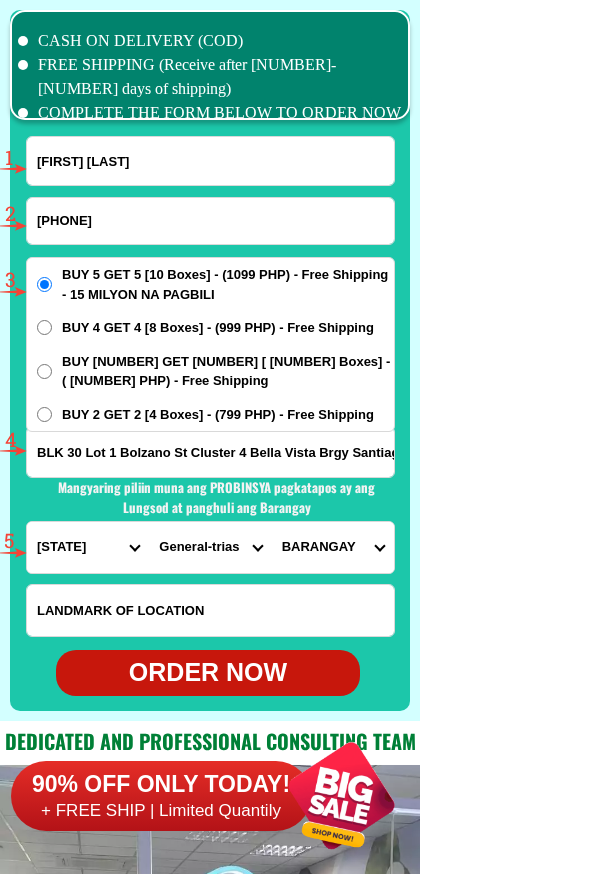 click on "BARANGAY Alingaro Arnaldo pob. (bgy. 7) Bacao i Bacao ii Bagumbayan pob. (bgy. 5) Biclatan Buenavista i Buenavista ii Buenavista iii Corregidor pob. (bgy. 10) Dulong bayan pob. (bgy. 3) Gov. ferrer pob. (bgy. 1) Javalera Manggahan Navarro Ninety sixth pob. (bgy. 8) Panungyanan Pasong camachile i Pasong camachile ii Pasong kawayan i Pasong kawayan ii Pinagtipunan Prinza pob. (bgy. 9) Sampalucan pob. (bgy. 2) San francisco San gabriel pob. (bgy. 4) San juan i San juan ii Santa clara Santiago Tapia Tejero Vibora pob. (bgy. 6)" at bounding box center [333, 547] 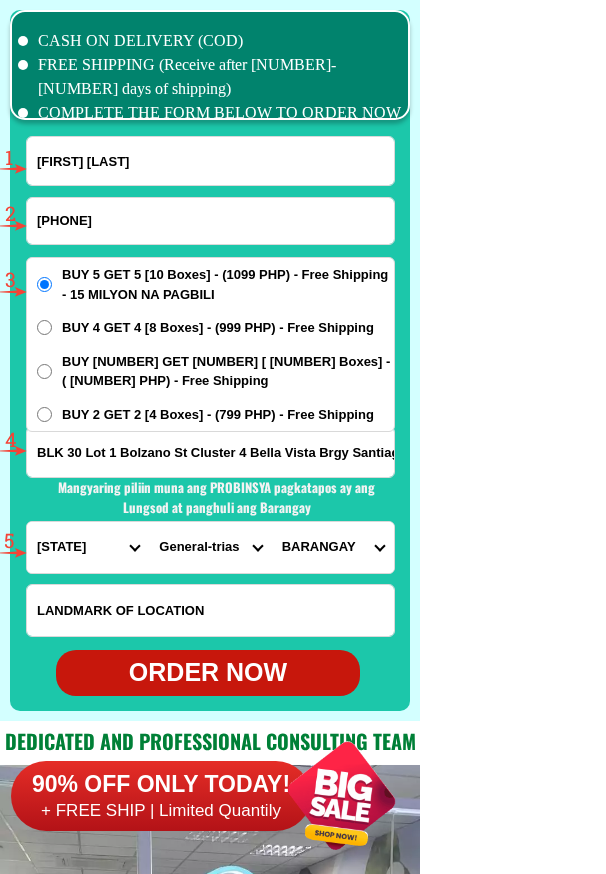 scroll, scrollTop: 15727, scrollLeft: 0, axis: vertical 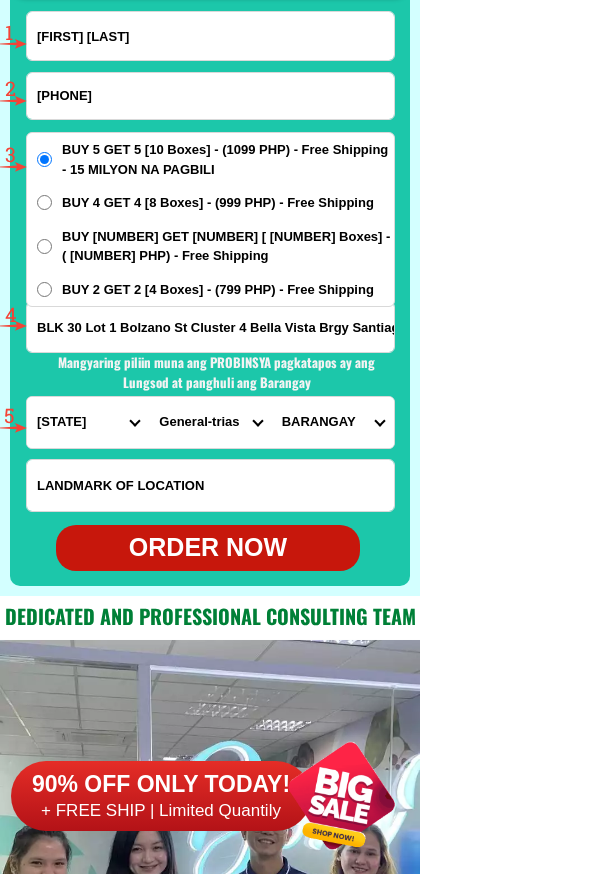 click on "ORDER NOW" at bounding box center (208, 548) 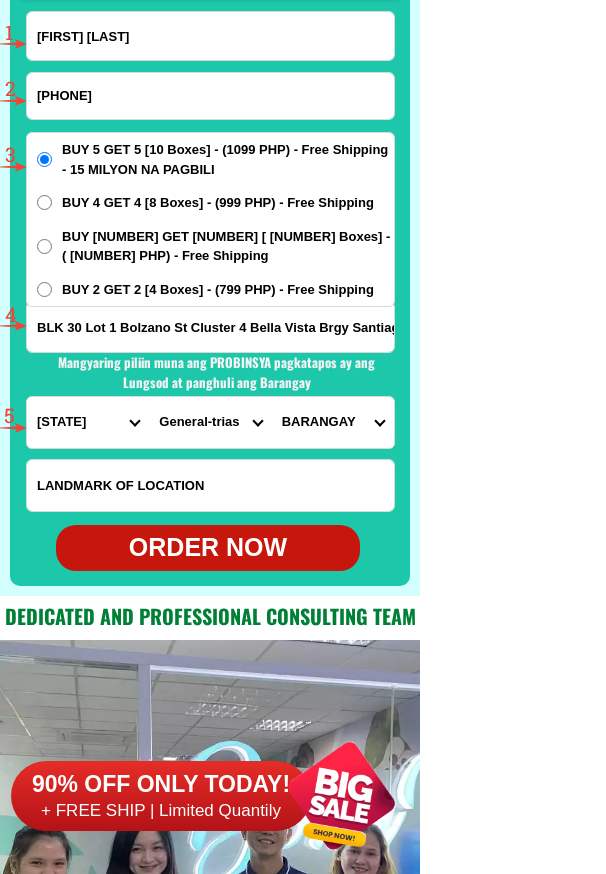 radio on "true" 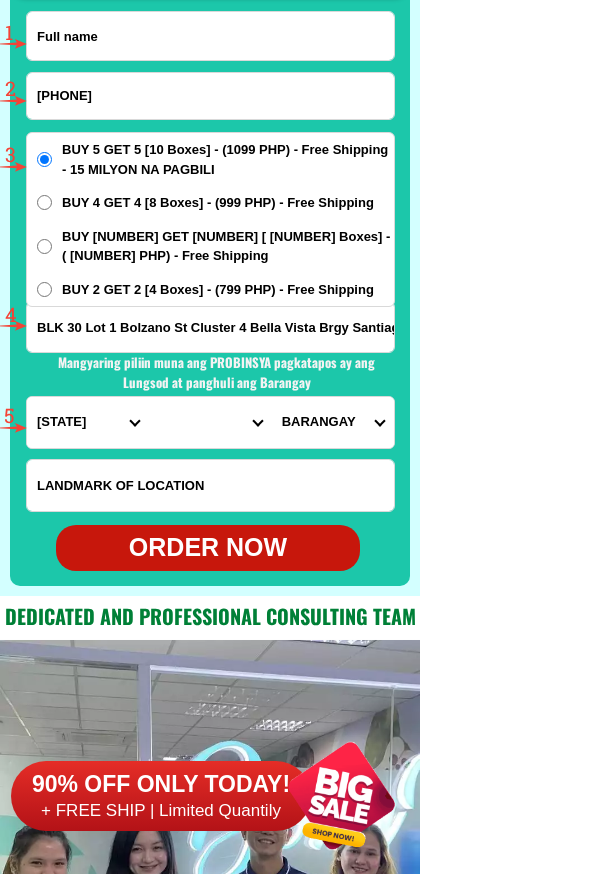 click at bounding box center [210, 36] 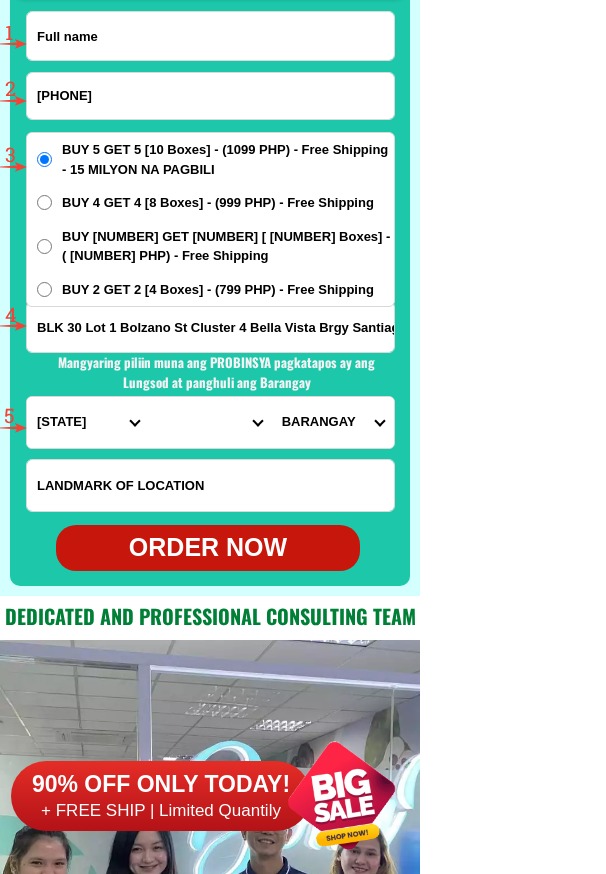 paste on "[FIRST] [LAST]" 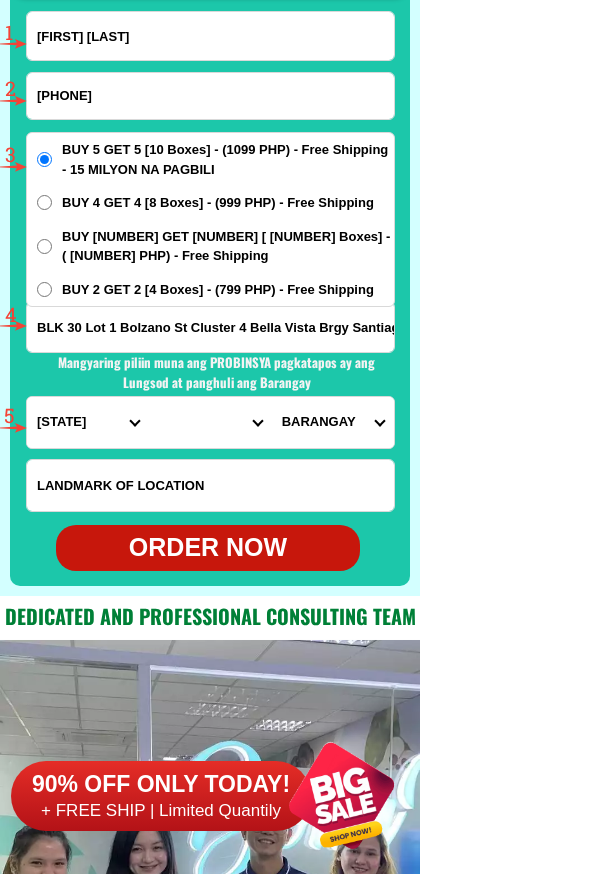type on "[FIRST] [LAST]" 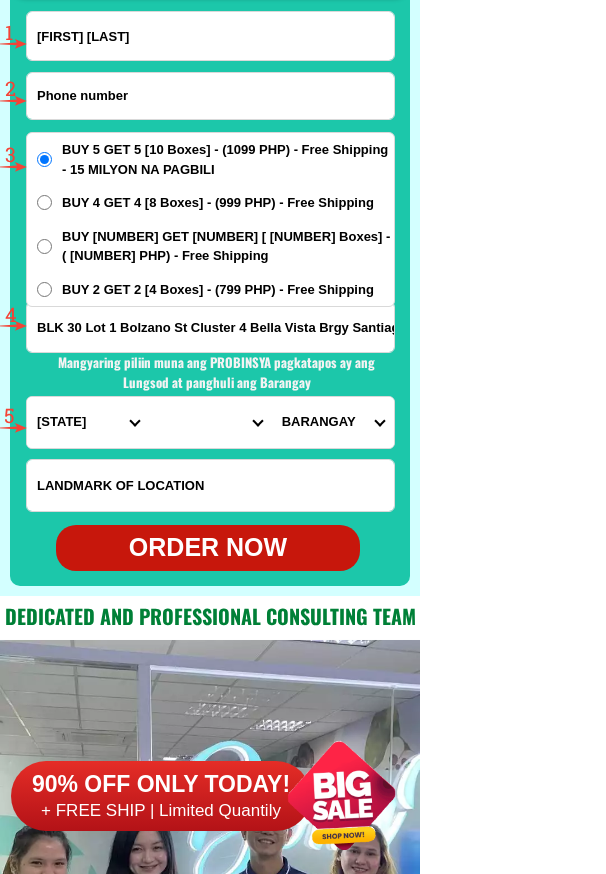 click at bounding box center [210, 96] 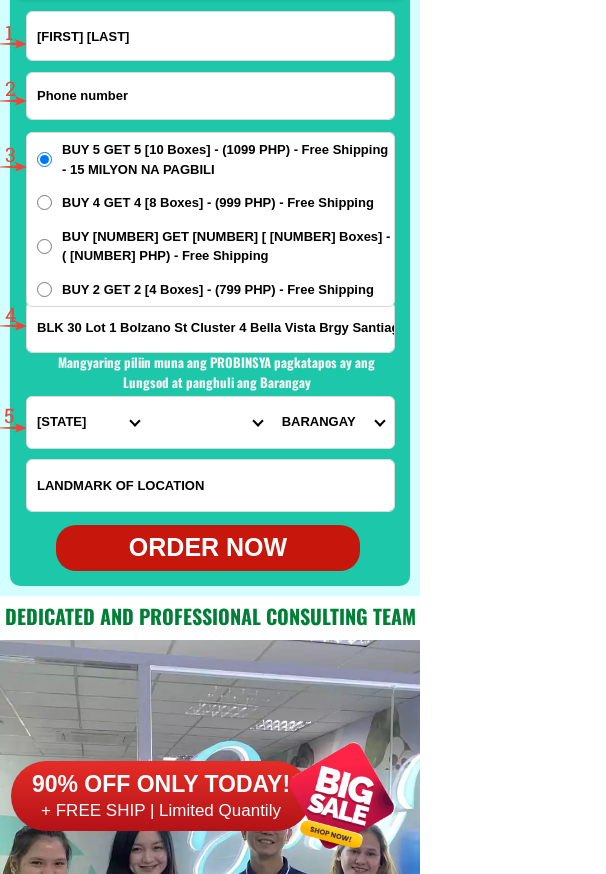 paste on "[PHONE]" 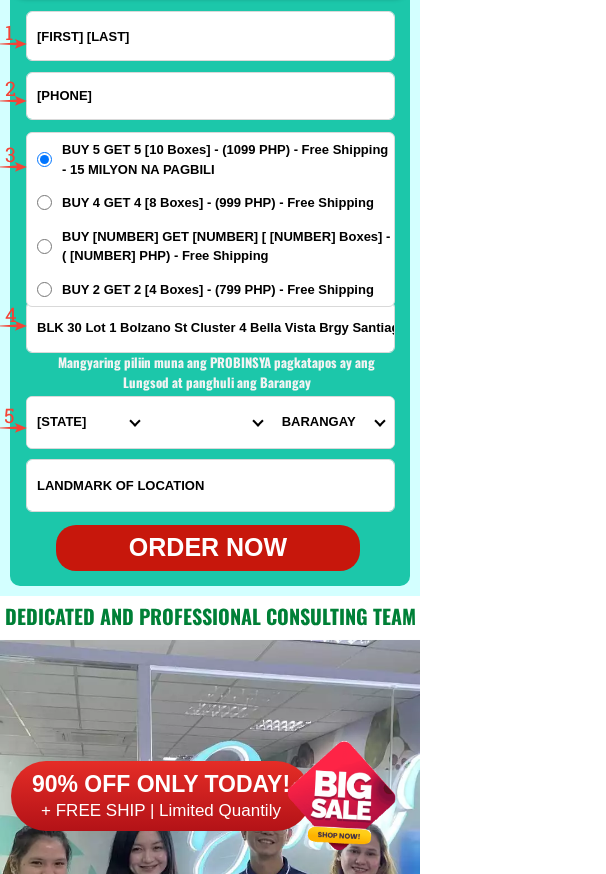 type on "[PHONE]" 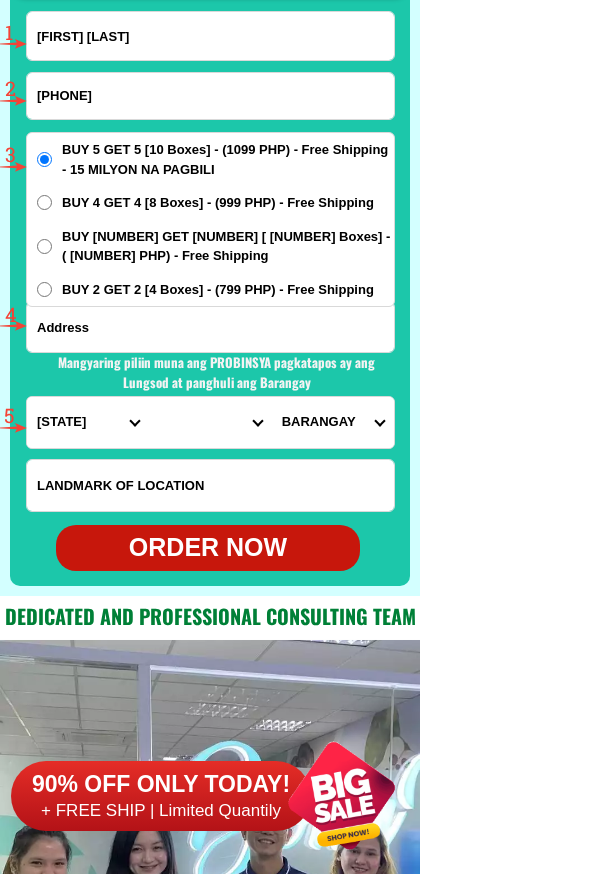 click at bounding box center [210, 327] 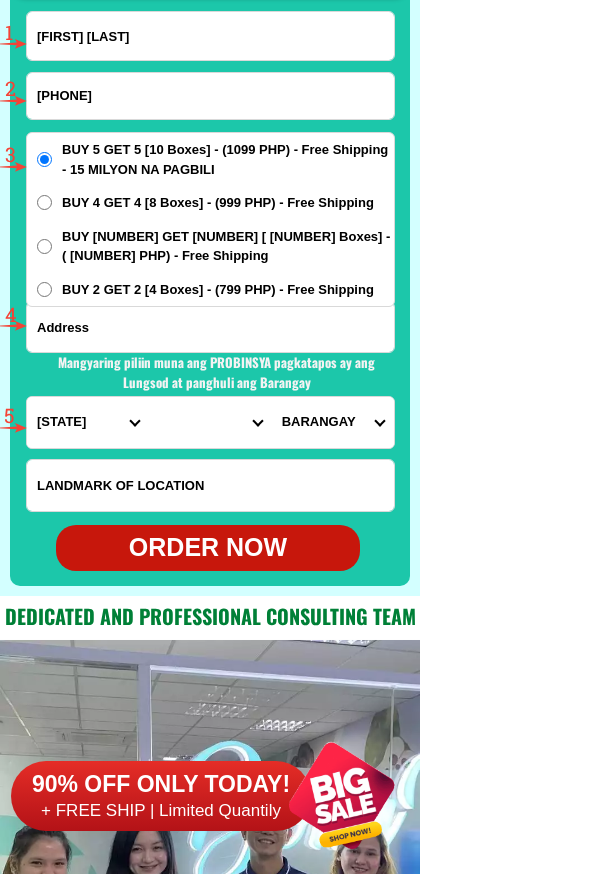 paste on "first street binictican 26 b [CITY] brgy new kalalaki" 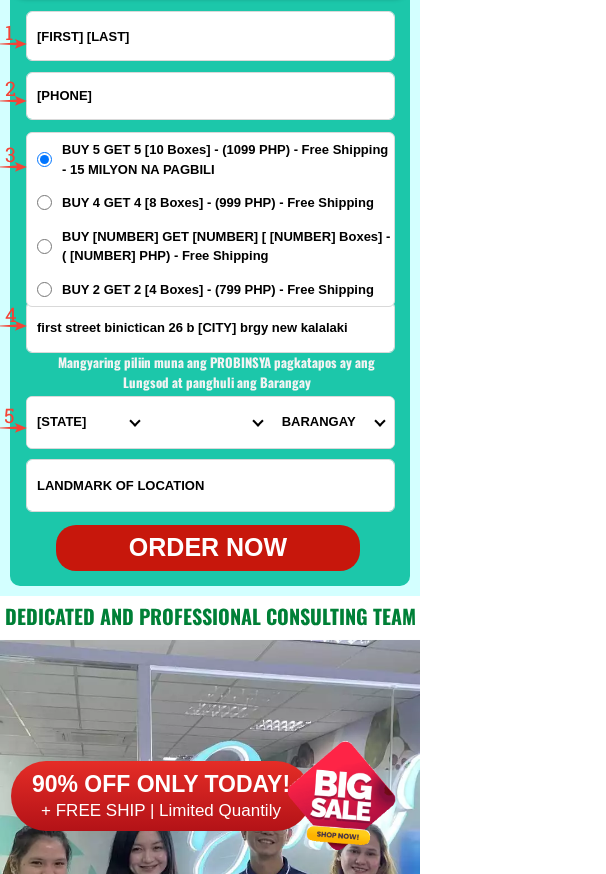 scroll, scrollTop: 0, scrollLeft: 2, axis: horizontal 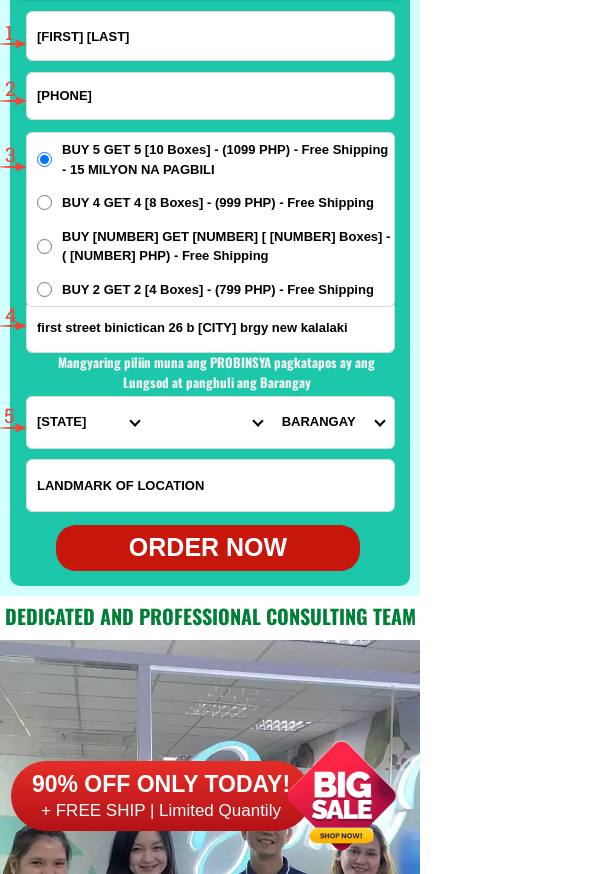 type on "first street binictican 26 b [CITY] brgy new kalalaki" 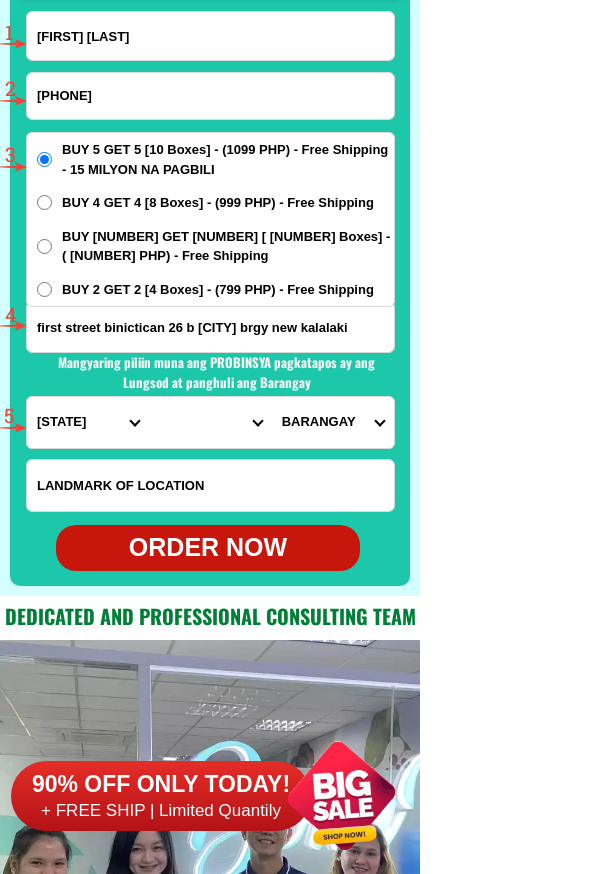 click on "BUY [NUMBER] GET [NUMBER] [ [NUMBER] Boxes] - ( [NUMBER] PHP) - Free Shipping" at bounding box center (228, 246) 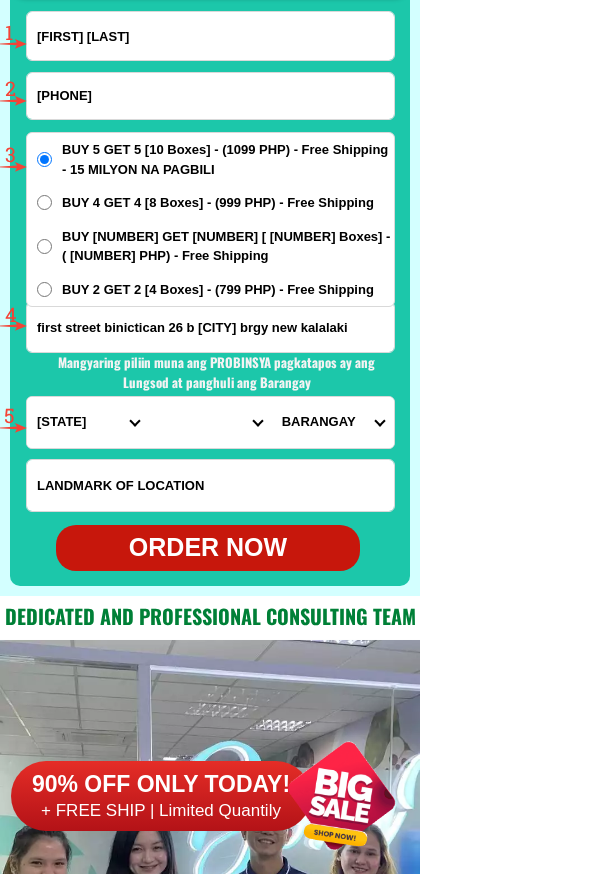 click on "BUY [NUMBER] GET [NUMBER] [ [NUMBER] Boxes] - ( [NUMBER] PHP) - Free Shipping" at bounding box center (44, 246) 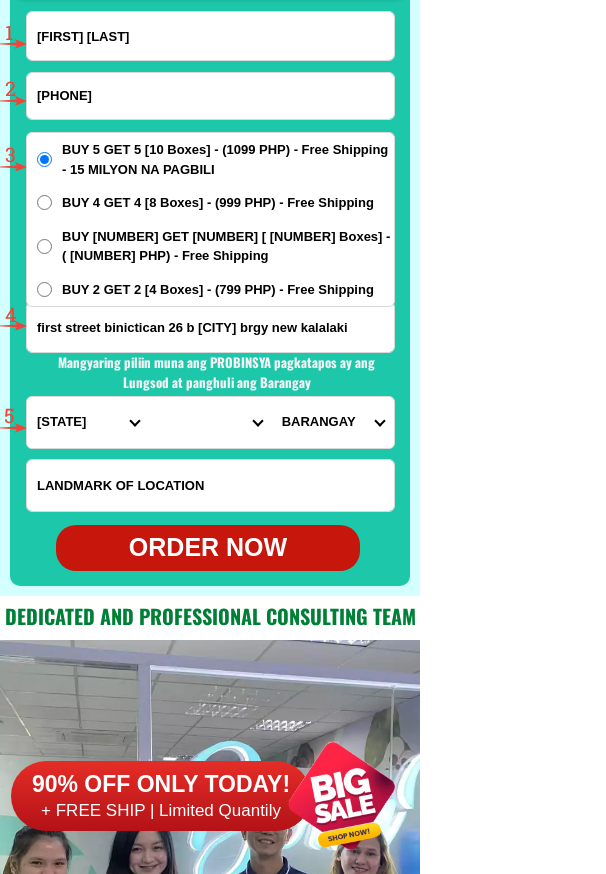 radio on "true" 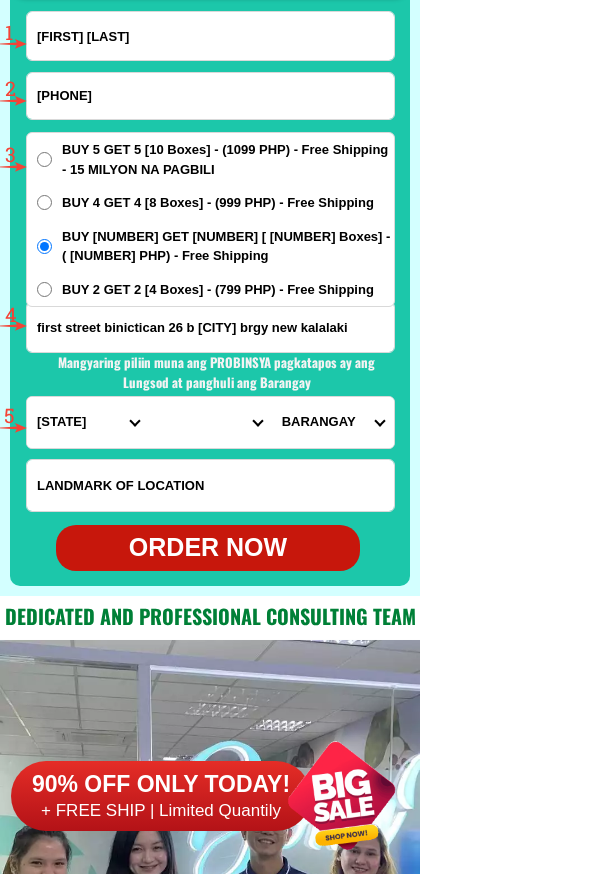 scroll, scrollTop: 0, scrollLeft: 0, axis: both 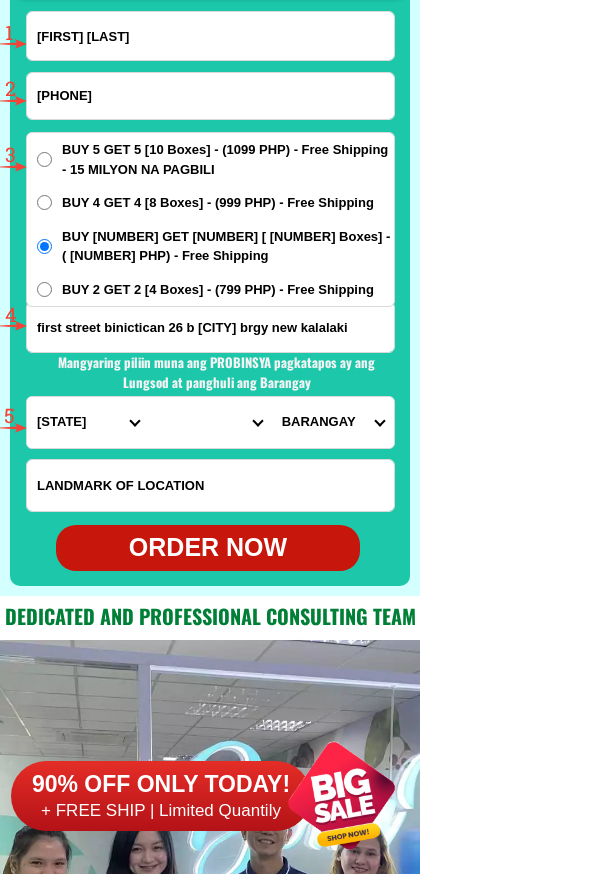 click on "PROVINCE Abra Agusan-del-norte Agusan-del-sur Aklan Albay Antique Apayao Aurora Basilan Bataan Batanes Batangas Benguet Biliran Bohol Bukidnon Bulacan Cagayan Camarines-norte Camarines-sur Camiguin Capiz Catanduanes Cavite Cebu Cotabato Davao-de-oro Davao-del-norte Davao-del-sur Davao-occidental Davao-oriental Dinagat-islands Eastern-samar Guimaras Ifugao Ilocos-norte Ilocos-sur Iloilo Isabela Kalinga La-union Laguna Lanao-del-norte Lanao-del-sur Leyte Maguindanao Marinduque Masbate Metro-manila Misamis-occidental Misamis-oriental Mountain-province Negros-occidental Negros-oriental Northern-samar Nueva-ecija Nueva-vizcaya Occidental-mindoro Oriental-mindoro Palawan Pampanga Pangasinan Quezon Quirino Rizal Romblon Sarangani Siquijor Sorsogon South-cotabato Southern-leyte Sultan-kudarat Sulu Surigao-del-norte Surigao-del-sur Tarlac Tawi-tawi Western-samar Zambales Zamboanga-del-norte Zamboanga-del-sur Zamboanga-sibugay" at bounding box center [88, 422] 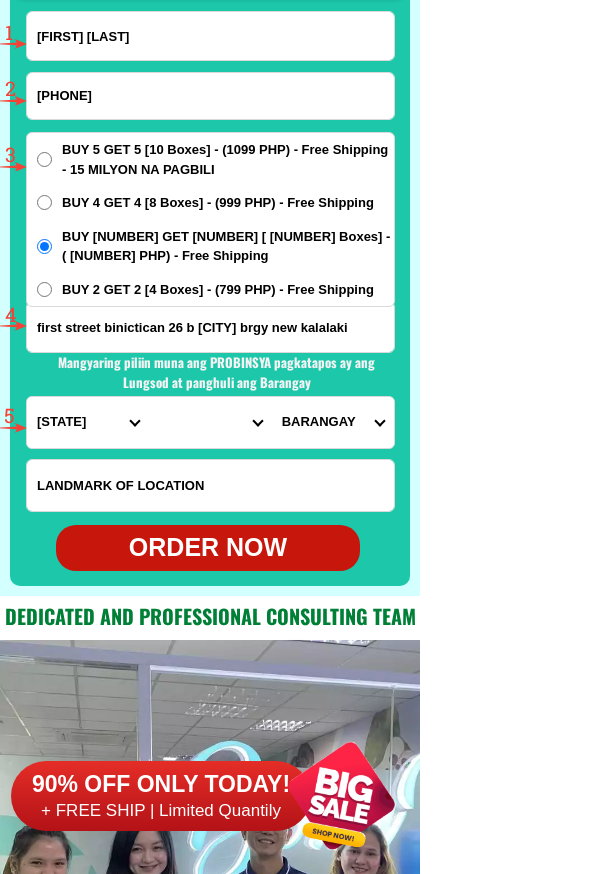 select on "[PHONE]" 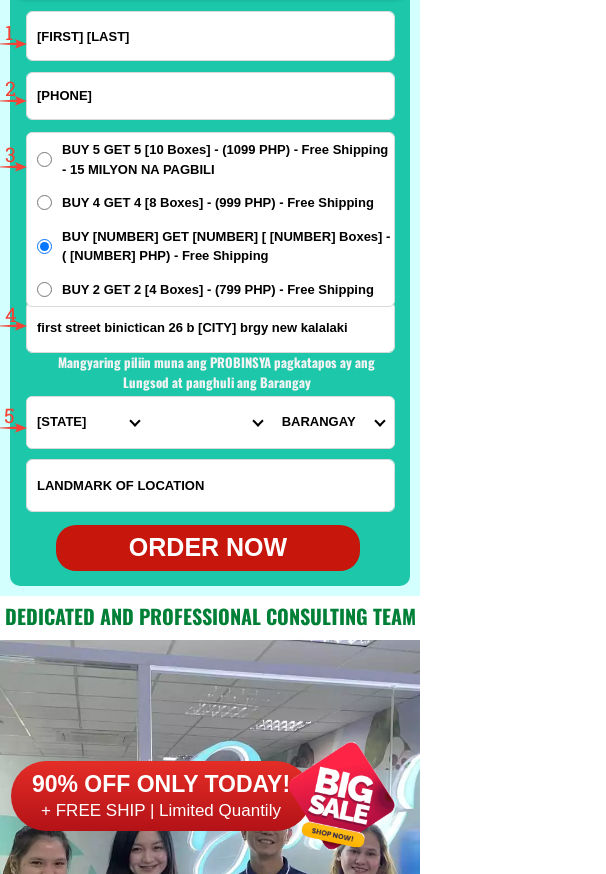 click on "PROVINCE Abra Agusan-del-norte Agusan-del-sur Aklan Albay Antique Apayao Aurora Basilan Bataan Batanes Batangas Benguet Biliran Bohol Bukidnon Bulacan Cagayan Camarines-norte Camarines-sur Camiguin Capiz Catanduanes Cavite Cebu Cotabato Davao-de-oro Davao-del-norte Davao-del-sur Davao-occidental Davao-oriental Dinagat-islands Eastern-samar Guimaras Ifugao Ilocos-norte Ilocos-sur Iloilo Isabela Kalinga La-union Laguna Lanao-del-norte Lanao-del-sur Leyte Maguindanao Marinduque Masbate Metro-manila Misamis-occidental Misamis-oriental Mountain-province Negros-occidental Negros-oriental Northern-samar Nueva-ecija Nueva-vizcaya Occidental-mindoro Oriental-mindoro Palawan Pampanga Pangasinan Quezon Quirino Rizal Romblon Sarangani Siquijor Sorsogon South-cotabato Southern-leyte Sultan-kudarat Sulu Surigao-del-norte Surigao-del-sur Tarlac Tawi-tawi Western-samar Zambales Zamboanga-del-norte Zamboanga-del-sur Zamboanga-sibugay" at bounding box center (88, 422) 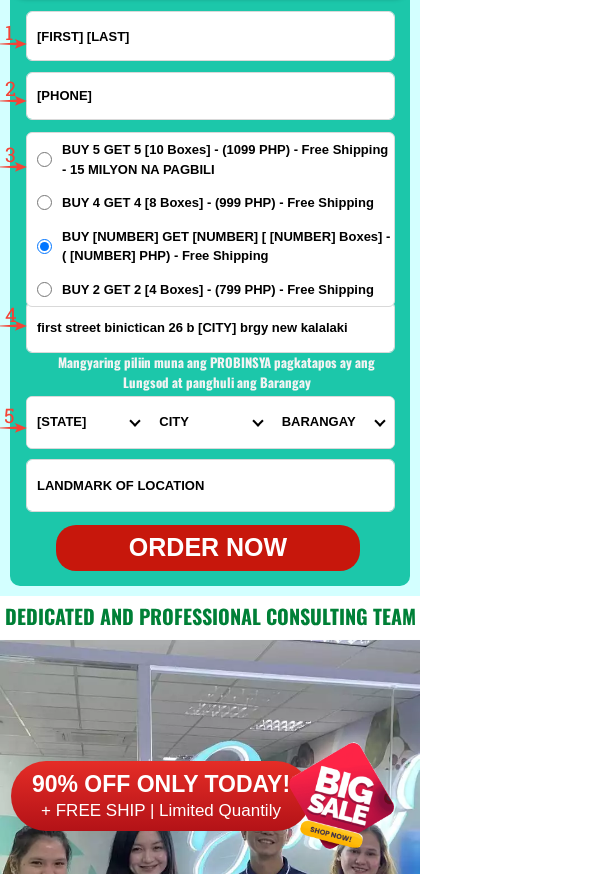click on "CITY Botolan Cabangan Castillejos Iba Masinloc Olongapo-city Palauig San-felipe San-marcelino Subic Zambales-candelaria Zambales-san-antonio Zambales-san-narciso Zambales-santa-cruz" at bounding box center (210, 422) 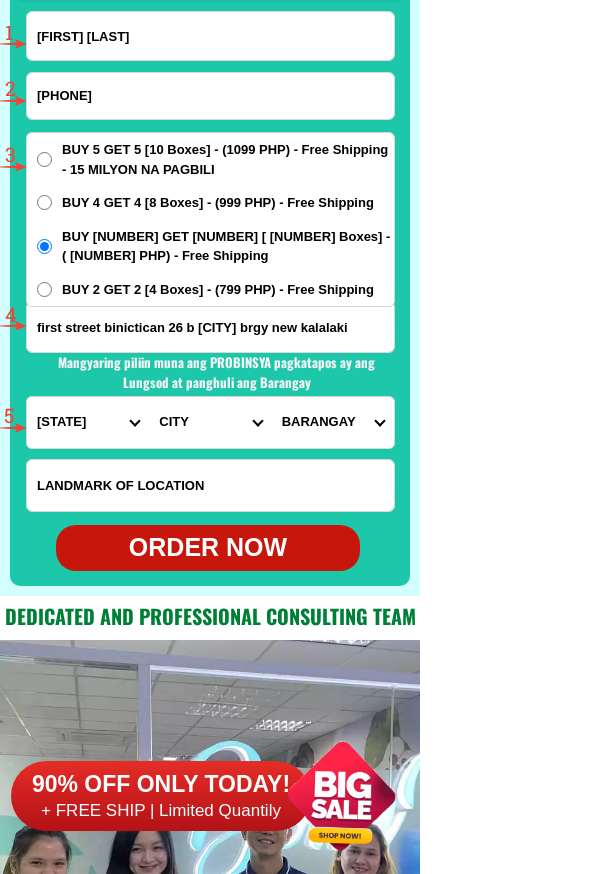 select on "[PHONE]" 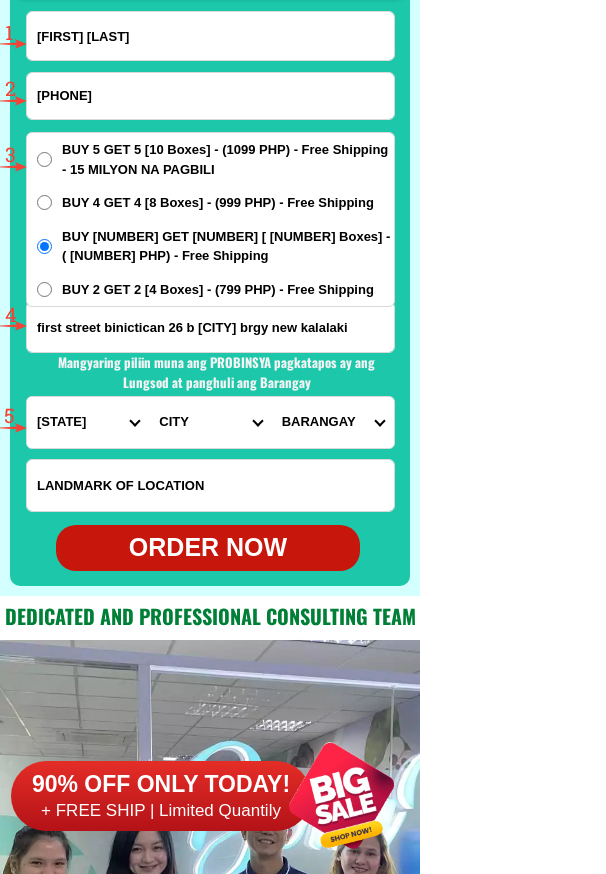 click on "CITY Botolan Cabangan Castillejos Iba Masinloc Olongapo-city Palauig San-felipe San-marcelino Subic Zambales-candelaria Zambales-san-antonio Zambales-san-narciso Zambales-santa-cruz" at bounding box center (210, 422) 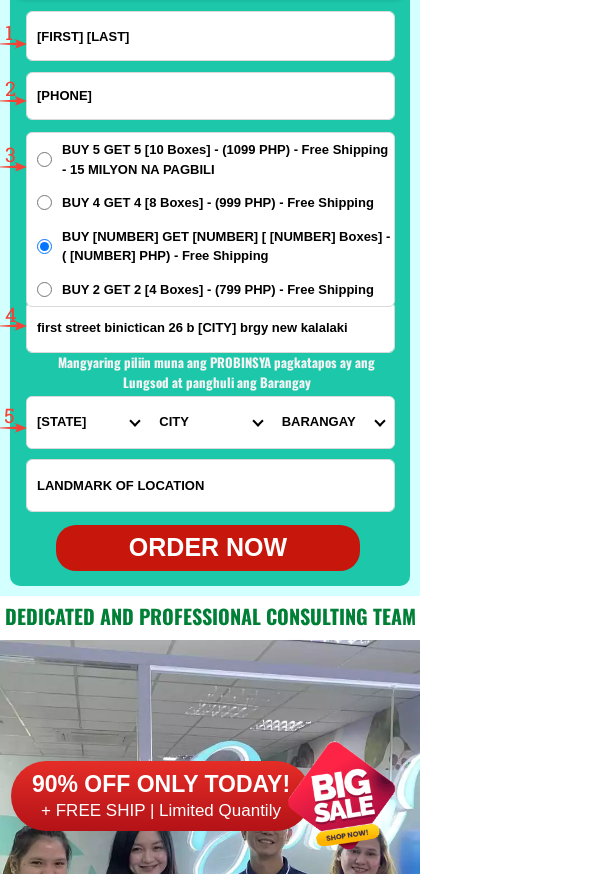 click on "BARANGAY Asinan Banicain Barreto East bajac-bajac East tapinac Gordon heights Kalaklan Mabayuan New cabalan New ilalim New kababae New kalalake Old cabalan Pag-asa Santa rita West bajac-bajac West tapinac" at bounding box center (333, 422) 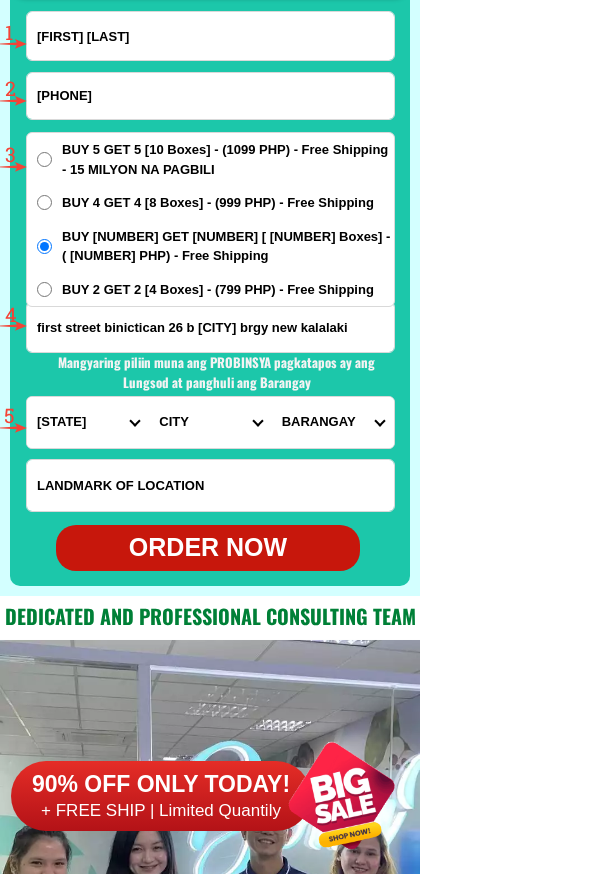 click on "BARANGAY Asinan Banicain Barreto East bajac-bajac East tapinac Gordon heights Kalaklan Mabayuan New cabalan New ilalim New kababae New kalalake Old cabalan Pag-asa Santa rita West bajac-bajac West tapinac" at bounding box center [333, 422] 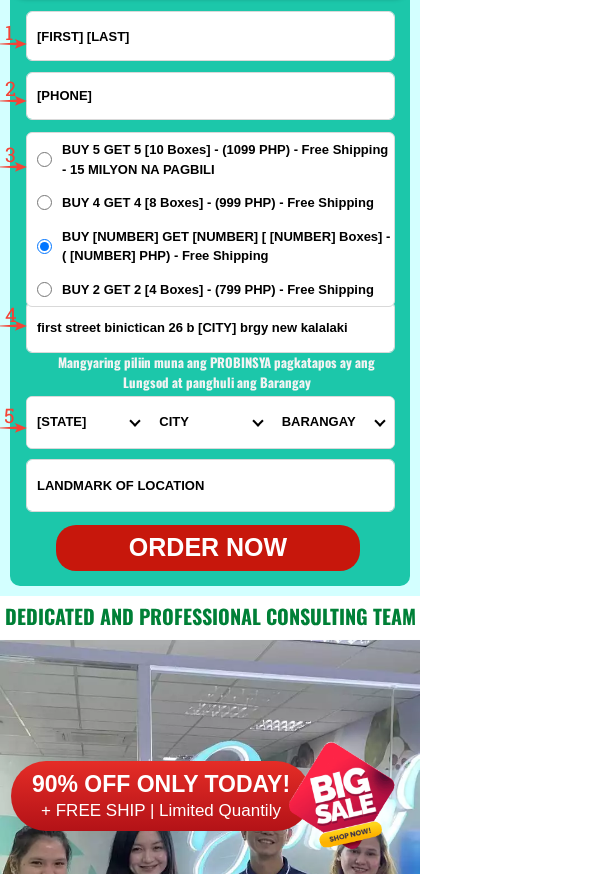 click on "BARANGAY Asinan Banicain Barreto East bajac-bajac East tapinac Gordon heights Kalaklan Mabayuan New cabalan New ilalim New kababae New kalalake Old cabalan Pag-asa Santa rita West bajac-bajac West tapinac" at bounding box center [333, 422] 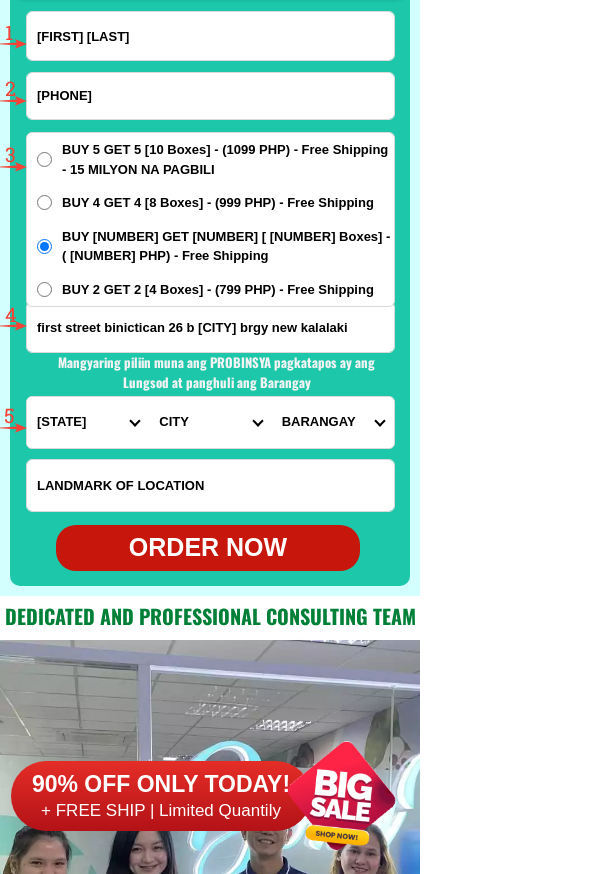 select on "[PHONE]" 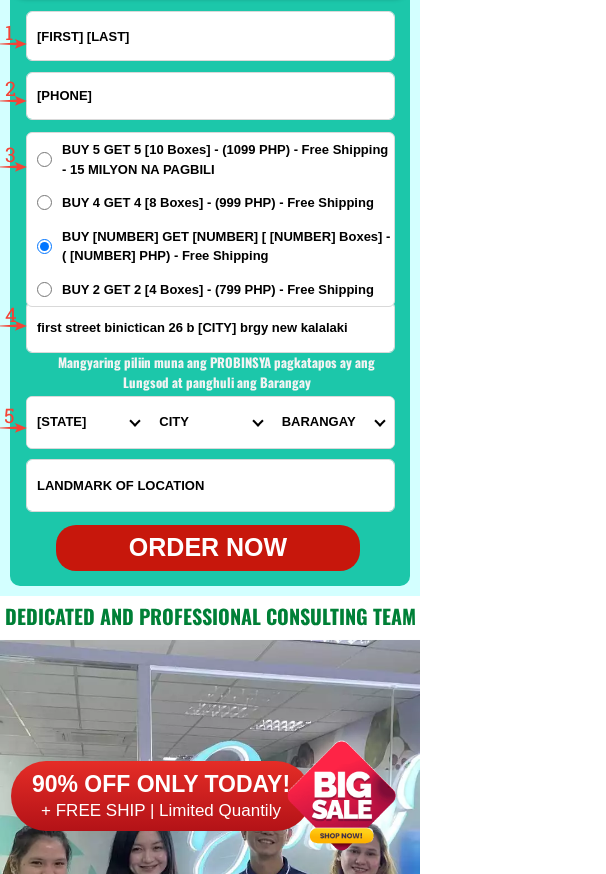 click on "BARANGAY Asinan Banicain Barreto East bajac-bajac East tapinac Gordon heights Kalaklan Mabayuan New cabalan New ilalim New kababae New kalalake Old cabalan Pag-asa Santa rita West bajac-bajac West tapinac" at bounding box center [333, 422] 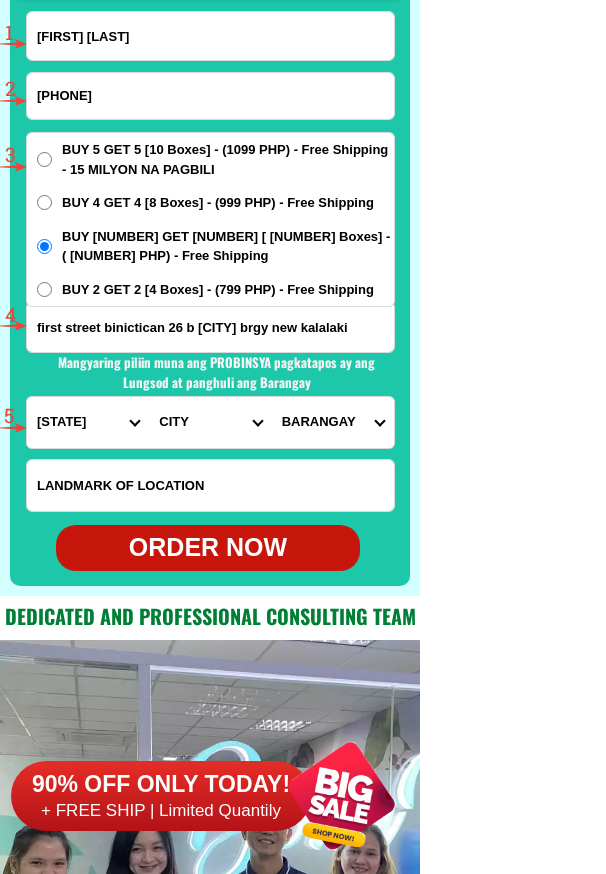 click on "ORDER NOW" at bounding box center [208, 548] 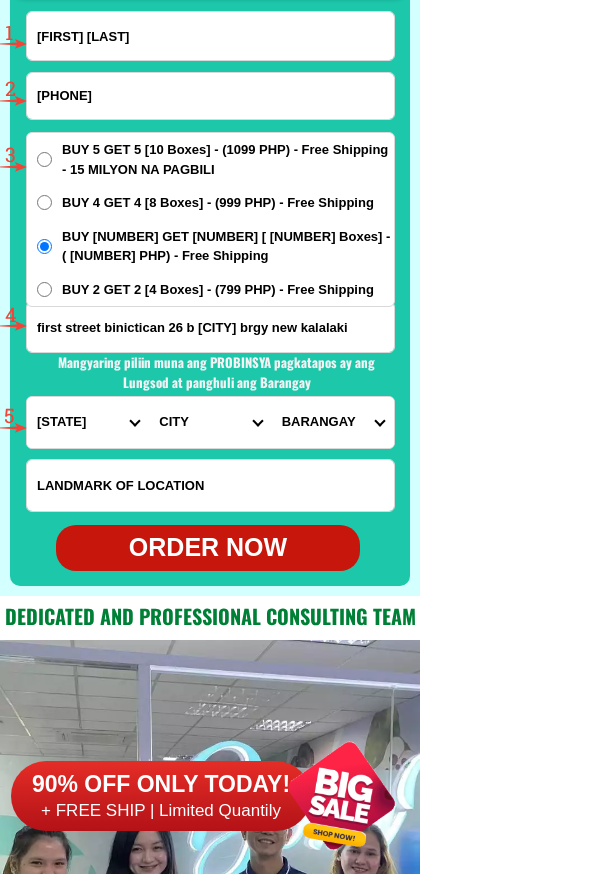 type on "[FIRST] [LAST]" 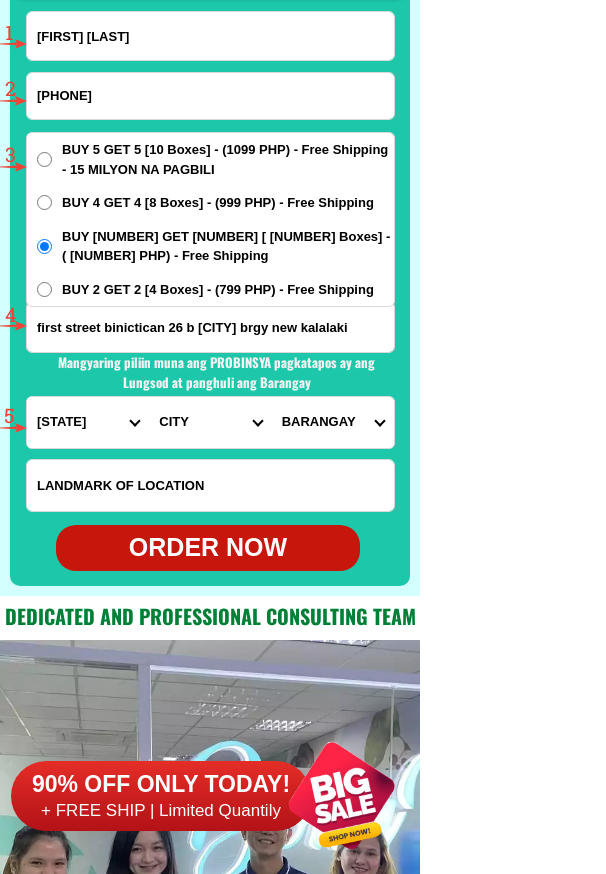 radio on "true" 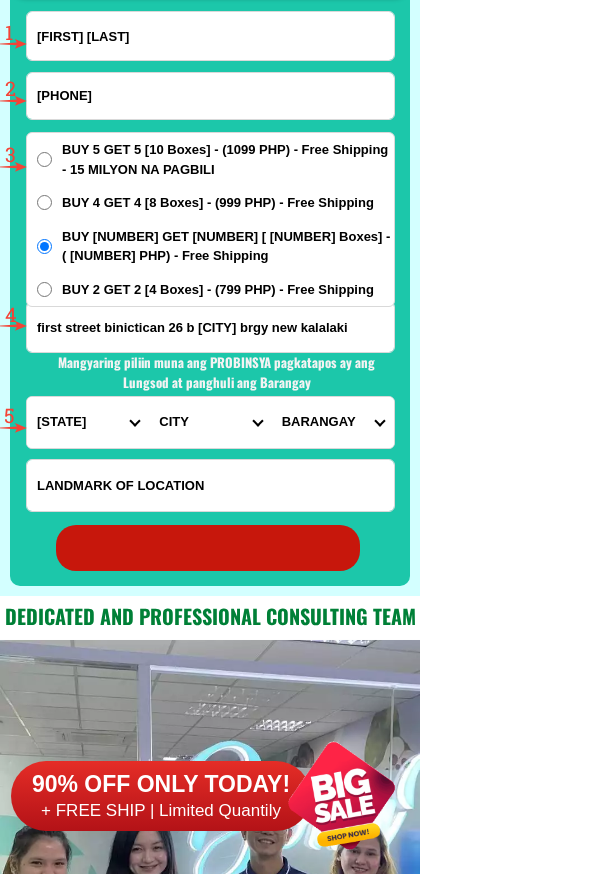radio on "true" 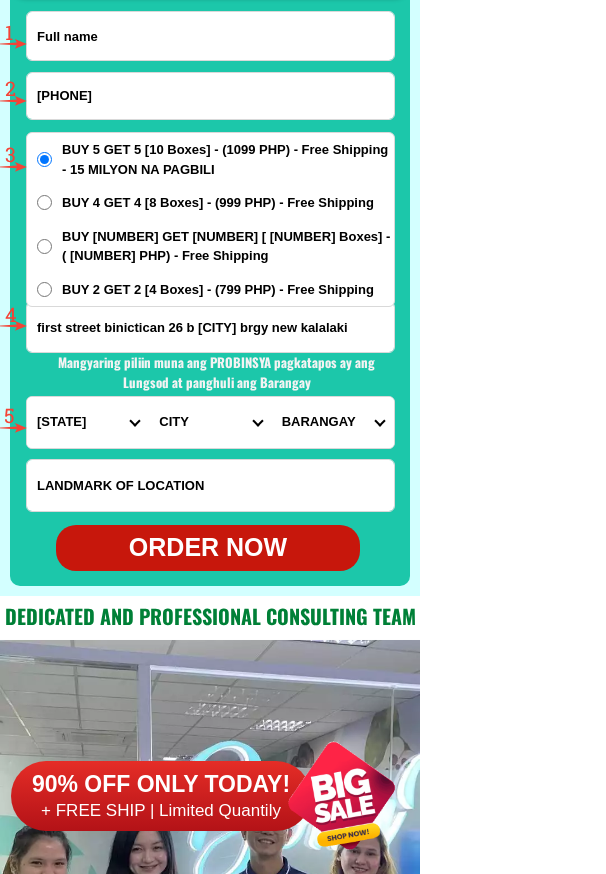 click at bounding box center (210, 36) 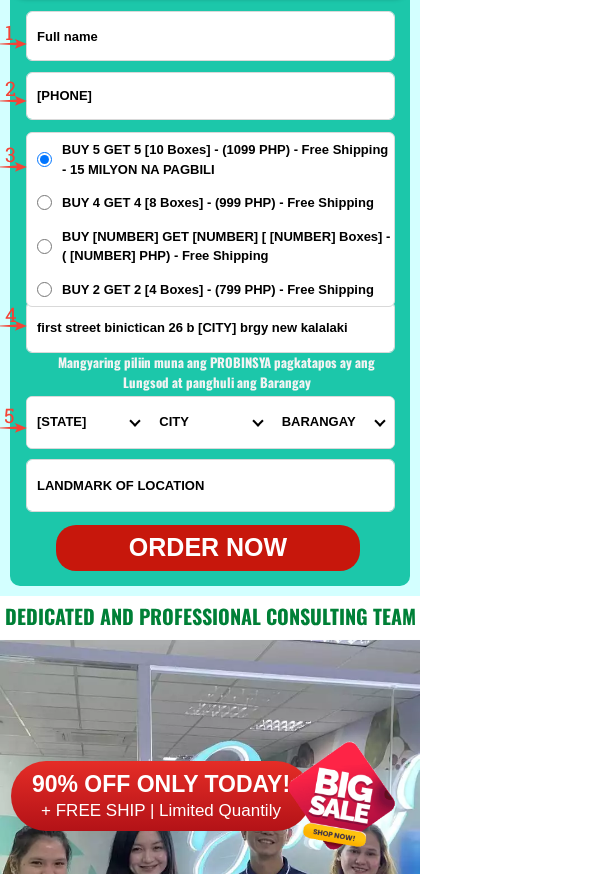paste on "[LAST] [LAST] [LAST]" 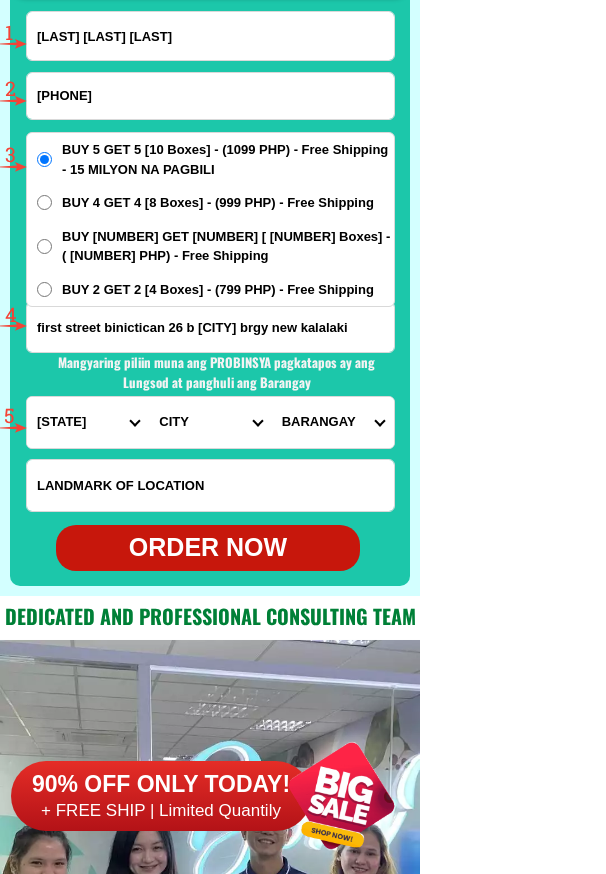 type on "[LAST] [LAST] [LAST]" 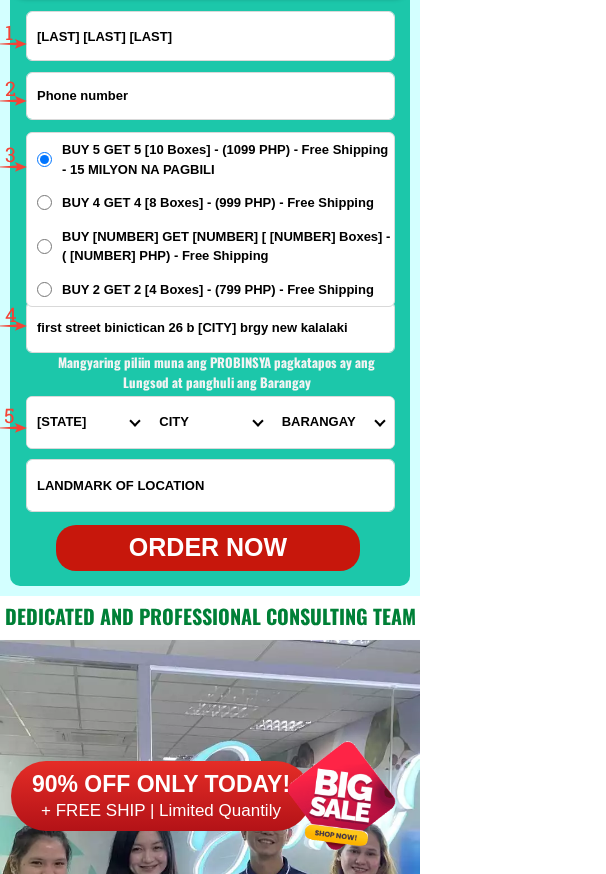 click at bounding box center [210, 96] 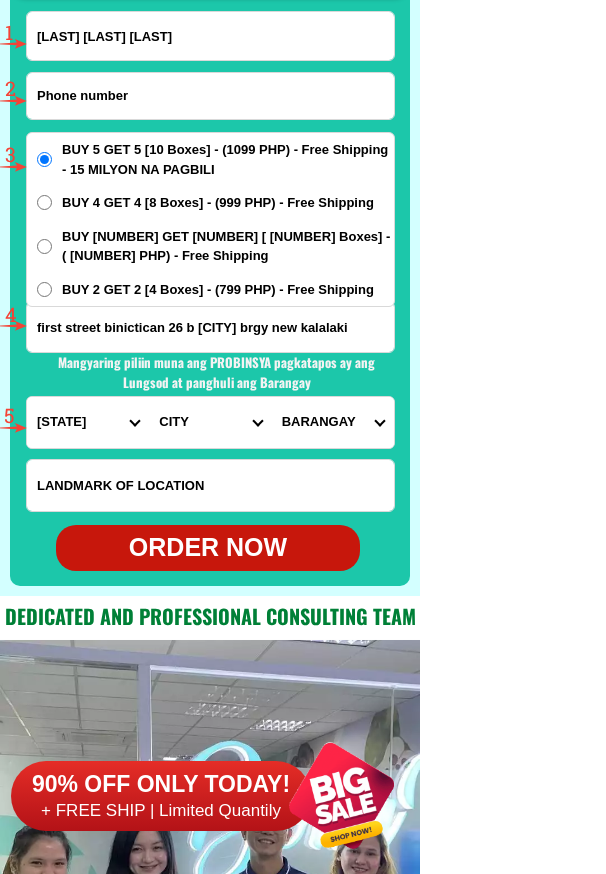 paste on "[PHONE]" 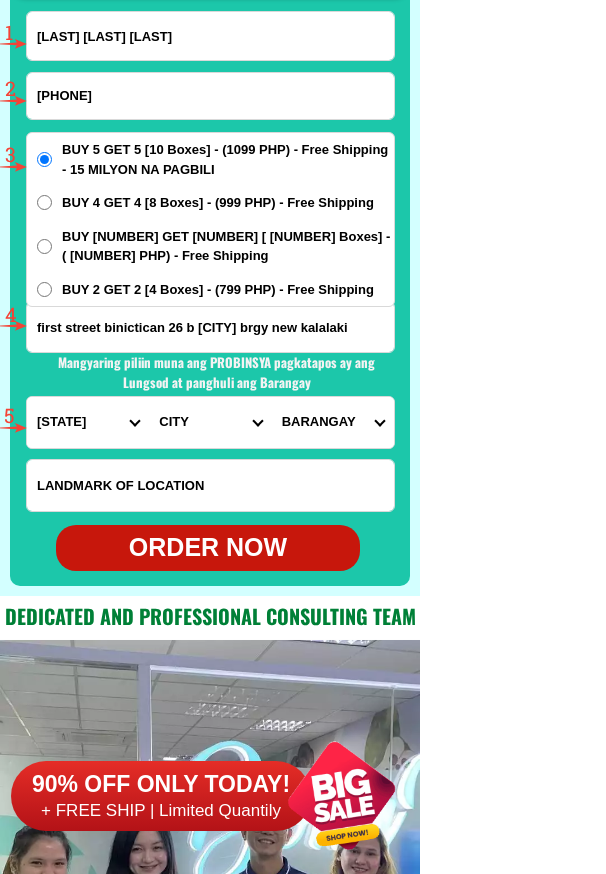 type on "[PHONE]" 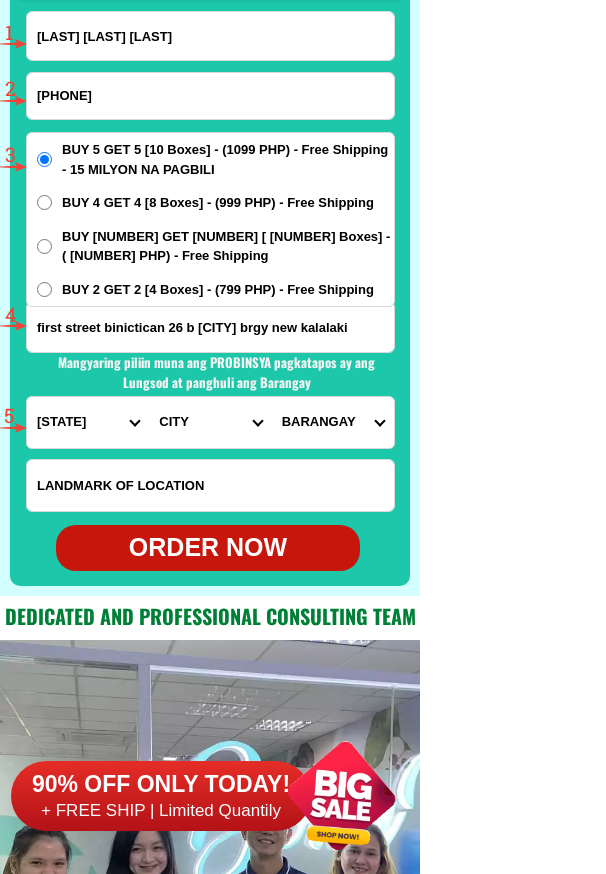 click on "first street binictican 26 b [CITY] brgy new kalalaki" at bounding box center [210, 327] 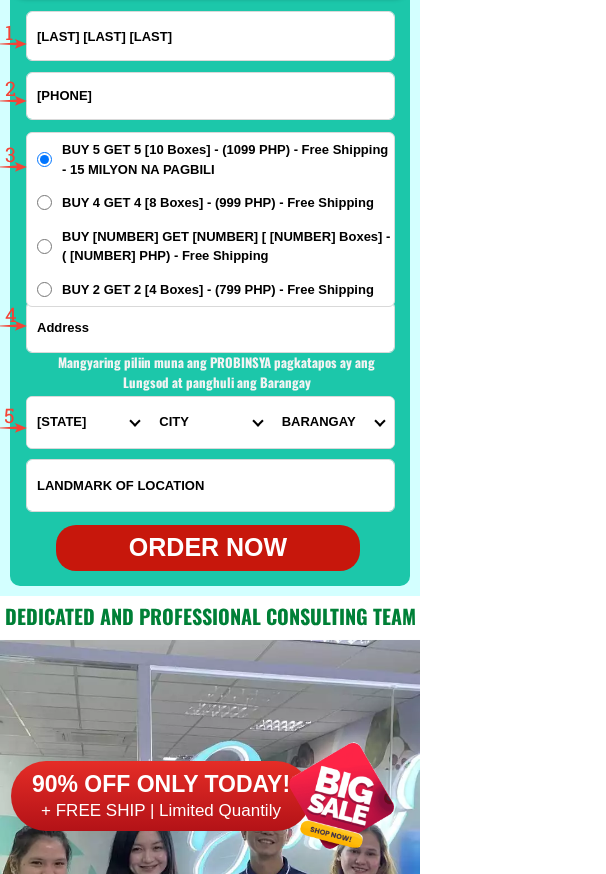 paste on "P[NUMBER]A San Teodoro Bunawan Agusan del sur" 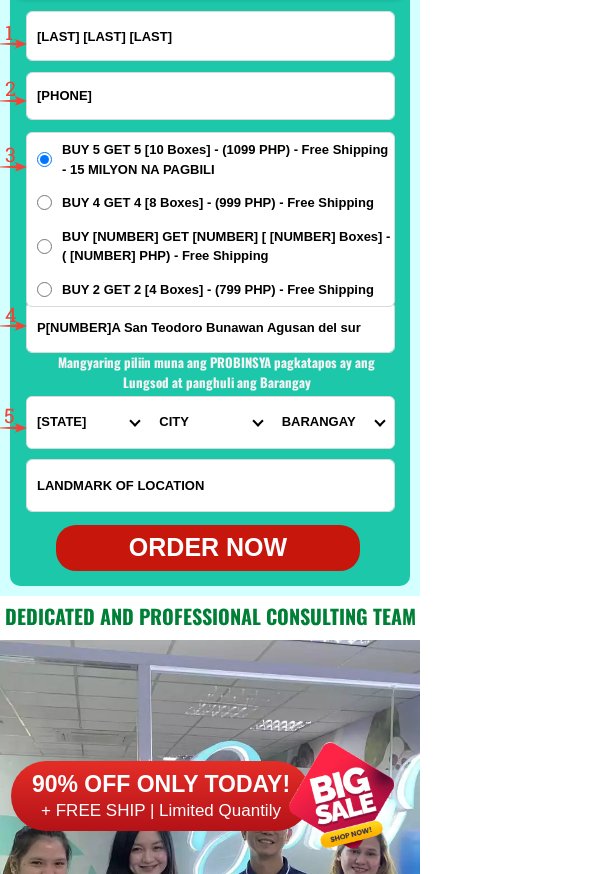 type on "P[NUMBER]A San Teodoro Bunawan Agusan del sur" 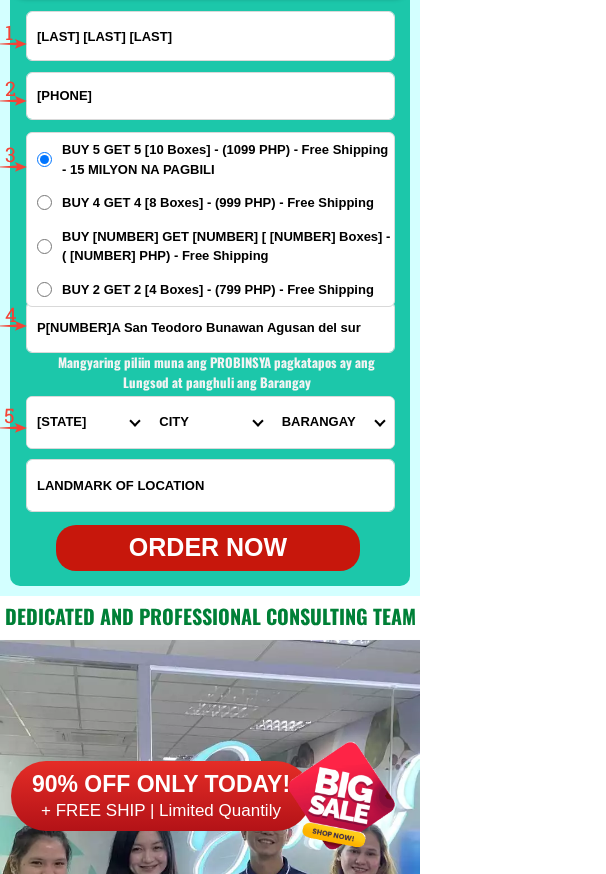 click on "PROVINCE Abra Agusan-del-norte Agusan-del-sur Aklan Albay Antique Apayao Aurora Basilan Bataan Batanes Batangas Benguet Biliran Bohol Bukidnon Bulacan Cagayan Camarines-norte Camarines-sur Camiguin Capiz Catanduanes Cavite Cebu Cotabato Davao-de-oro Davao-del-norte Davao-del-sur Davao-occidental Davao-oriental Dinagat-islands Eastern-samar Guimaras Ifugao Ilocos-norte Ilocos-sur Iloilo Isabela Kalinga La-union Laguna Lanao-del-norte Lanao-del-sur Leyte Maguindanao Marinduque Masbate Metro-manila Misamis-occidental Misamis-oriental Mountain-province Negros-occidental Negros-oriental Northern-samar Nueva-ecija Nueva-vizcaya Occidental-mindoro Oriental-mindoro Palawan Pampanga Pangasinan Quezon Quirino Rizal Romblon Sarangani Siquijor Sorsogon South-cotabato Southern-leyte Sultan-kudarat Sulu Surigao-del-norte Surigao-del-sur Tarlac Tawi-tawi Western-samar Zambales Zamboanga-del-norte Zamboanga-del-sur Zamboanga-sibugay" at bounding box center (88, 422) 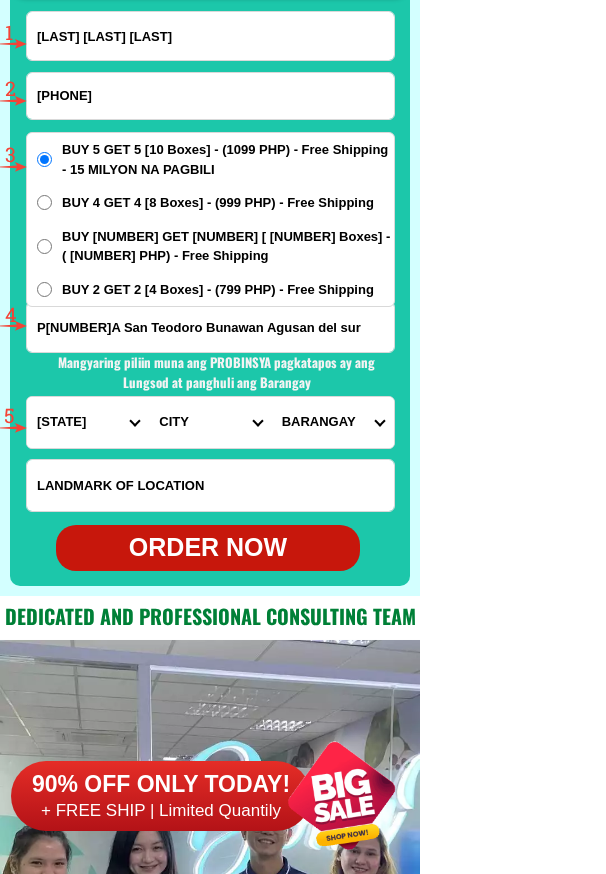 select on "63 [PHONE]" 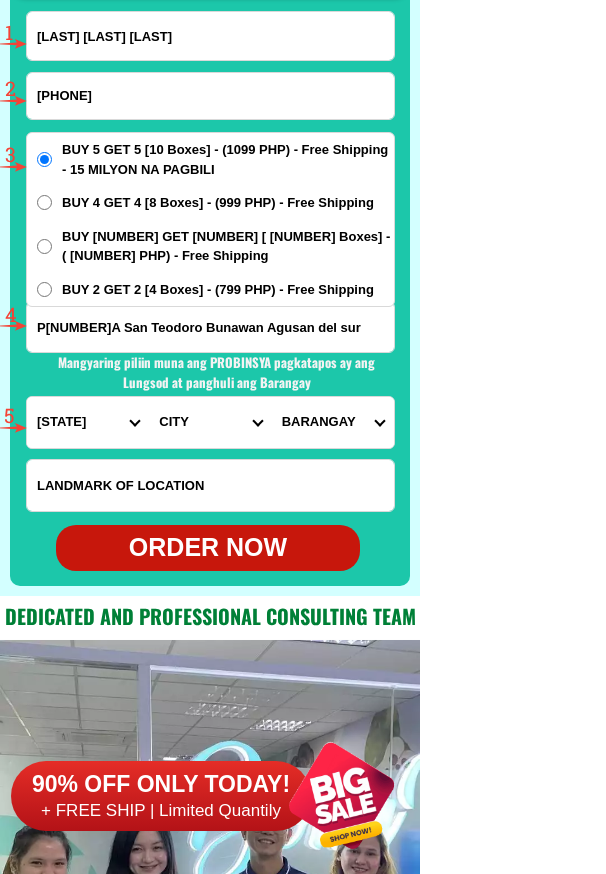 click on "PROVINCE Abra Agusan-del-norte Agusan-del-sur Aklan Albay Antique Apayao Aurora Basilan Bataan Batanes Batangas Benguet Biliran Bohol Bukidnon Bulacan Cagayan Camarines-norte Camarines-sur Camiguin Capiz Catanduanes Cavite Cebu Cotabato Davao-de-oro Davao-del-norte Davao-del-sur Davao-occidental Davao-oriental Dinagat-islands Eastern-samar Guimaras Ifugao Ilocos-norte Ilocos-sur Iloilo Isabela Kalinga La-union Laguna Lanao-del-norte Lanao-del-sur Leyte Maguindanao Marinduque Masbate Metro-manila Misamis-occidental Misamis-oriental Mountain-province Negros-occidental Negros-oriental Northern-samar Nueva-ecija Nueva-vizcaya Occidental-mindoro Oriental-mindoro Palawan Pampanga Pangasinan Quezon Quirino Rizal Romblon Sarangani Siquijor Sorsogon South-cotabato Southern-leyte Sultan-kudarat Sulu Surigao-del-norte Surigao-del-sur Tarlac Tawi-tawi Western-samar Zambales Zamboanga-del-norte Zamboanga-del-sur Zamboanga-sibugay" at bounding box center [88, 422] 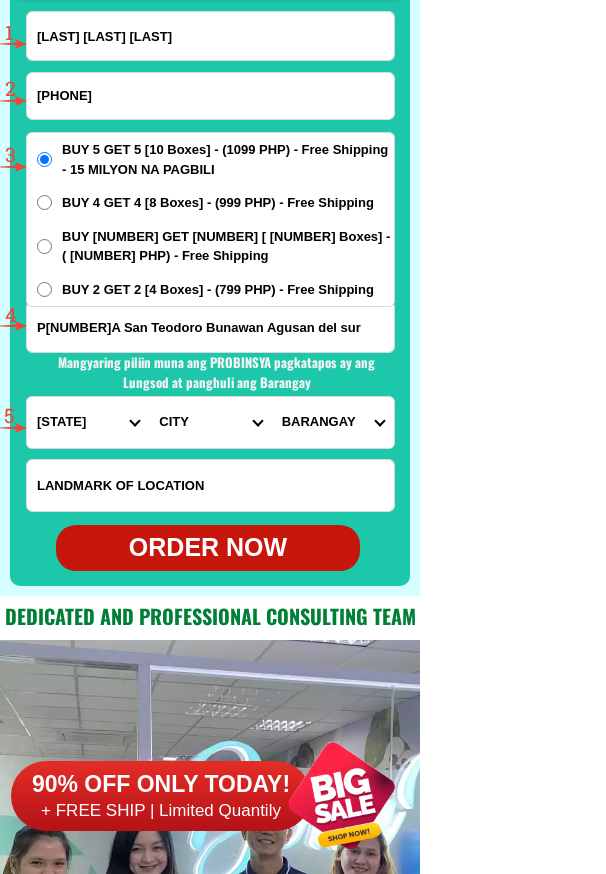 click on "CITY [CITY]-[CITY] [CITY]-[CITY] [CITY]-[CITY] [CITY]-[CITY] [CITY]-[CITY] [CITY]-[CITY] [CITY] [CITY] [CITY] [CITY] [CITY] [CITY] [CITY]" at bounding box center [210, 422] 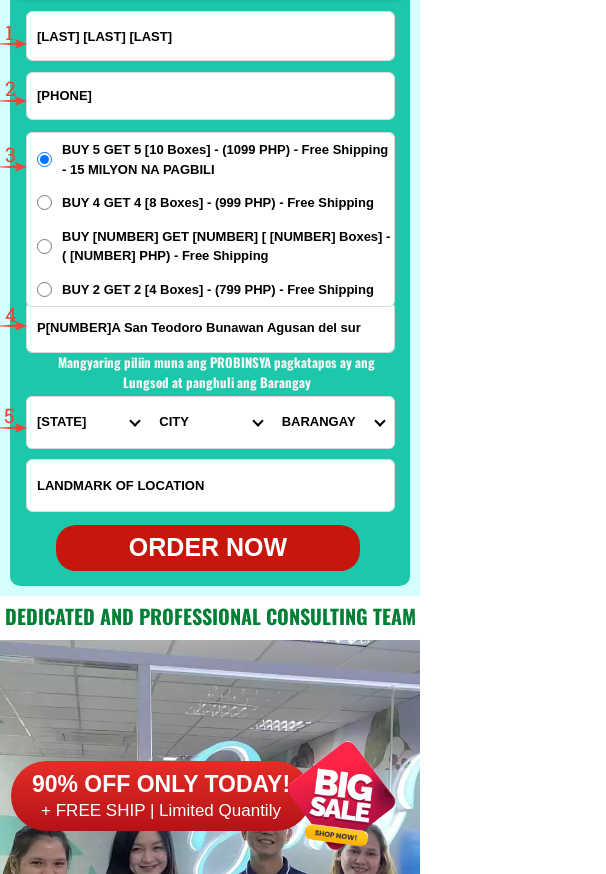 select on "63 [PHONE]" 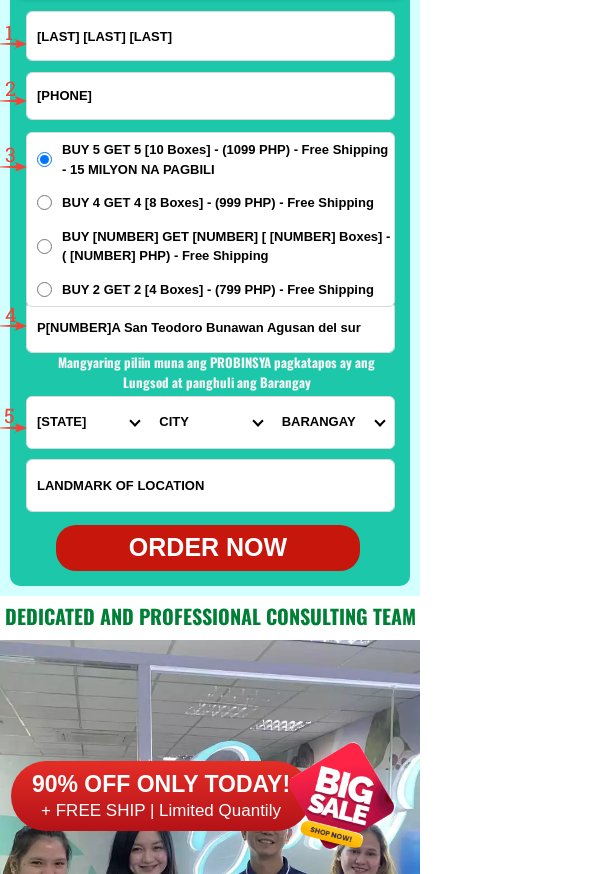 click on "CITY [CITY]-[CITY] [CITY]-[CITY] [CITY]-[CITY] [CITY]-[CITY] [CITY]-[CITY] [CITY]-[CITY] [CITY] [CITY] [CITY] [CITY] [CITY] [CITY] [CITY]" at bounding box center [210, 422] 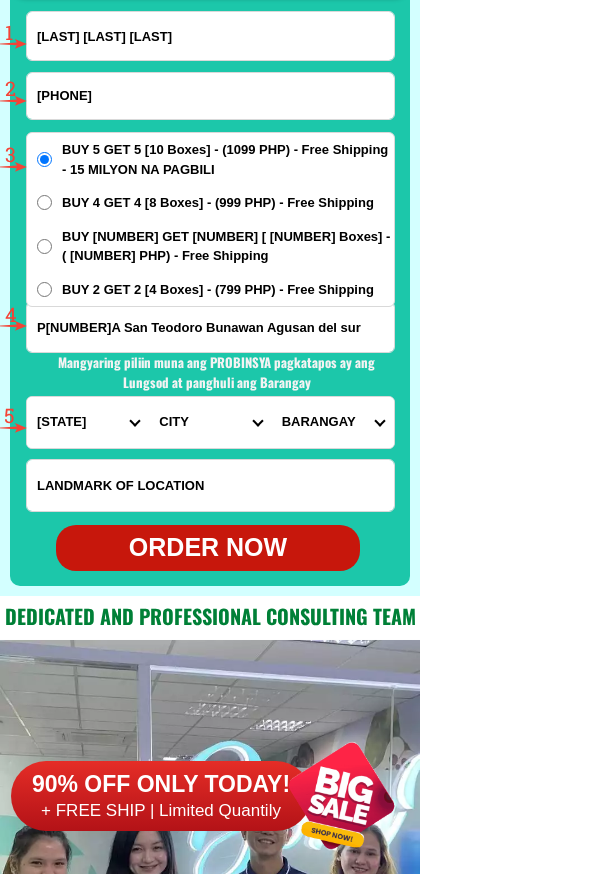 click on "BARANGAY Bunawan brook Consuelo Imelda Libertad Mambalili Nueva era Poblacion San andres San marcos San teodoro" at bounding box center (333, 422) 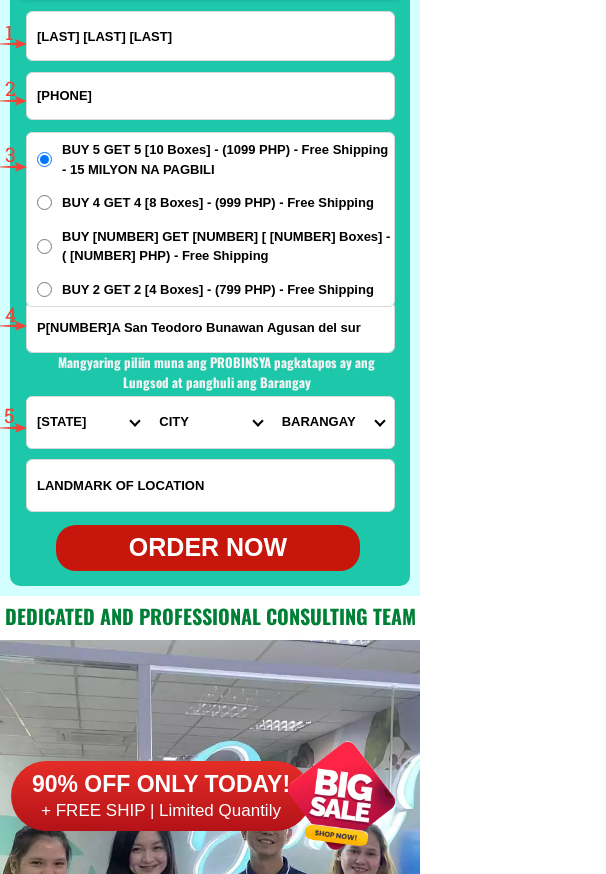 select on "63 [PHONE]" 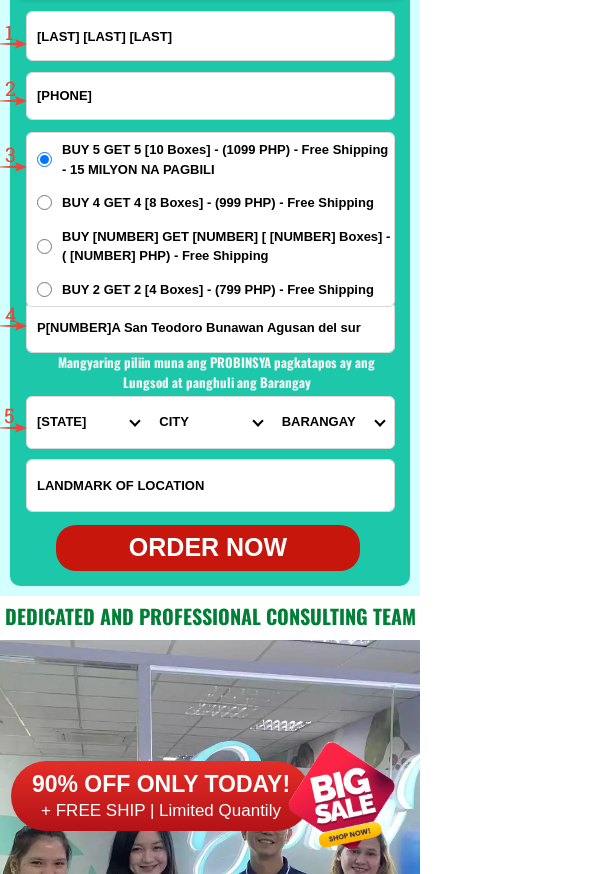 click on "BARANGAY Bunawan brook Consuelo Imelda Libertad Mambalili Nueva era Poblacion San andres San marcos San teodoro" at bounding box center (333, 422) 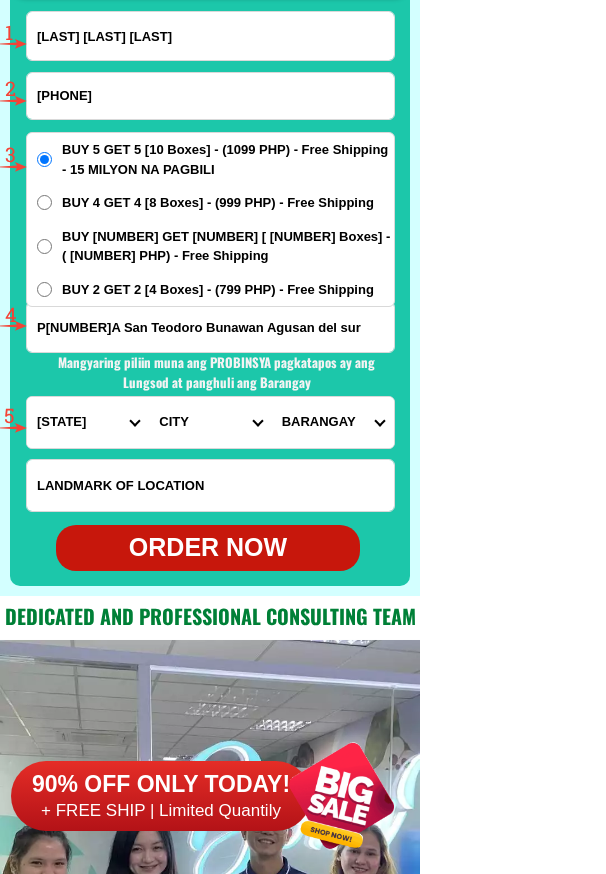 click on "ORDER NOW" at bounding box center [208, 548] 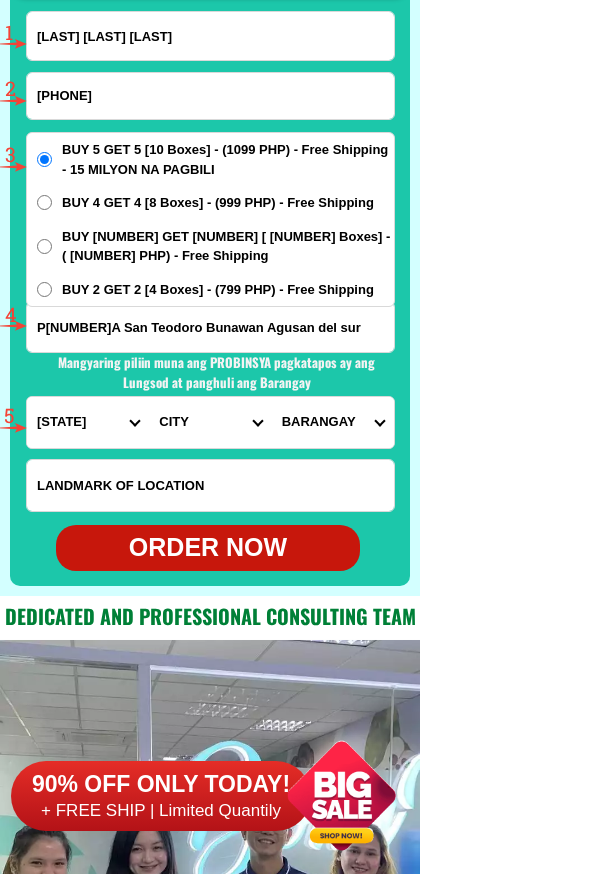 type on "P[NUMBER]A San Teodoro Bunawan Agusan del sur" 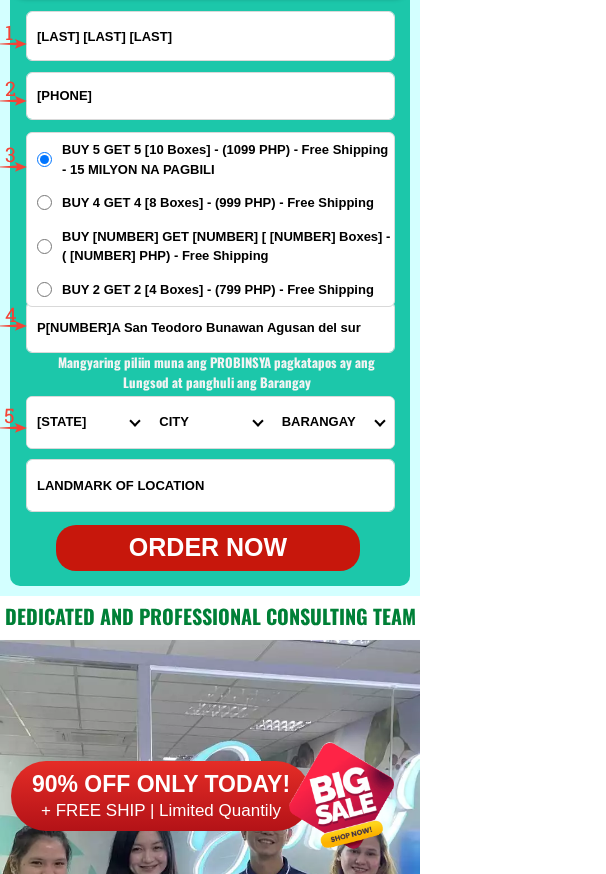 radio on "true" 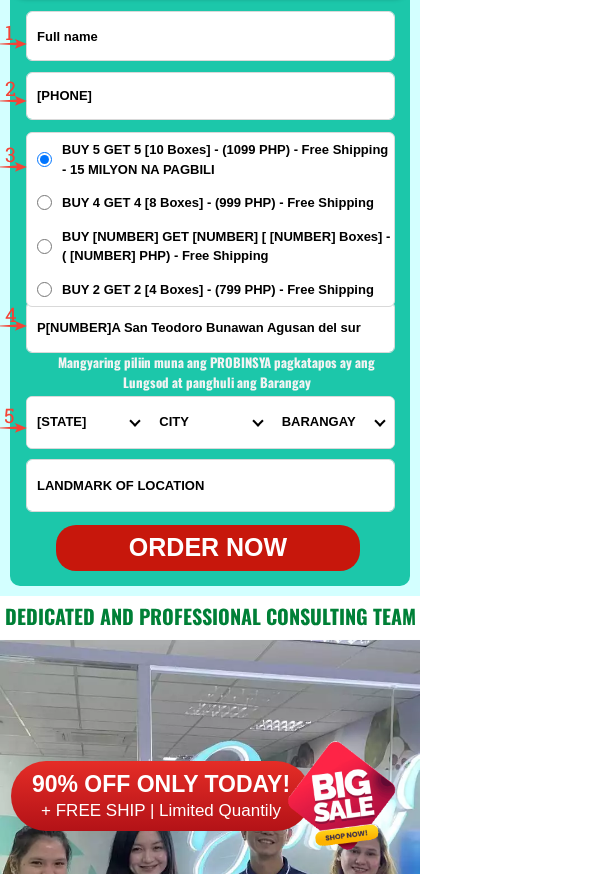 click at bounding box center (210, 36) 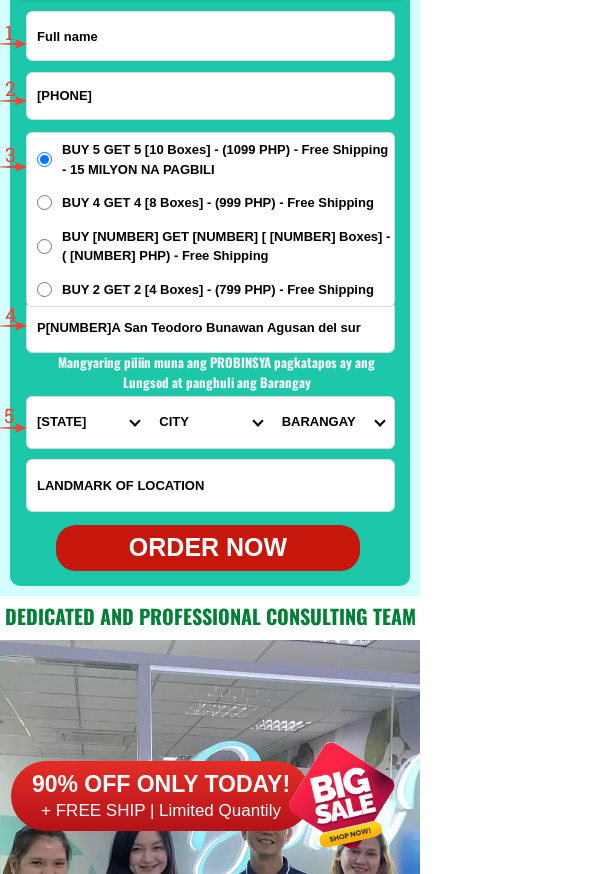 paste on "[LAST] [LAST]" 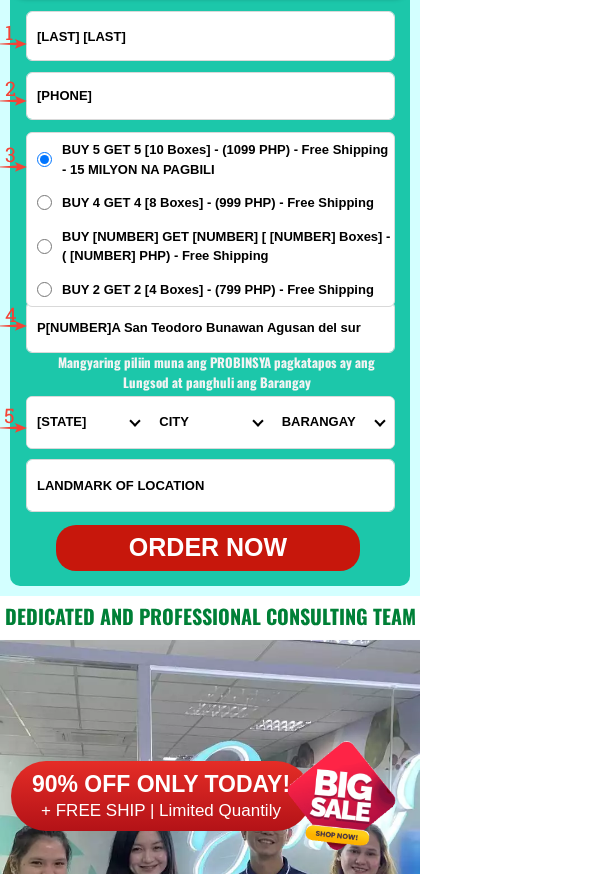 type on "[LAST] [LAST]" 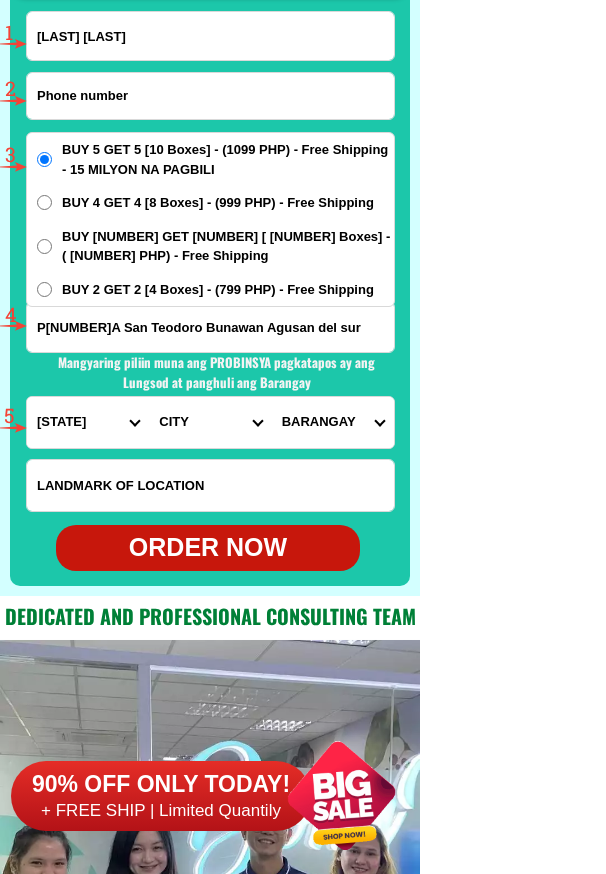 drag, startPoint x: 154, startPoint y: 83, endPoint x: 145, endPoint y: 76, distance: 11.401754 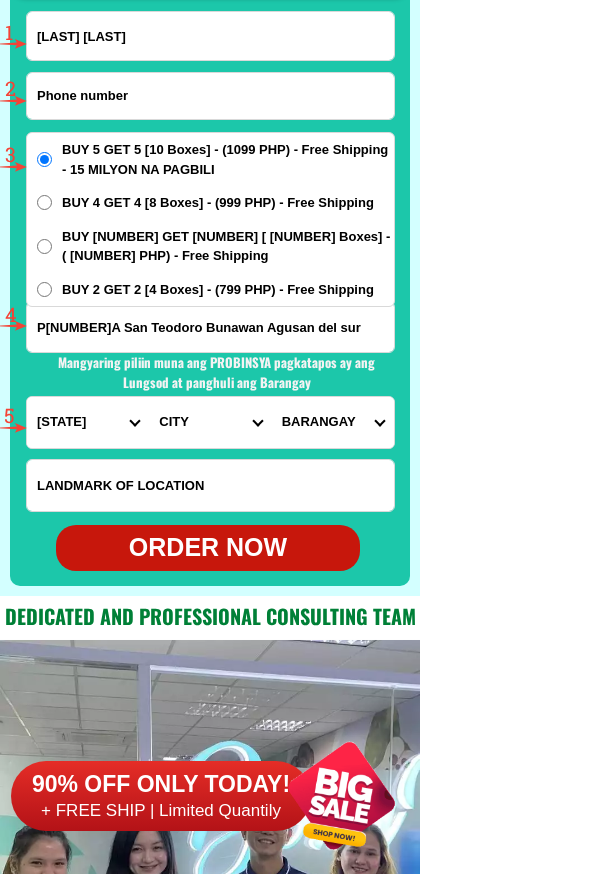 click at bounding box center [210, 96] 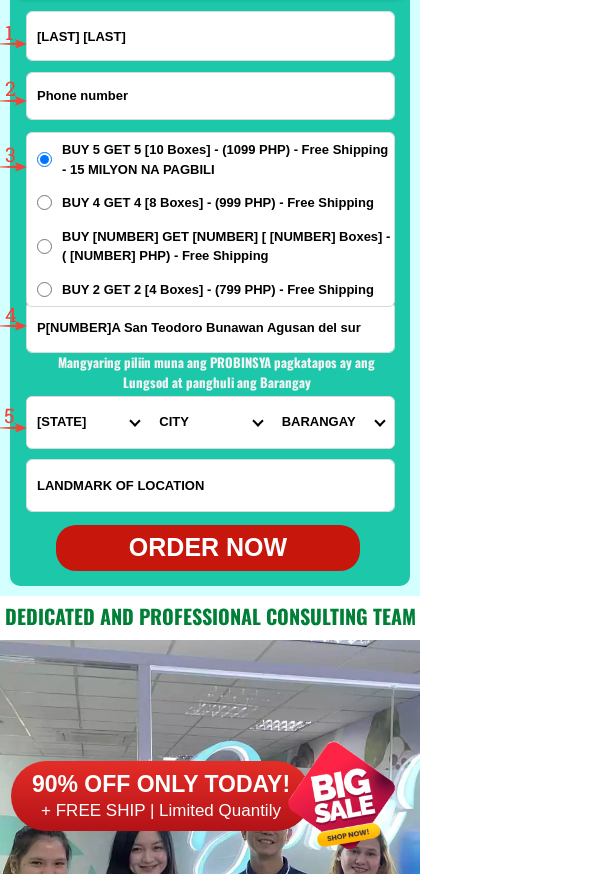 paste on "[PHONE]" 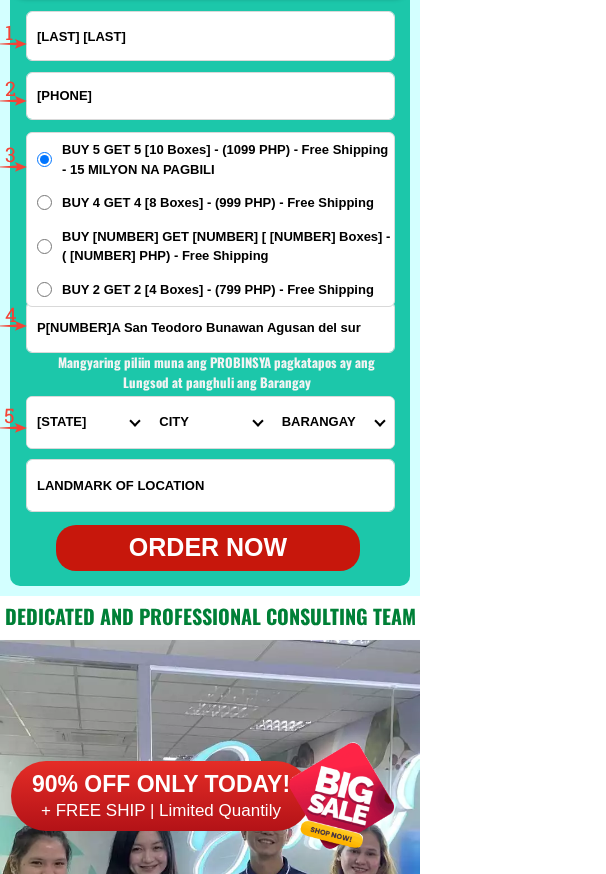 click on "[PHONE]" at bounding box center (210, 96) 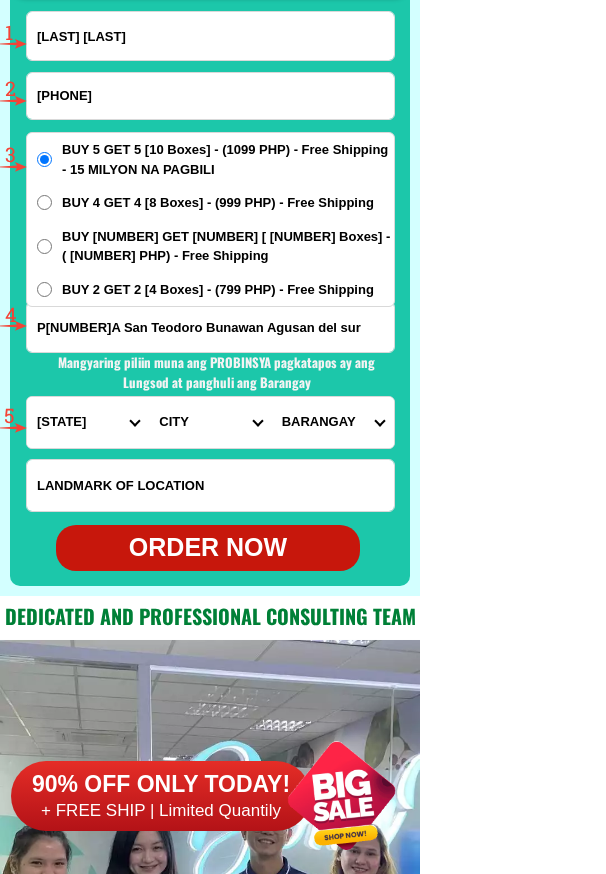 click on "[PHONE]" at bounding box center [210, 96] 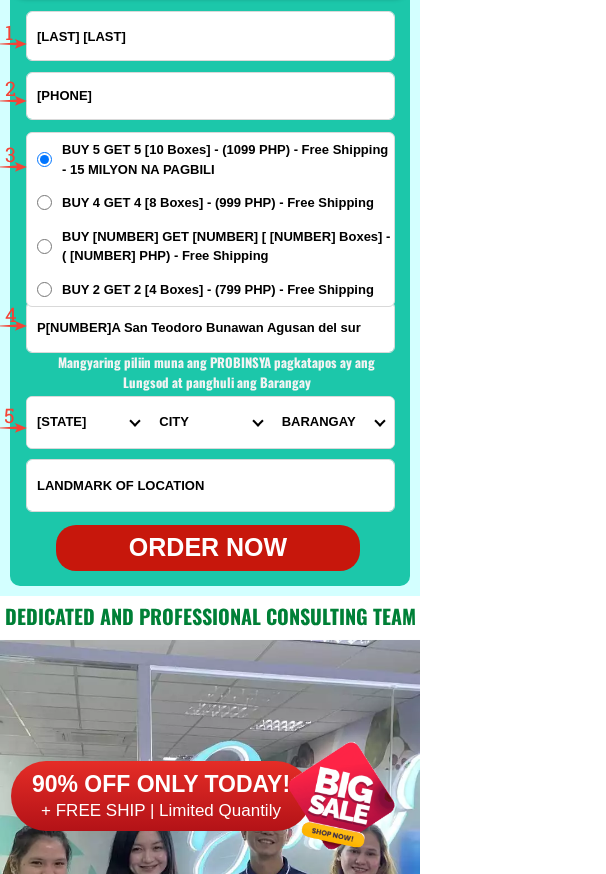 type on "[PHONE]" 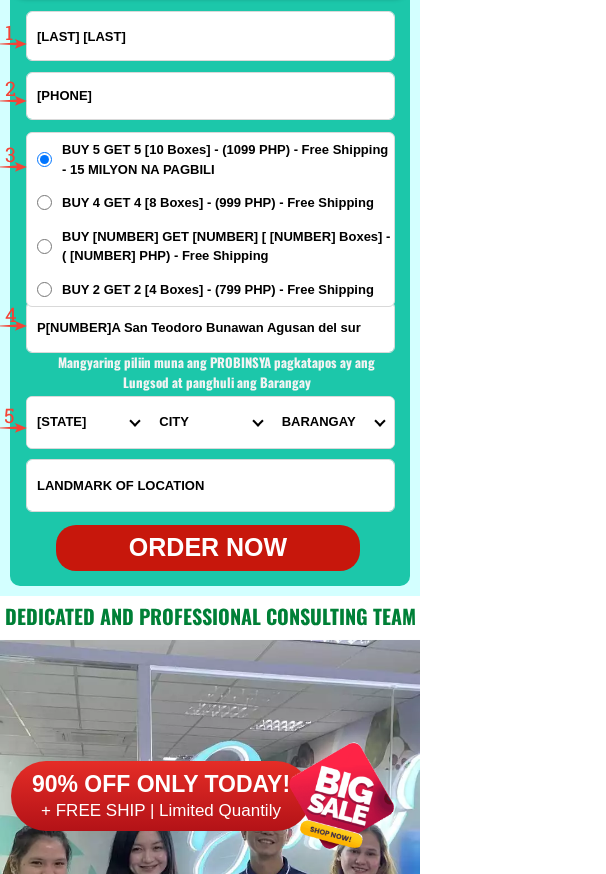 click on "P[NUMBER]A San Teodoro Bunawan Agusan del sur" at bounding box center (210, 327) 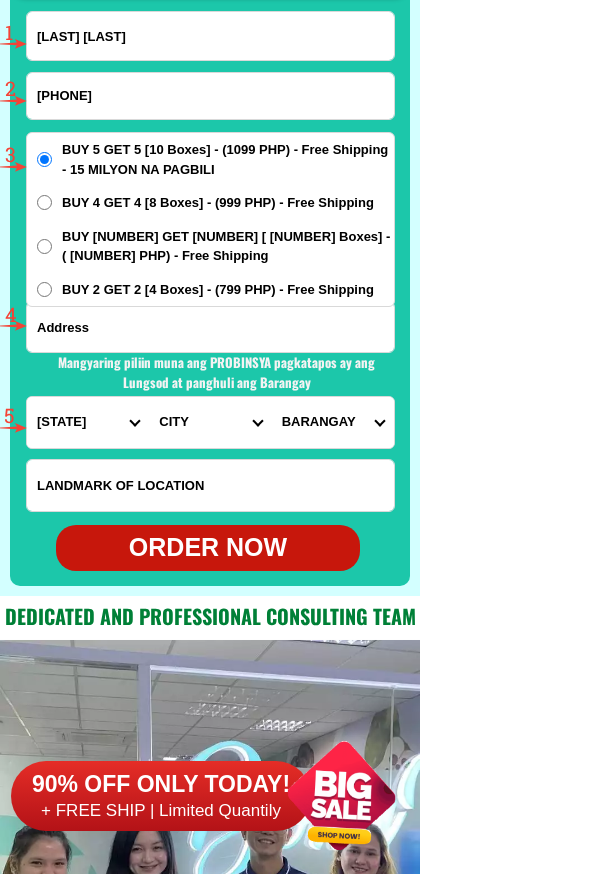 paste on "Blk 4 paseó dé paz san Isidro [CITY] [REGION]" 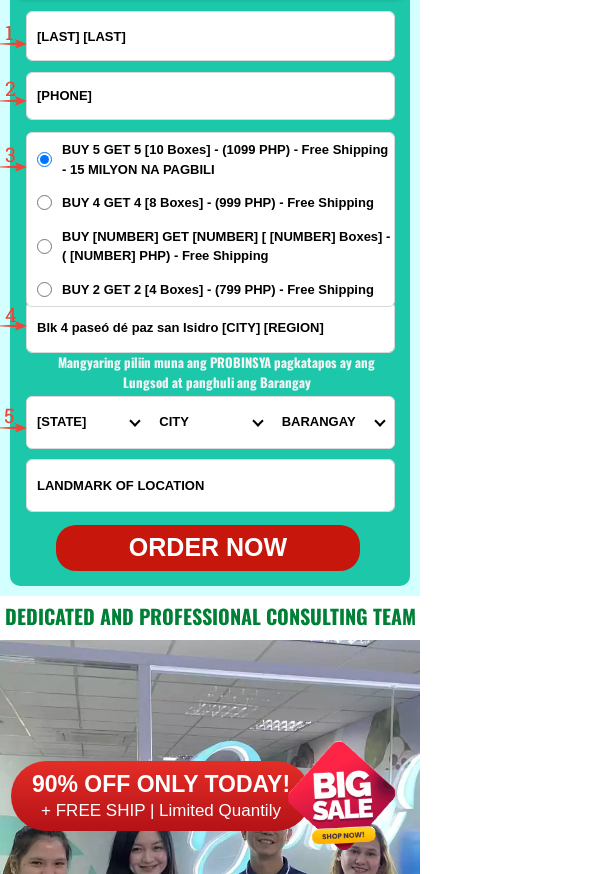 type on "Blk 4 paseó dé paz san Isidro [CITY] [REGION]" 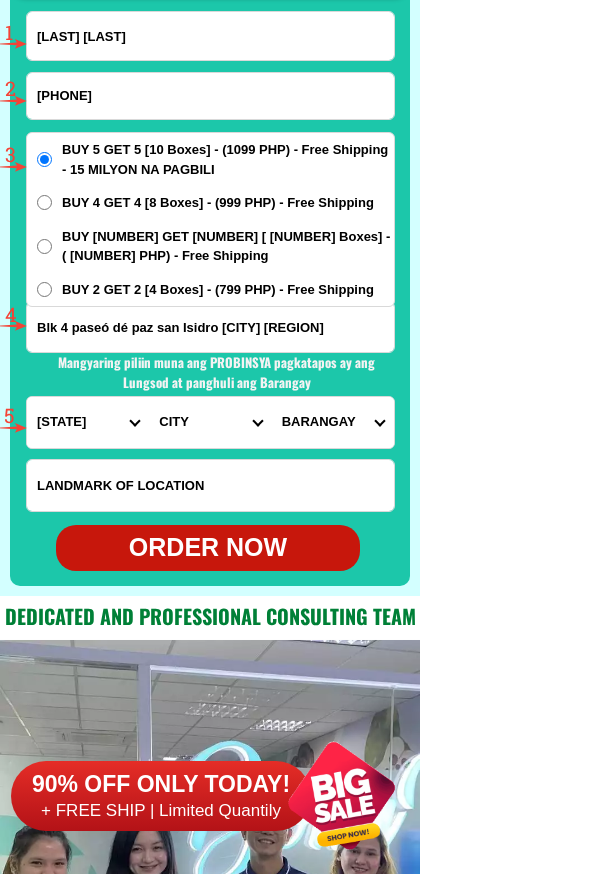 click on "PROVINCE Abra Agusan-del-norte Agusan-del-sur Aklan Albay Antique Apayao Aurora Basilan Bataan Batanes Batangas Benguet Biliran Bohol Bukidnon Bulacan Cagayan Camarines-norte Camarines-sur Camiguin Capiz Catanduanes Cavite Cebu Cotabato Davao-de-oro Davao-del-norte Davao-del-sur Davao-occidental Davao-oriental Dinagat-islands Eastern-samar Guimaras Ifugao Ilocos-norte Ilocos-sur Iloilo Isabela Kalinga La-union Laguna Lanao-del-norte Lanao-del-sur Leyte Maguindanao Marinduque Masbate Metro-manila Misamis-occidental Misamis-oriental Mountain-province Negros-occidental Negros-oriental Northern-samar Nueva-ecija Nueva-vizcaya Occidental-mindoro Oriental-mindoro Palawan Pampanga Pangasinan Quezon Quirino Rizal Romblon Sarangani Siquijor Sorsogon South-cotabato Southern-leyte Sultan-kudarat Sulu Surigao-del-norte Surigao-del-sur Tarlac Tawi-tawi Western-samar Zambales Zamboanga-del-norte Zamboanga-del-sur Zamboanga-sibugay" at bounding box center [88, 422] 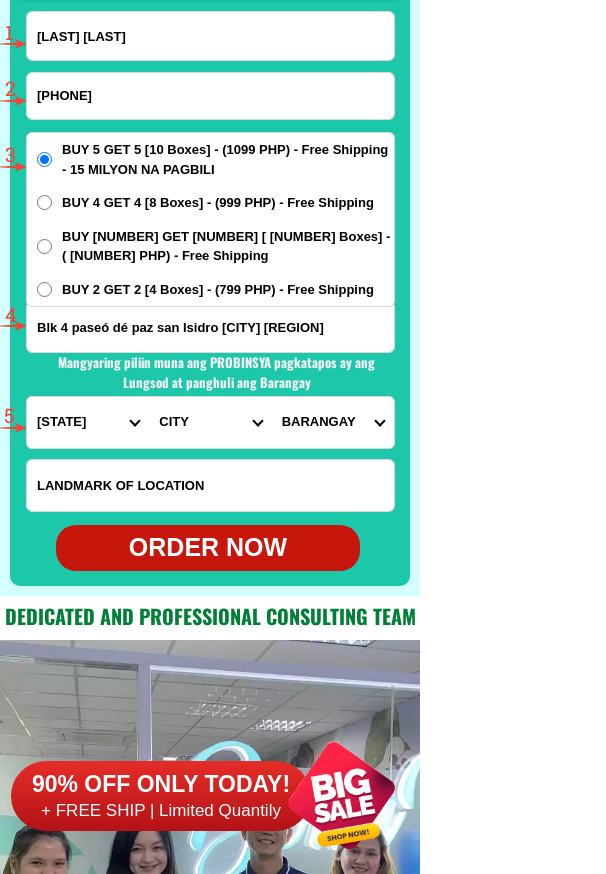 select on "[PHONE]" 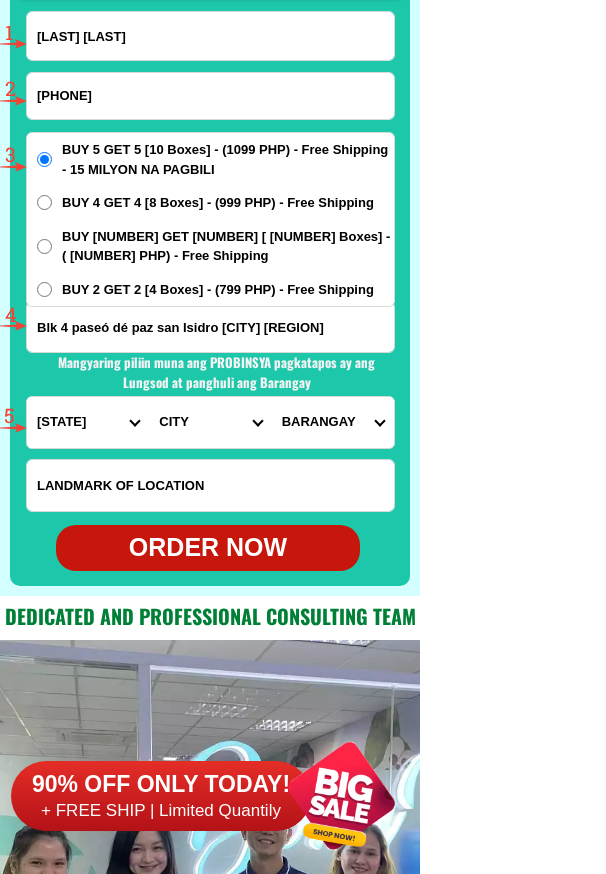 click on "PROVINCE Abra Agusan-del-norte Agusan-del-sur Aklan Albay Antique Apayao Aurora Basilan Bataan Batanes Batangas Benguet Biliran Bohol Bukidnon Bulacan Cagayan Camarines-norte Camarines-sur Camiguin Capiz Catanduanes Cavite Cebu Cotabato Davao-de-oro Davao-del-norte Davao-del-sur Davao-occidental Davao-oriental Dinagat-islands Eastern-samar Guimaras Ifugao Ilocos-norte Ilocos-sur Iloilo Isabela Kalinga La-union Laguna Lanao-del-norte Lanao-del-sur Leyte Maguindanao Marinduque Masbate Metro-manila Misamis-occidental Misamis-oriental Mountain-province Negros-occidental Negros-oriental Northern-samar Nueva-ecija Nueva-vizcaya Occidental-mindoro Oriental-mindoro Palawan Pampanga Pangasinan Quezon Quirino Rizal Romblon Sarangani Siquijor Sorsogon South-cotabato Southern-leyte Sultan-kudarat Sulu Surigao-del-norte Surigao-del-sur Tarlac Tawi-tawi Western-samar Zambales Zamboanga-del-norte Zamboanga-del-sur Zamboanga-sibugay" at bounding box center (88, 422) 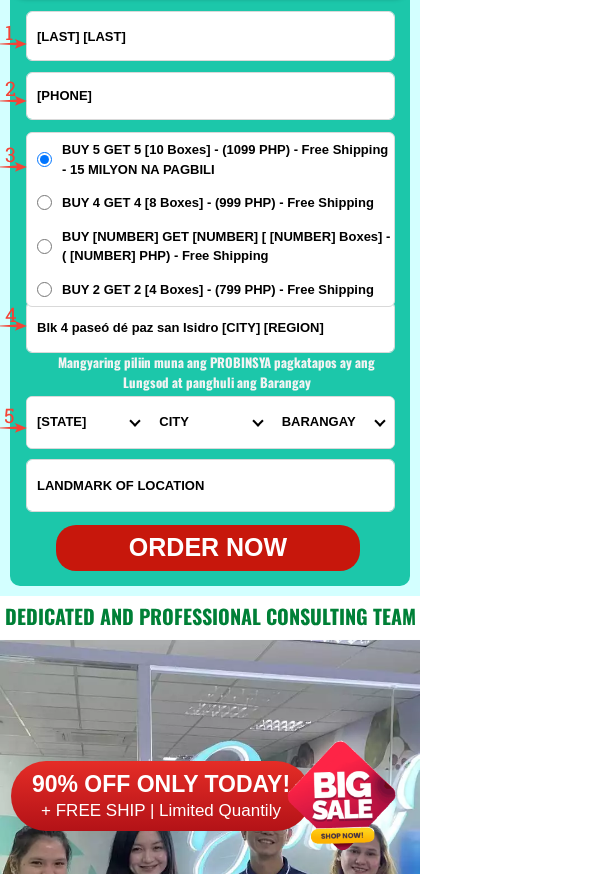 click on "CITY [CITY]-[CITY] [CITY]-[CITY] [CITY]-[CITY] [CITY] [CITY]-[CITY] [CITY] [CITY] [CITY] [CITY]" at bounding box center (210, 422) 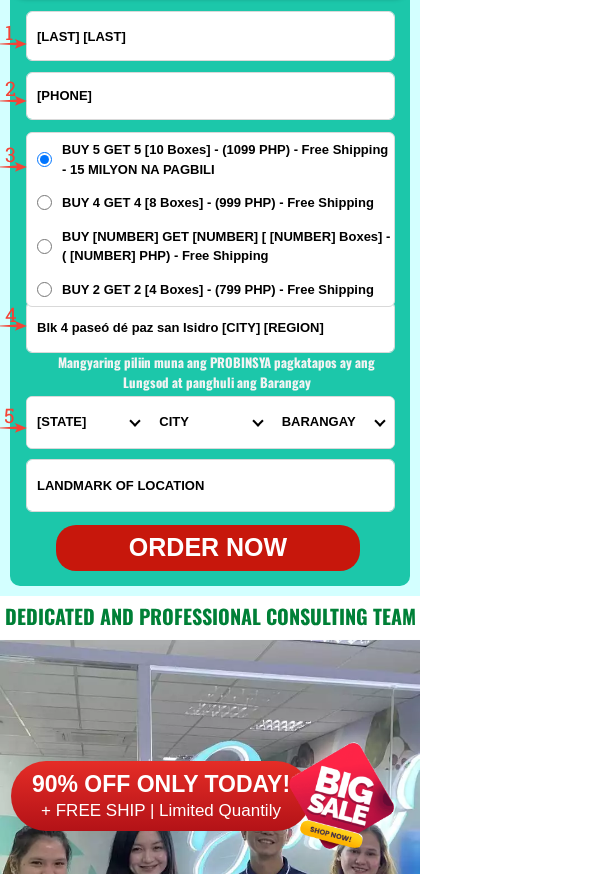 select on "[PHONE]" 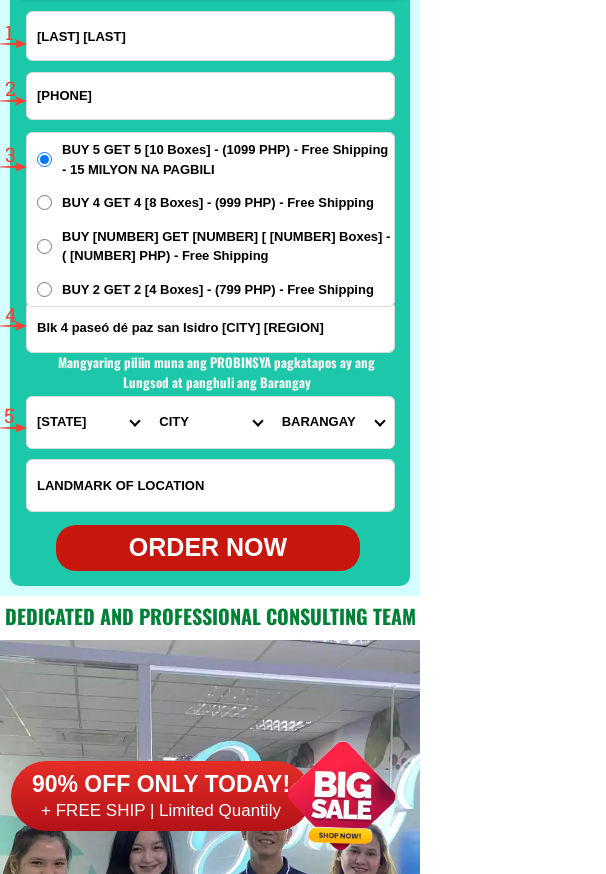 click on "CITY [CITY]-[CITY] [CITY]-[CITY] [CITY]-[CITY] [CITY] [CITY]-[CITY] [CITY] [CITY] [CITY] [CITY]" at bounding box center (210, 422) 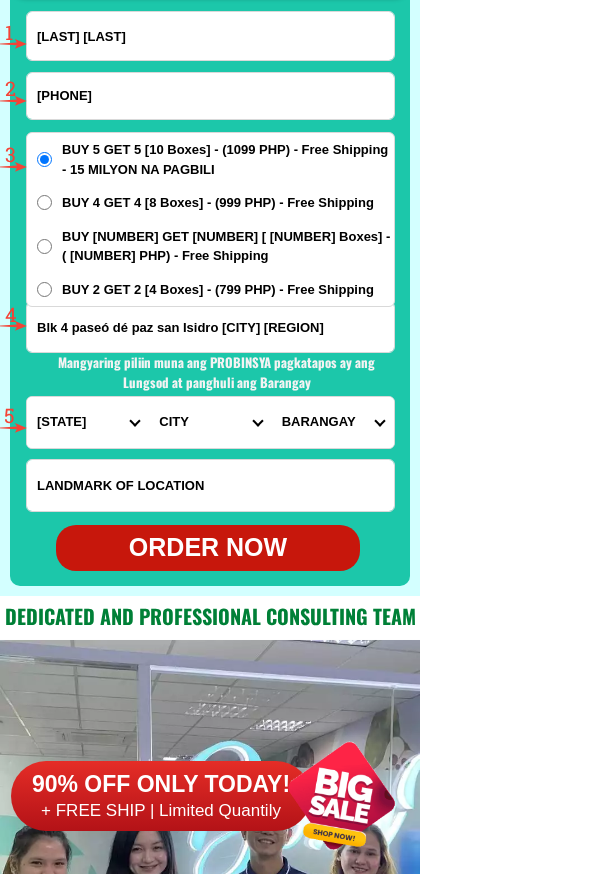 click on "BARANGAY Alapan i -a Alapan i -b Alapan i -c Alapan i-a Alapan i-b Alapan i-c Alapan ii-a Alapan ii-b Anabu i -a Anabu i -b Anabu i -c Anabu i -d Anabu i -e Anabu i -f Anabu i -g Anabu i-a Anabu i-b Anabu i-c Anabu i-d Anabu i-e Anabu i-f Anabu i-g Anabu ii-a Anabu ii-b Anabu ii-c Anabu ii-d Anabu ii-e Anabu ii-f Bagong silang (bahayang pag-asa) Bayan luma i Bayan luma ii Bayan luma iii Bayan luma iv Bayan luma ix Bayan luma v Bayan luma vi Bayan luma vii Bayan luma viii Bucandala i Bucandala ii Bucandala iii Bucandala iv Bucandala v Buhay na tubig Carsadang bago i Carsadang bago ii Magdalo Maharlika Malagasang i -a Malagasang i -b Malagasang i -c Malagasang i -d Malagasang i -e Malagasang i -f Malagasang i -g Malagasang i-a Malagasang i-b Malagasang i-c Malagasang i-d Malagasang i-e Malagasang i-f Malagasang i-g Malagasang ii-a Malagasang ii-b Malagasang ii-c Malagasang ii-d Malagasang ii-e Malagasang ii-f Malagasang ii-g Mariano espeleta i Mariano espeleta ii Mariano espeleta iii Medicion i -a Medicion i -b" at bounding box center (333, 422) 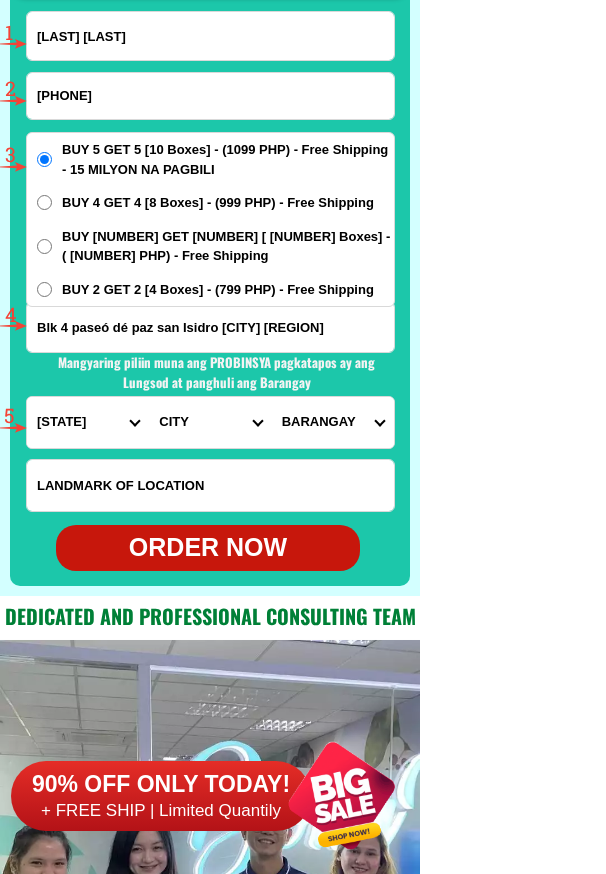select on "[NUMBER]" 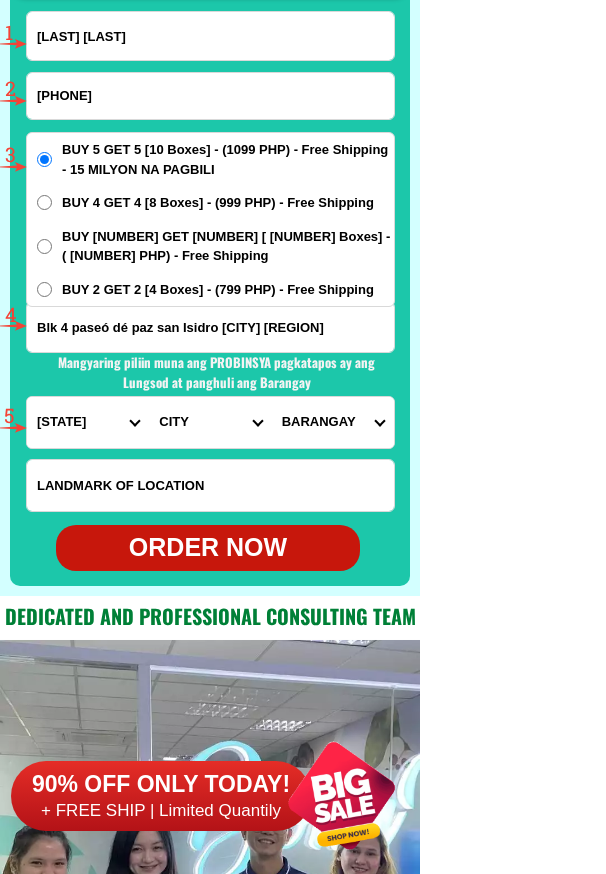 click on "BARANGAY Alapan i -a Alapan i -b Alapan i -c Alapan i-a Alapan i-b Alapan i-c Alapan ii-a Alapan ii-b Anabu i -a Anabu i -b Anabu i -c Anabu i -d Anabu i -e Anabu i -f Anabu i -g Anabu i-a Anabu i-b Anabu i-c Anabu i-d Anabu i-e Anabu i-f Anabu i-g Anabu ii-a Anabu ii-b Anabu ii-c Anabu ii-d Anabu ii-e Anabu ii-f Bagong silang (bahayang pag-asa) Bayan luma i Bayan luma ii Bayan luma iii Bayan luma iv Bayan luma ix Bayan luma v Bayan luma vi Bayan luma vii Bayan luma viii Bucandala i Bucandala ii Bucandala iii Bucandala iv Bucandala v Buhay na tubig Carsadang bago i Carsadang bago ii Magdalo Maharlika Malagasang i -a Malagasang i -b Malagasang i -c Malagasang i -d Malagasang i -e Malagasang i -f Malagasang i -g Malagasang i-a Malagasang i-b Malagasang i-c Malagasang i-d Malagasang i-e Malagasang i-f Malagasang i-g Malagasang ii-a Malagasang ii-b Malagasang ii-c Malagasang ii-d Malagasang ii-e Malagasang ii-f Malagasang ii-g Mariano espeleta i Mariano espeleta ii Mariano espeleta iii Medicion i -a Medicion i -b" at bounding box center (333, 422) 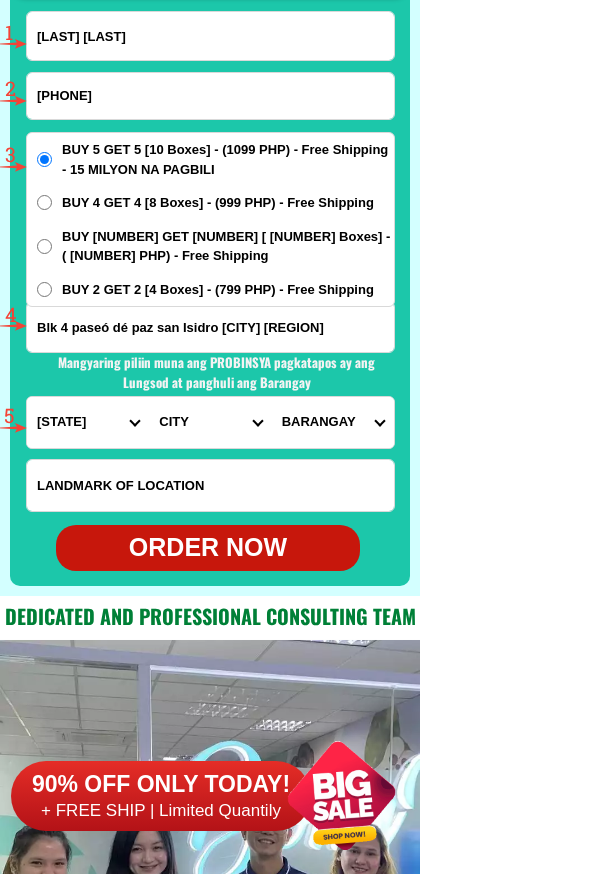 click on "ORDER NOW" at bounding box center [208, 548] 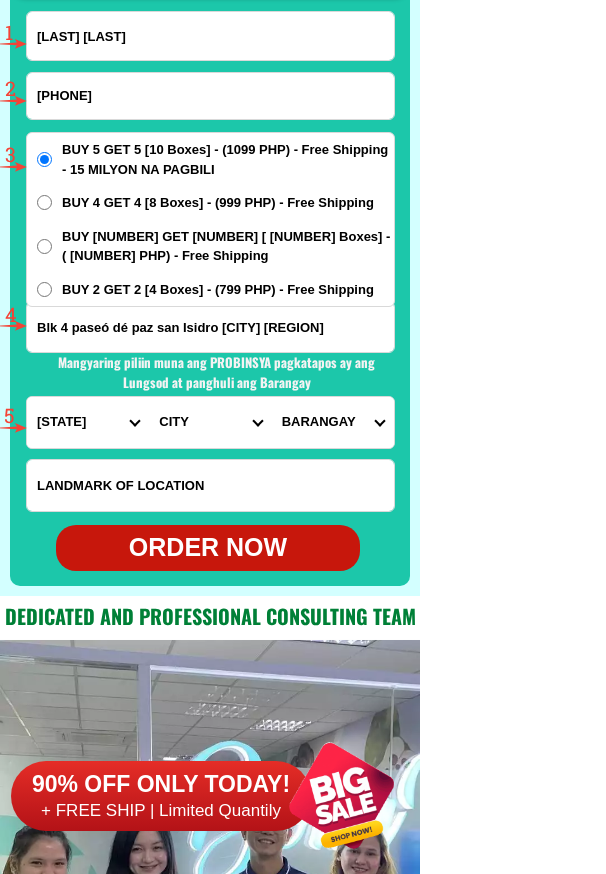 radio on "true" 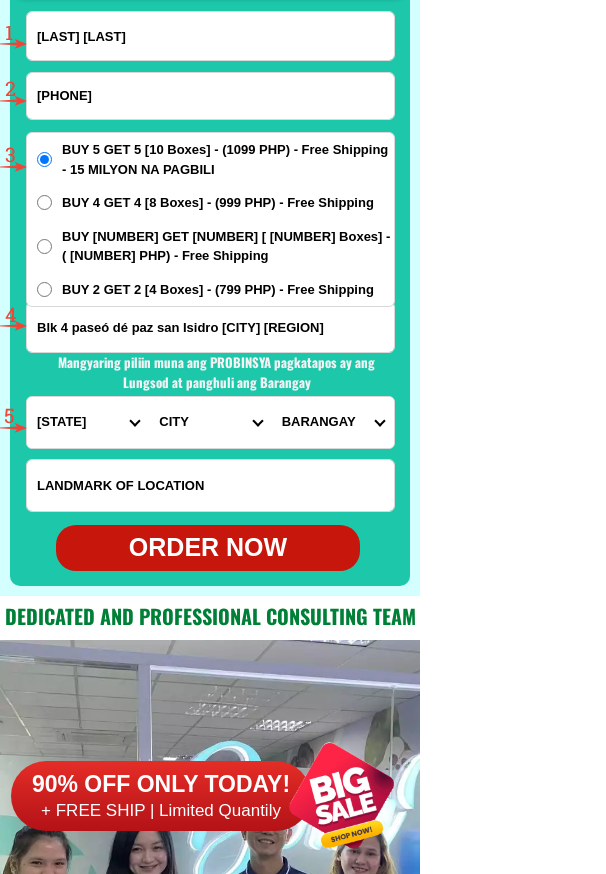 click on "[LAST] [LAST]" at bounding box center (210, 36) 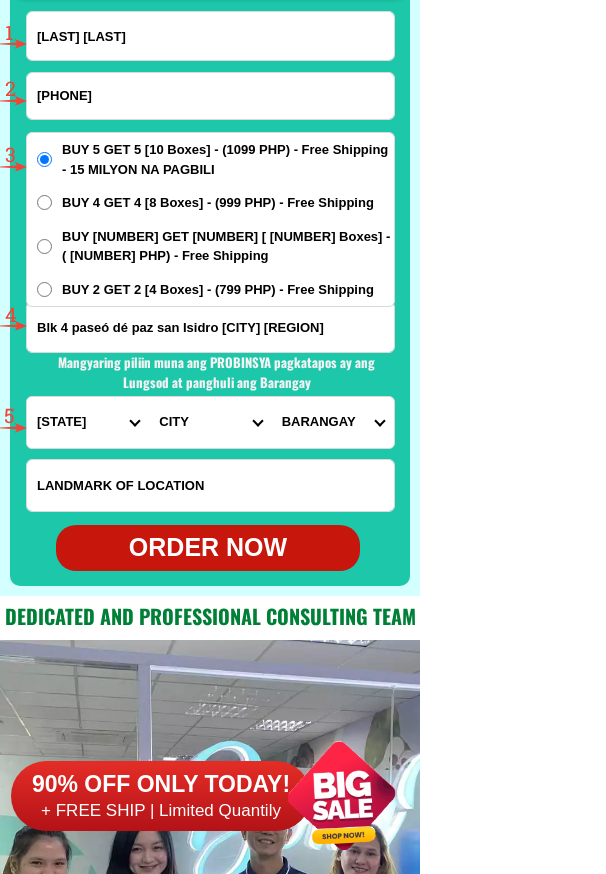paste on "[CITY]" 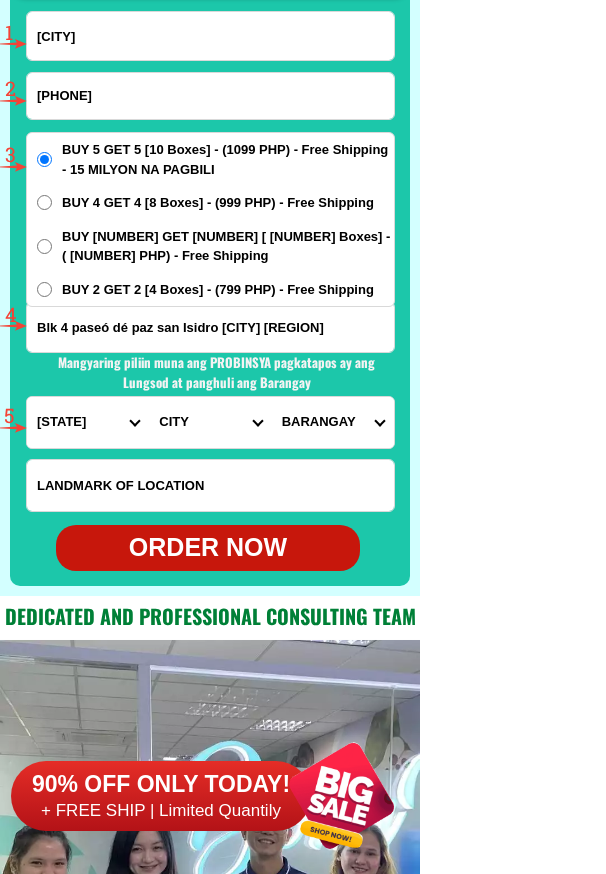 type on "[CITY]" 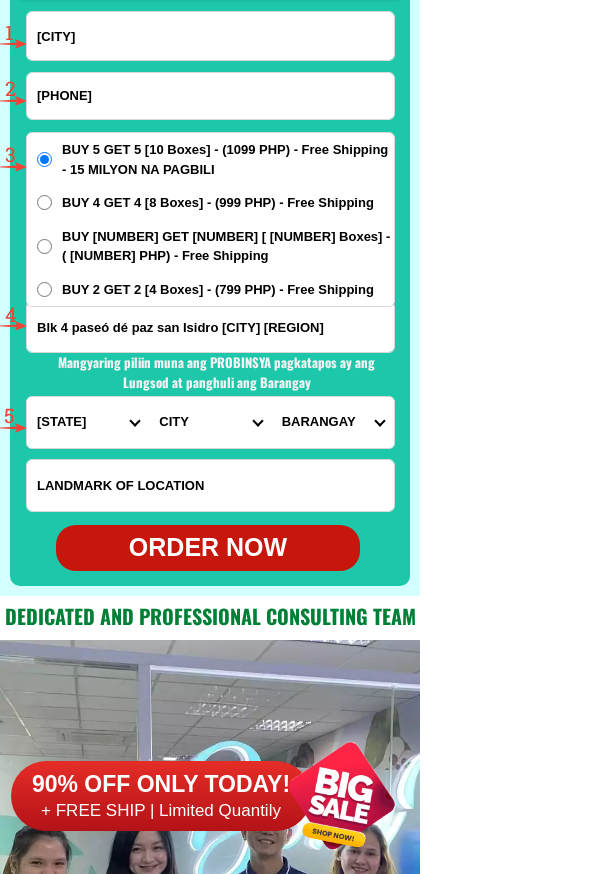 click on "[PHONE]" at bounding box center (210, 96) 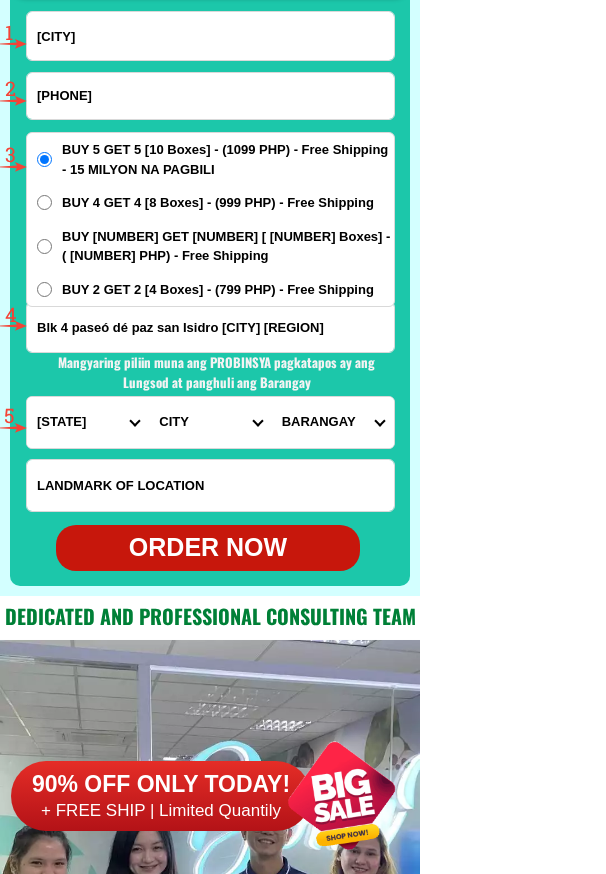 paste on "[PHONE]" 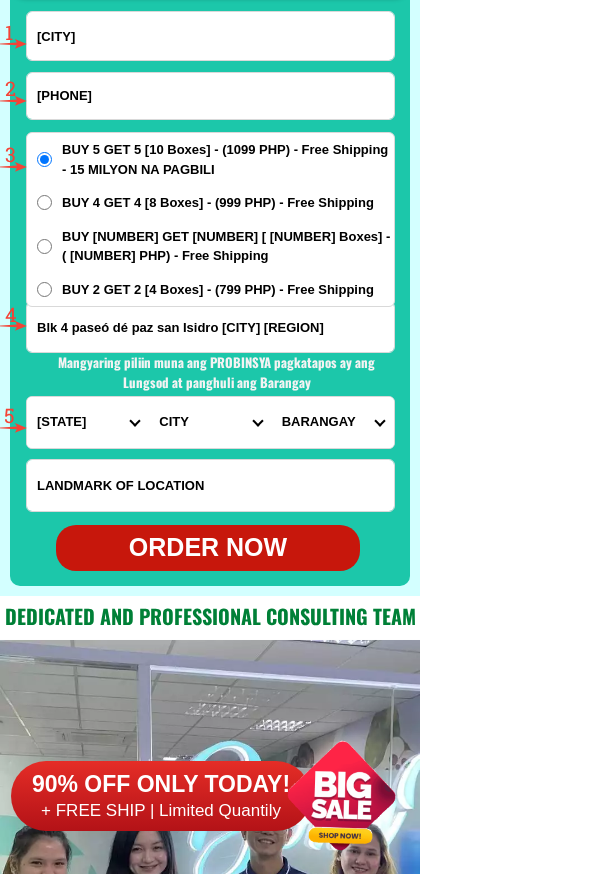 drag, startPoint x: 50, startPoint y: 92, endPoint x: -27, endPoint y: 91, distance: 77.00649 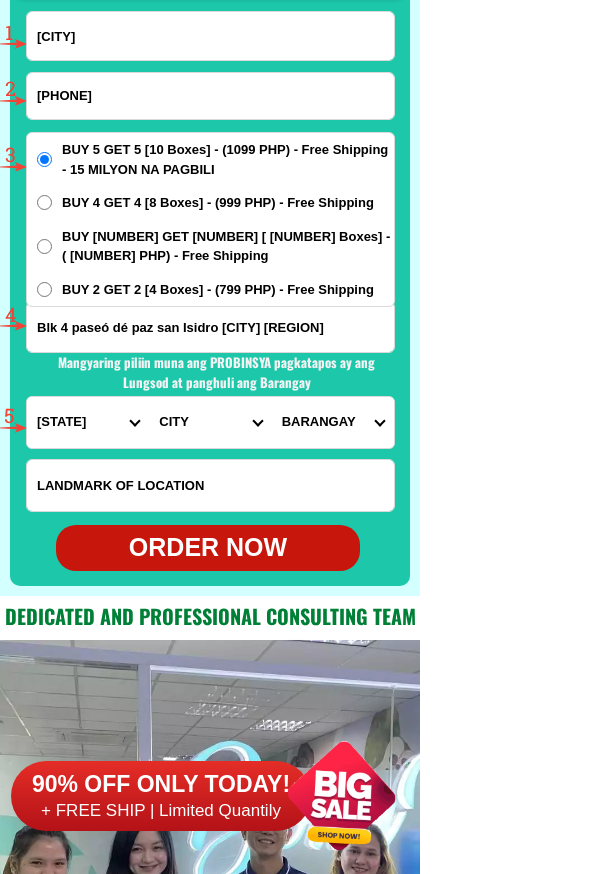 click on "FREE SHIPPING NATIONWIDE Contact Review Introduction Product BONA VITA COFFEE Comprehensive health protection solution
Research by Dr. Willie Ong and Dr. Liza Ong ✅ 𝙰𝚗𝚝𝚒 𝙲𝚊𝚗𝚌𝚎𝚛 ✅ 𝙰𝚗𝚝𝚒 𝚂𝚝𝚛𝚘𝚔𝚎
✅ 𝙰𝚗𝚝𝚒 𝙳𝚒𝚊𝚋𝚎𝚝𝚒𝚌 ✅ 𝙳𝚒𝚊𝚋𝚎𝚝𝚎𝚜 FAKE VS ORIGINAL Noon: nagkaroon ng cancer, hindi makalakad ng normal pagkatapos: uminom ng Bonavita dalawang beses sa isang araw, maaaring maglakad nang mag-isa, bawasan ang mga sintomas ng kanser The product has been certified for
safety and effectiveness Prevent and combat signs of diabetes, hypertension, and cardiovascular diseases Helps strengthen bones and joints Prevent cancer Reduce excess fat Anti-aging BONAVITA CAFE WITH HYDROLYZED COLLAGEN Enemy of the cause of disease LIZA ONG Doc - Dr. Tony Leachon -                                      - Dr. Willie Ong -  Start After 1 week 3 1" at bounding box center (303, -6245) 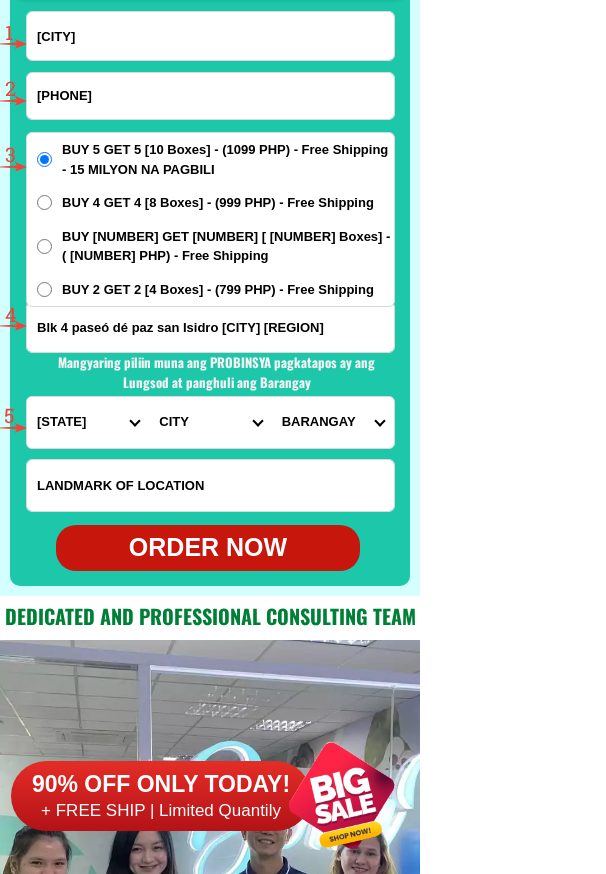 type on "[PHONE]" 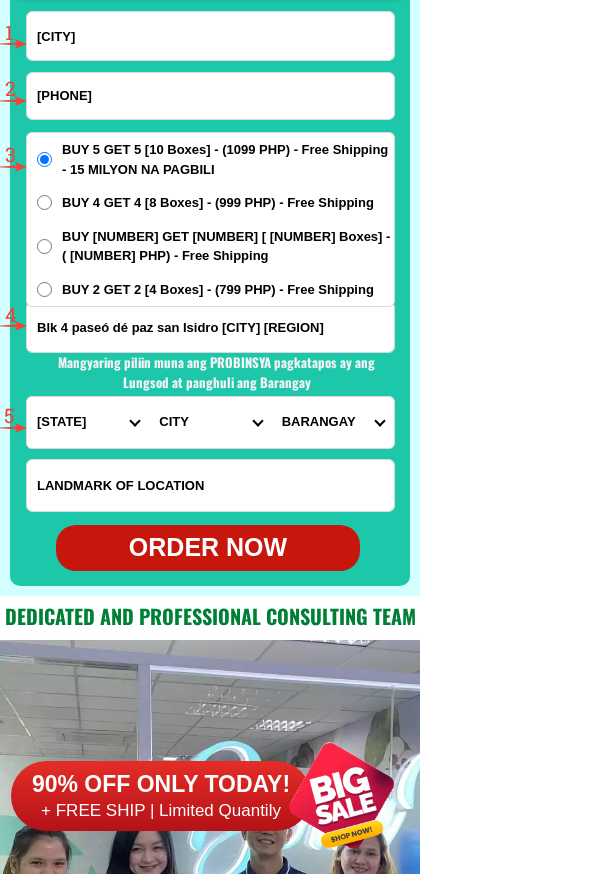 click at bounding box center [210, 327] 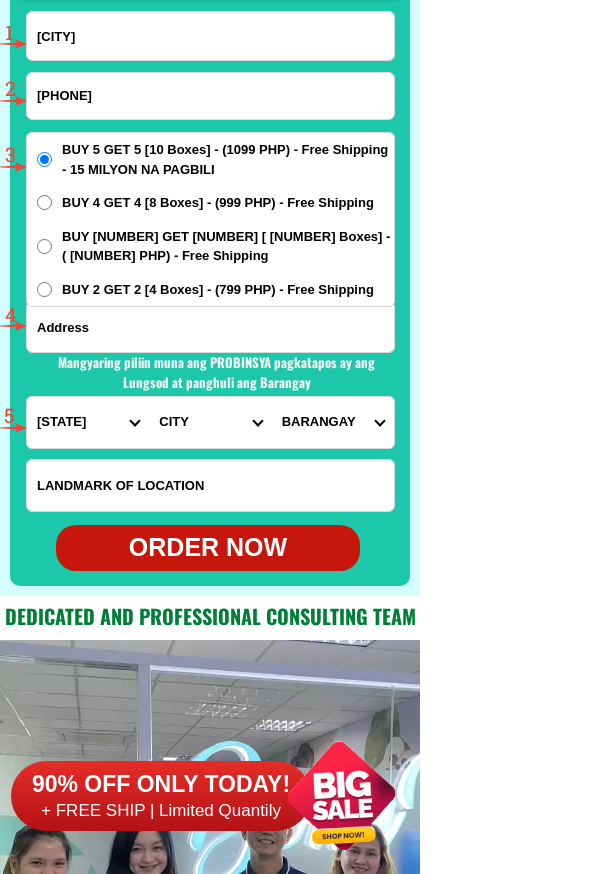 paste on "[LAST] sto. Tomas Subic zambales" 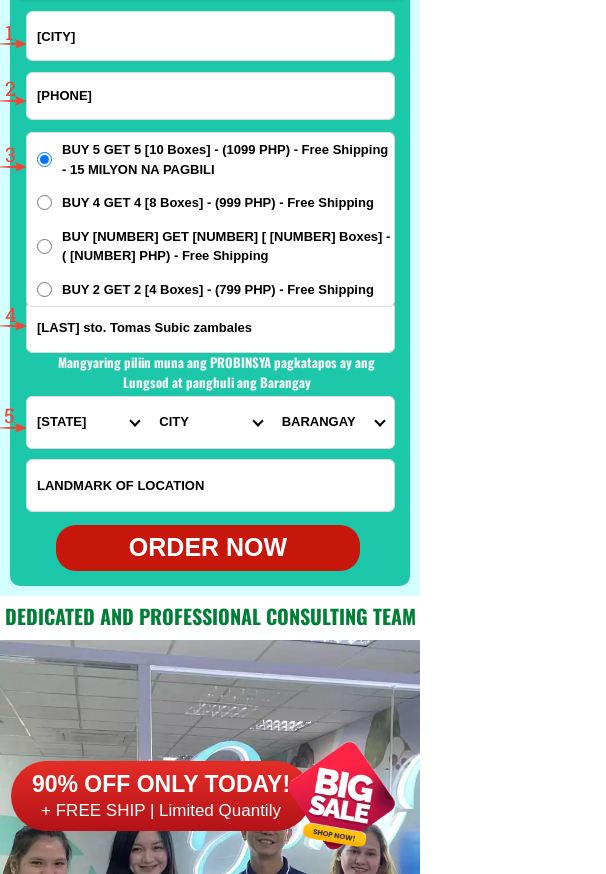 type on "[LAST] sto. Tomas Subic zambales" 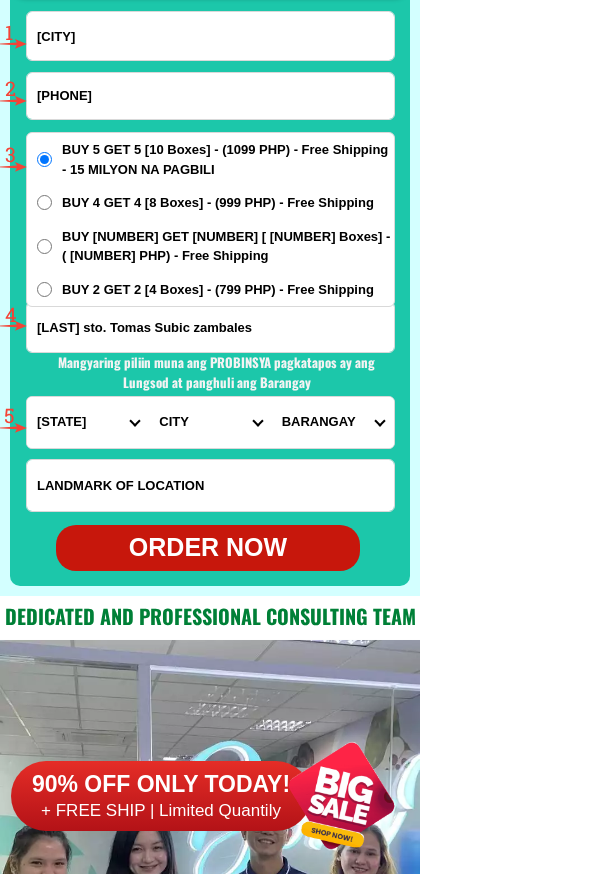 click on "PROVINCE Abra Agusan-del-norte Agusan-del-sur Aklan Albay Antique Apayao Aurora Basilan Bataan Batanes Batangas Benguet Biliran Bohol Bukidnon Bulacan Cagayan Camarines-norte Camarines-sur Camiguin Capiz Catanduanes Cavite Cebu Cotabato Davao-de-oro Davao-del-norte Davao-del-sur Davao-occidental Davao-oriental Dinagat-islands Eastern-samar Guimaras Ifugao Ilocos-norte Ilocos-sur Iloilo Isabela Kalinga La-union Laguna Lanao-del-norte Lanao-del-sur Leyte Maguindanao Marinduque Masbate Metro-manila Misamis-occidental Misamis-oriental Mountain-province Negros-occidental Negros-oriental Northern-samar Nueva-ecija Nueva-vizcaya Occidental-mindoro Oriental-mindoro Palawan Pampanga Pangasinan Quezon Quirino Rizal Romblon Sarangani Siquijor Sorsogon South-cotabato Southern-leyte Sultan-kudarat Sulu Surigao-del-norte Surigao-del-sur Tarlac Tawi-tawi Western-samar Zambales Zamboanga-del-norte Zamboanga-del-sur Zamboanga-sibugay" at bounding box center (88, 422) 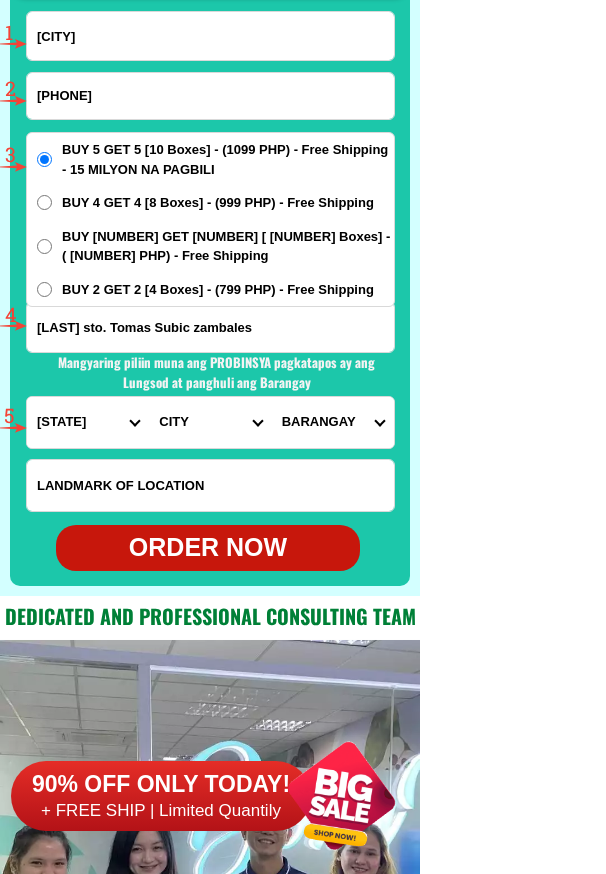 select on "[PHONE]" 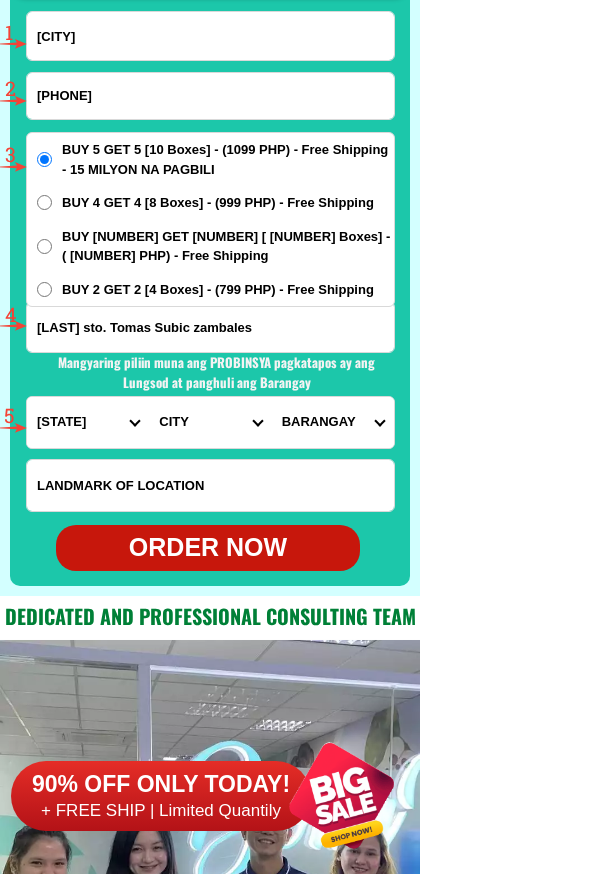 click on "PROVINCE Abra Agusan-del-norte Agusan-del-sur Aklan Albay Antique Apayao Aurora Basilan Bataan Batanes Batangas Benguet Biliran Bohol Bukidnon Bulacan Cagayan Camarines-norte Camarines-sur Camiguin Capiz Catanduanes Cavite Cebu Cotabato Davao-de-oro Davao-del-norte Davao-del-sur Davao-occidental Davao-oriental Dinagat-islands Eastern-samar Guimaras Ifugao Ilocos-norte Ilocos-sur Iloilo Isabela Kalinga La-union Laguna Lanao-del-norte Lanao-del-sur Leyte Maguindanao Marinduque Masbate Metro-manila Misamis-occidental Misamis-oriental Mountain-province Negros-occidental Negros-oriental Northern-samar Nueva-ecija Nueva-vizcaya Occidental-mindoro Oriental-mindoro Palawan Pampanga Pangasinan Quezon Quirino Rizal Romblon Sarangani Siquijor Sorsogon South-cotabato Southern-leyte Sultan-kudarat Sulu Surigao-del-norte Surigao-del-sur Tarlac Tawi-tawi Western-samar Zambales Zamboanga-del-norte Zamboanga-del-sur Zamboanga-sibugay" at bounding box center (88, 422) 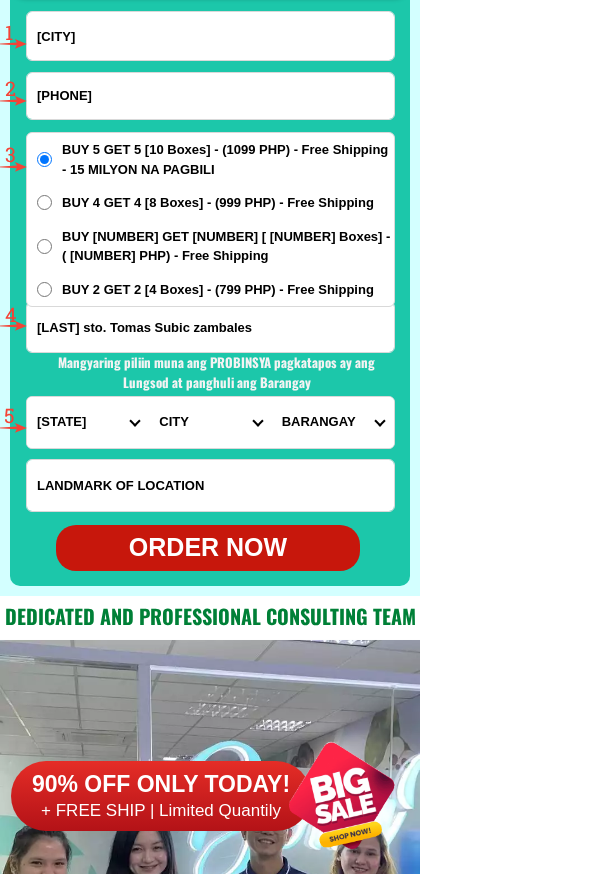 click on "CITY Botolan Cabangan Castillejos Iba Masinloc Olongapo-city Palauig San-felipe San-marcelino Subic Zambales-candelaria Zambales-san-antonio Zambales-san-narciso Zambales-santa-cruz" at bounding box center [210, 422] 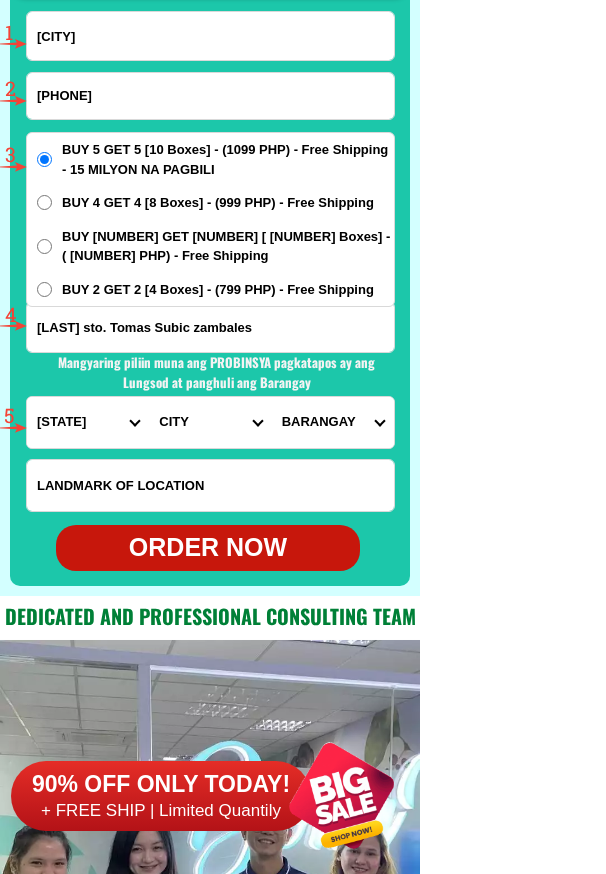 click on "PROVINCE Abra Agusan-del-norte Agusan-del-sur Aklan Albay Antique Apayao Aurora Basilan Bataan Batanes Batangas Benguet Biliran Bohol Bukidnon Bulacan Cagayan Camarines-norte Camarines-sur Camiguin Capiz Catanduanes Cavite Cebu Cotabato Davao-de-oro Davao-del-norte Davao-del-sur Davao-occidental Davao-oriental Dinagat-islands Eastern-samar Guimaras Ifugao Ilocos-norte Ilocos-sur Iloilo Isabela Kalinga La-union Laguna Lanao-del-norte Lanao-del-sur Leyte Maguindanao Marinduque Masbate Metro-manila Misamis-occidental Misamis-oriental Mountain-province Negros-occidental Negros-oriental Northern-samar Nueva-ecija Nueva-vizcaya Occidental-mindoro Oriental-mindoro Palawan Pampanga Pangasinan Quezon Quirino Rizal Romblon Sarangani Siquijor Sorsogon South-cotabato Southern-leyte Sultan-kudarat Sulu Surigao-del-norte Surigao-del-sur Tarlac Tawi-tawi Western-samar Zambales Zamboanga-del-norte Zamboanga-del-sur Zamboanga-sibugay" at bounding box center [88, 422] 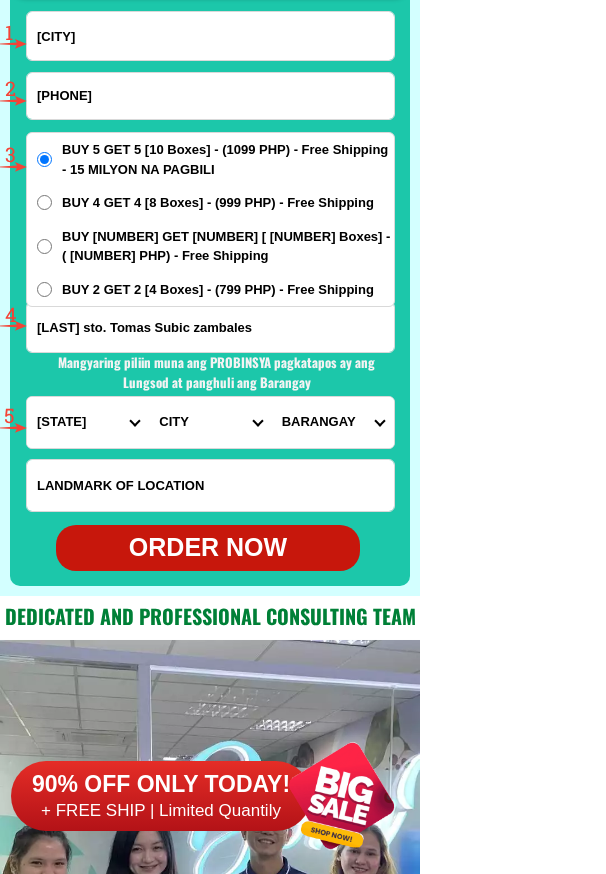 click on "PROVINCE Abra Agusan-del-norte Agusan-del-sur Aklan Albay Antique Apayao Aurora Basilan Bataan Batanes Batangas Benguet Biliran Bohol Bukidnon Bulacan Cagayan Camarines-norte Camarines-sur Camiguin Capiz Catanduanes Cavite Cebu Cotabato Davao-de-oro Davao-del-norte Davao-del-sur Davao-occidental Davao-oriental Dinagat-islands Eastern-samar Guimaras Ifugao Ilocos-norte Ilocos-sur Iloilo Isabela Kalinga La-union Laguna Lanao-del-norte Lanao-del-sur Leyte Maguindanao Marinduque Masbate Metro-manila Misamis-occidental Misamis-oriental Mountain-province Negros-occidental Negros-oriental Northern-samar Nueva-ecija Nueva-vizcaya Occidental-mindoro Oriental-mindoro Palawan Pampanga Pangasinan Quezon Quirino Rizal Romblon Sarangani Siquijor Sorsogon South-cotabato Southern-leyte Sultan-kudarat Sulu Surigao-del-norte Surigao-del-sur Tarlac Tawi-tawi Western-samar Zambales Zamboanga-del-norte Zamboanga-del-sur Zamboanga-sibugay" at bounding box center (88, 422) 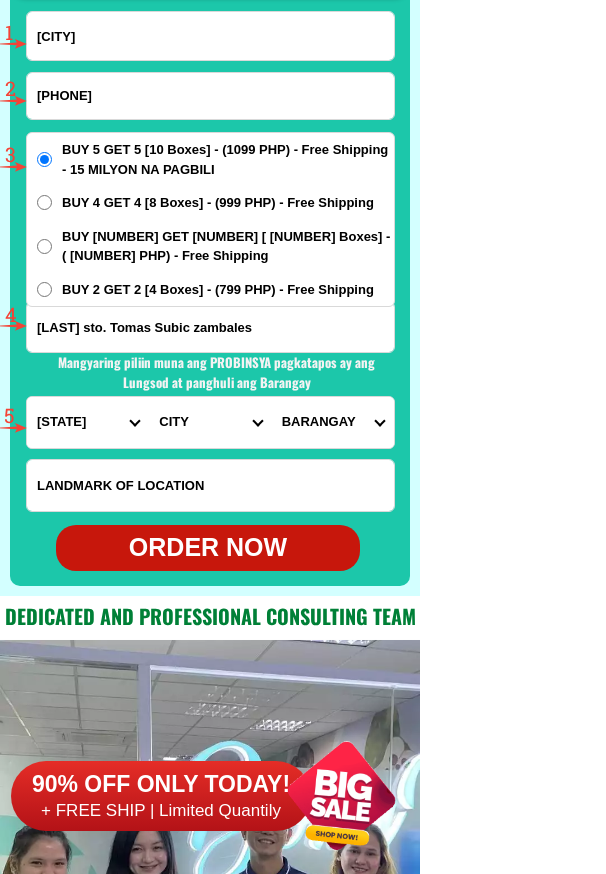 click on "CITY Botolan Cabangan Castillejos Iba Masinloc Olongapo-city Palauig San-felipe San-marcelino Subic Zambales-candelaria Zambales-san-antonio Zambales-san-narciso Zambales-santa-cruz" at bounding box center (210, 422) 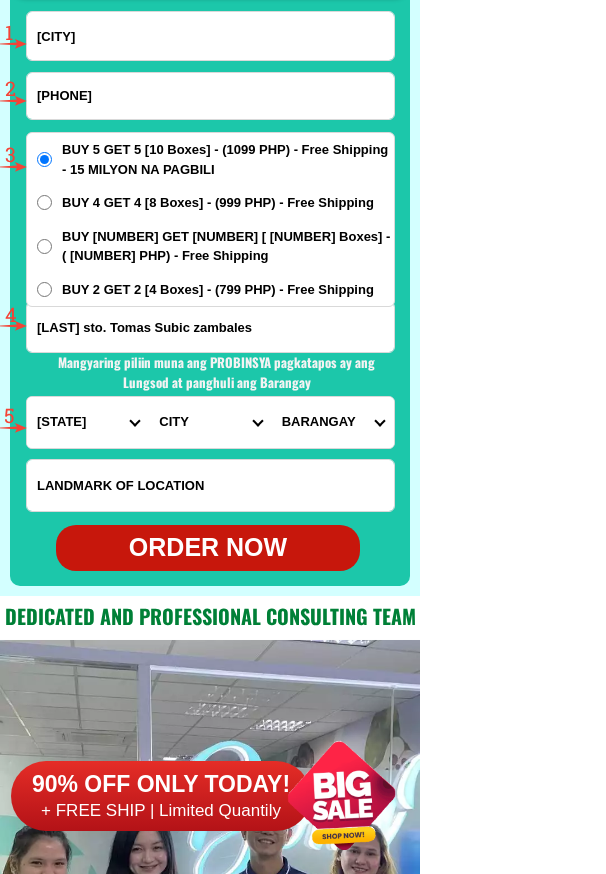 click on "CITY Botolan Cabangan Castillejos Iba Masinloc Olongapo-city Palauig San-felipe San-marcelino Subic Zambales-candelaria Zambales-san-antonio Zambales-san-narciso Zambales-santa-cruz" at bounding box center [210, 422] 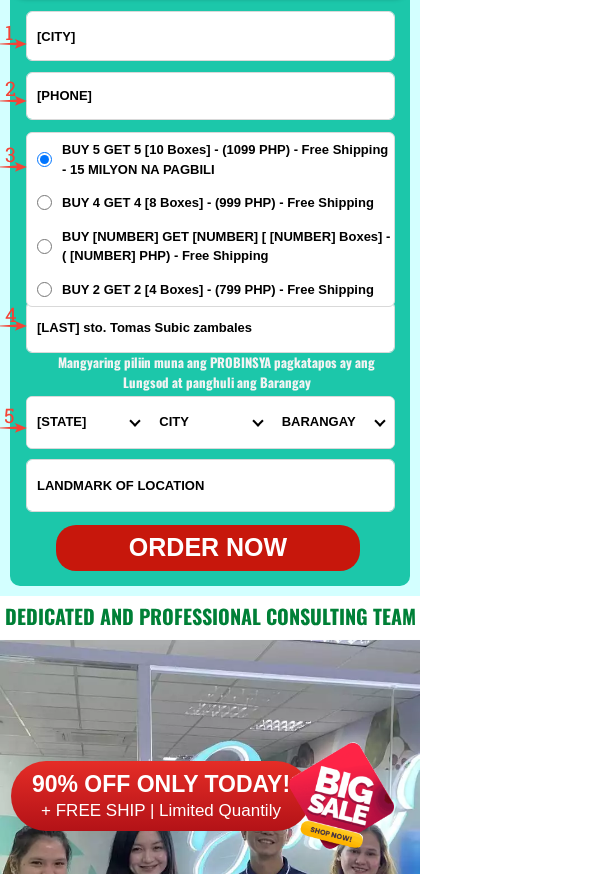 select on "[PHONE]" 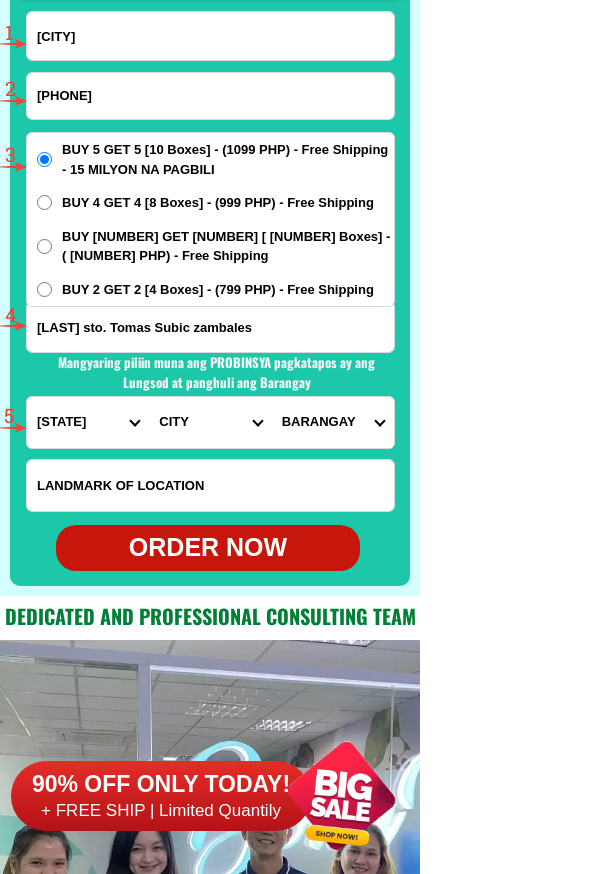 click on "CITY Botolan Cabangan Castillejos Iba Masinloc Olongapo-city Palauig San-felipe San-marcelino Subic Zambales-candelaria Zambales-san-antonio Zambales-san-narciso Zambales-santa-cruz" at bounding box center [210, 422] 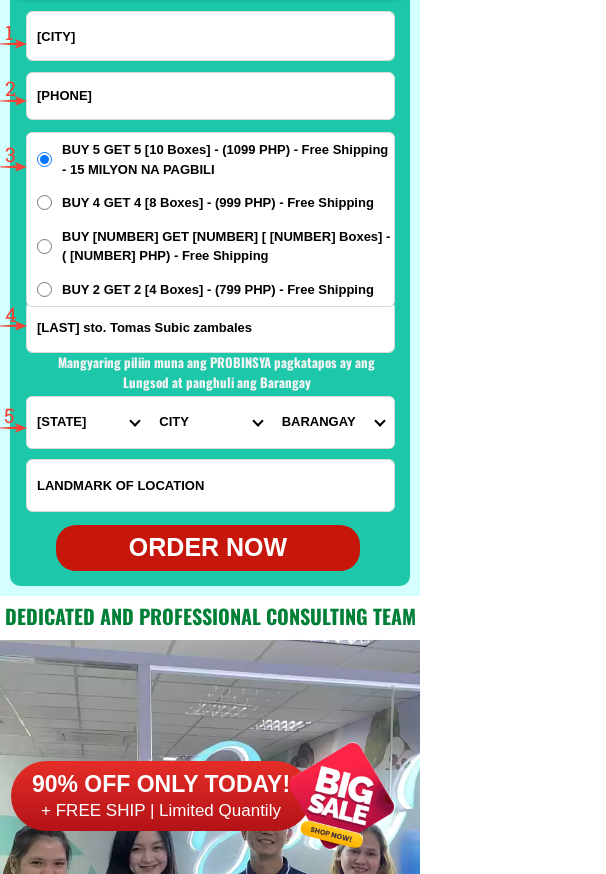 click on "BARANGAY Aningway sacatihan Asinan poblacion Asinan proper Baraca-camachile (pob.) Batiawan Calapacuan Calapandayan (pob.) Cawag Ilwas (pob.) Mangan-vaca Matain Naugsol Pamatawan San isidro Santo tomas Subic Freeport Wawandue (pob.)" at bounding box center (333, 422) 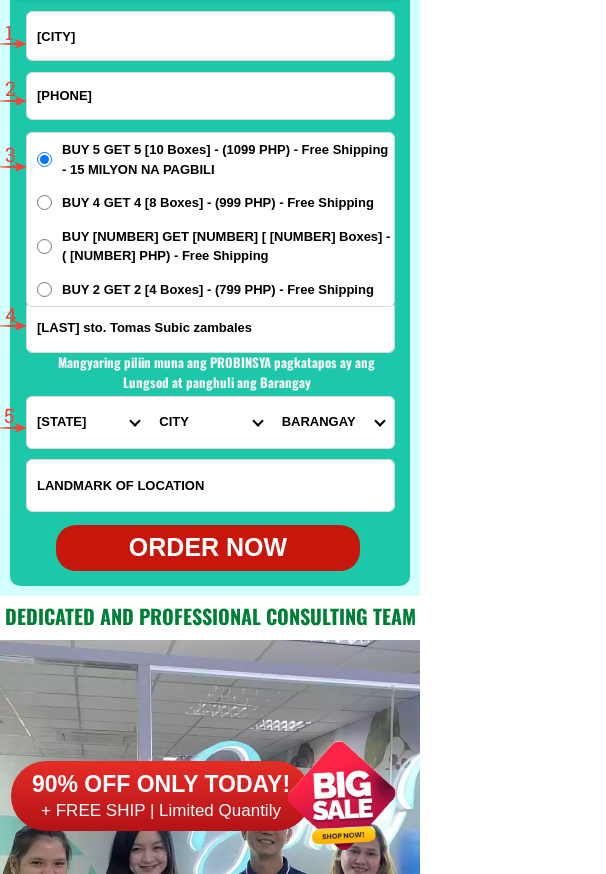 select on "[PHONE]" 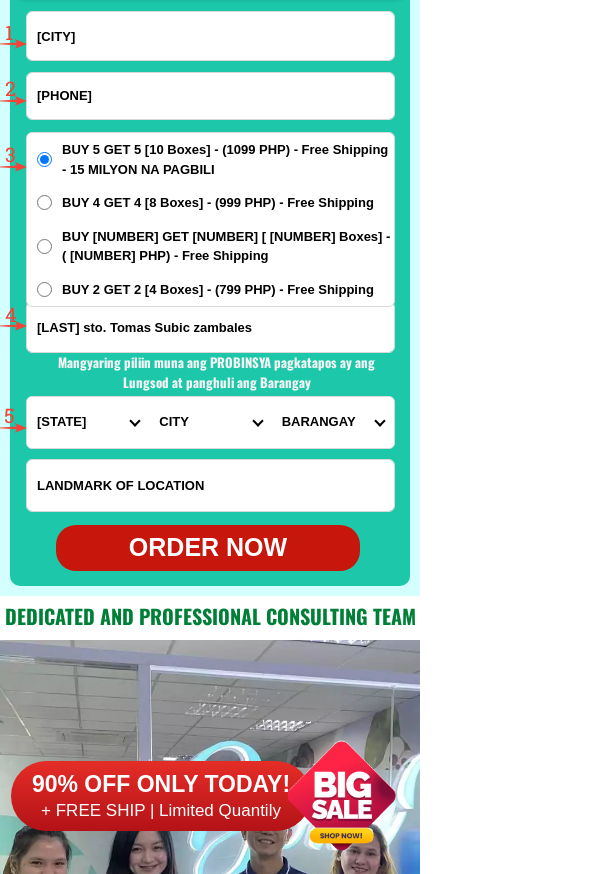 click on "BARANGAY Aningway sacatihan Asinan poblacion Asinan proper Baraca-camachile (pob.) Batiawan Calapacuan Calapandayan (pob.) Cawag Ilwas (pob.) Mangan-vaca Matain Naugsol Pamatawan San isidro Santo tomas Subic Freeport Wawandue (pob.)" at bounding box center (333, 422) 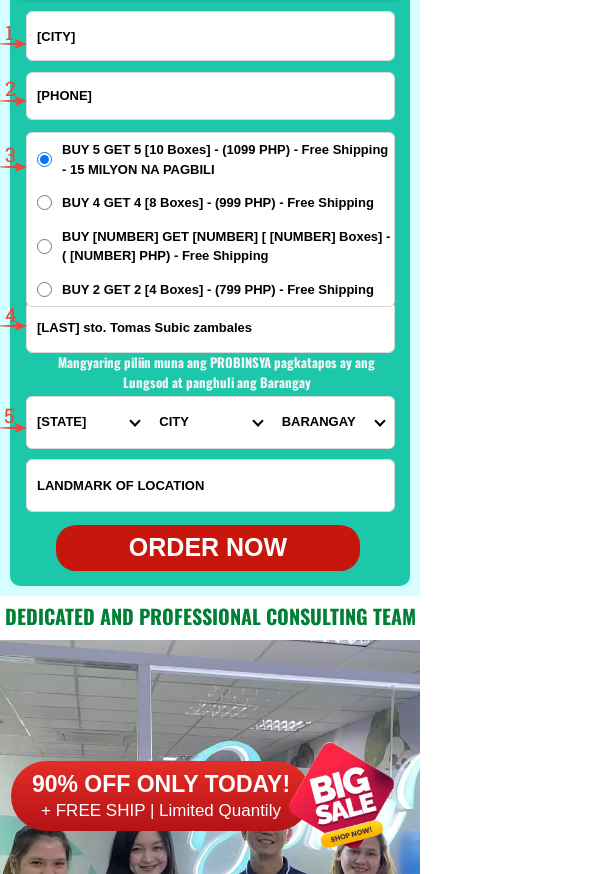 click on "ORDER NOW" at bounding box center (208, 548) 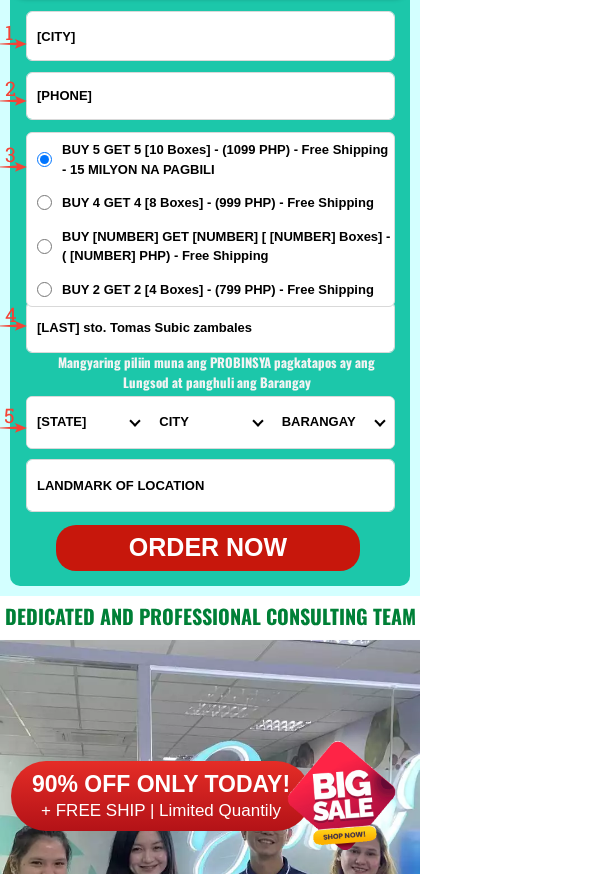 radio on "true" 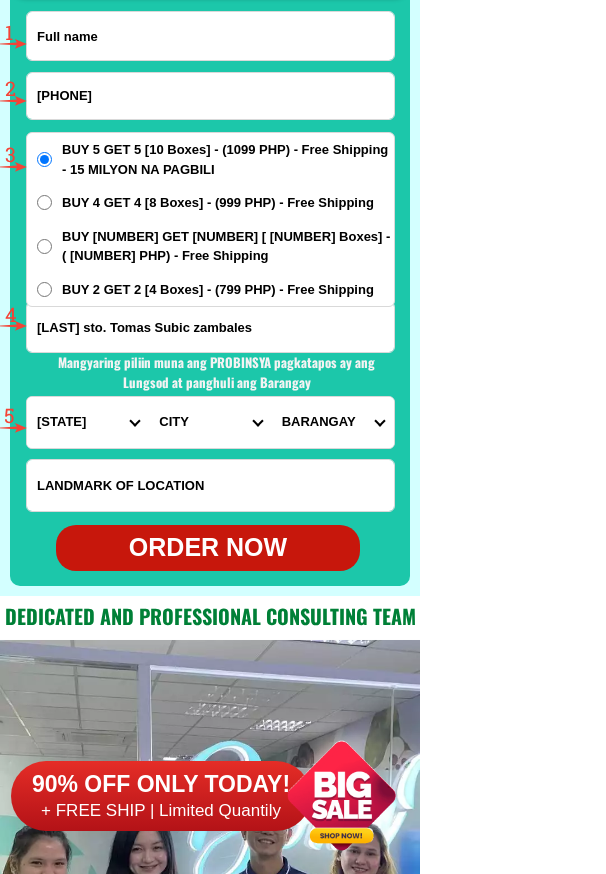 click at bounding box center [210, 36] 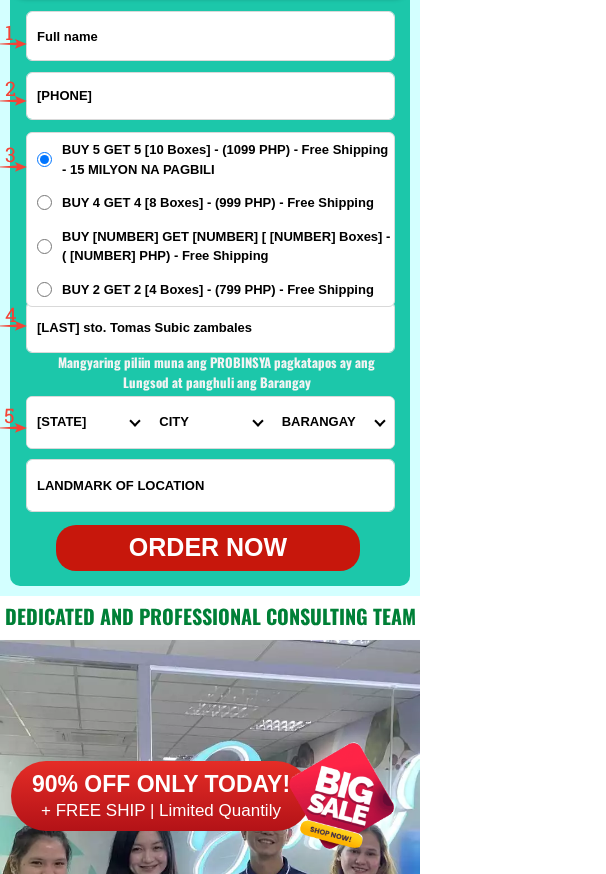 paste on "[FIRST] [LAST]" 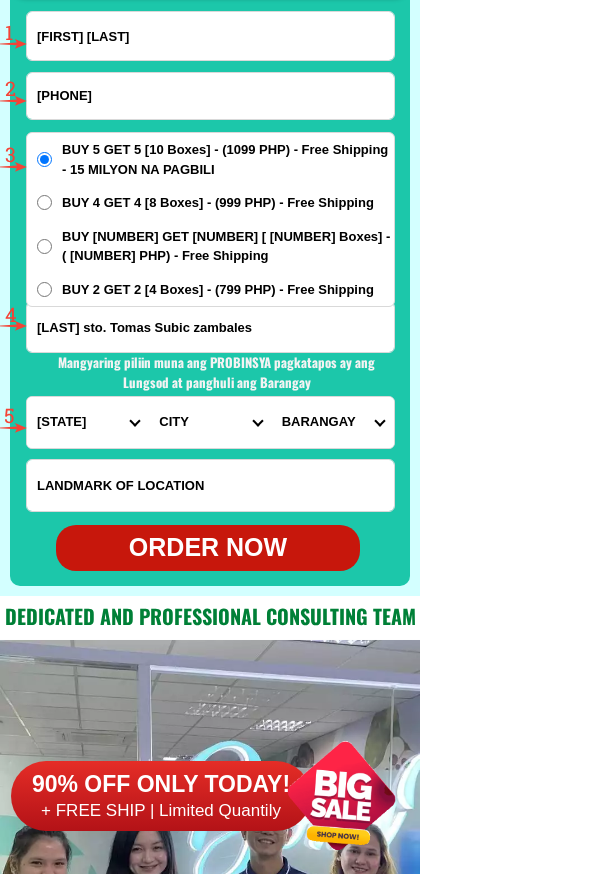 type on "[FIRST] [LAST]" 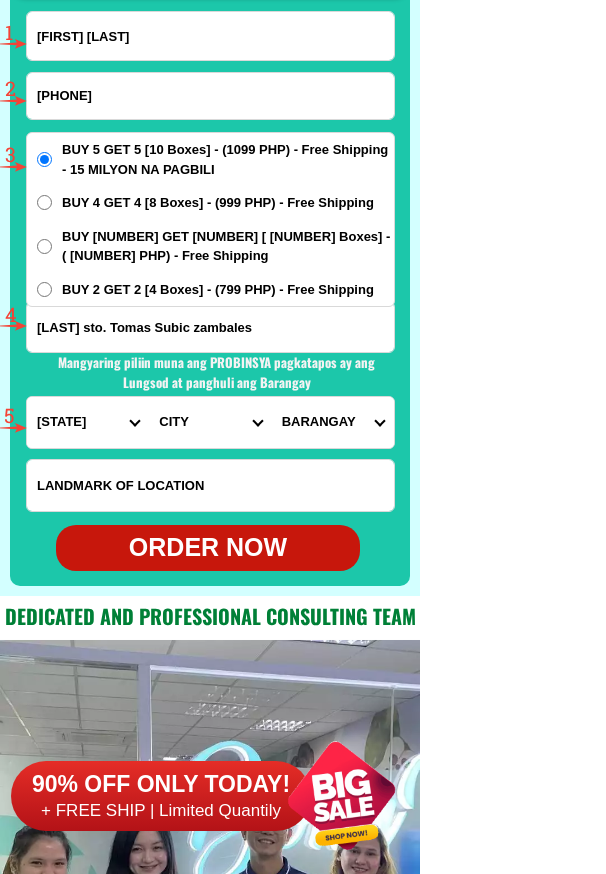 click on "[PHONE]" at bounding box center [210, 96] 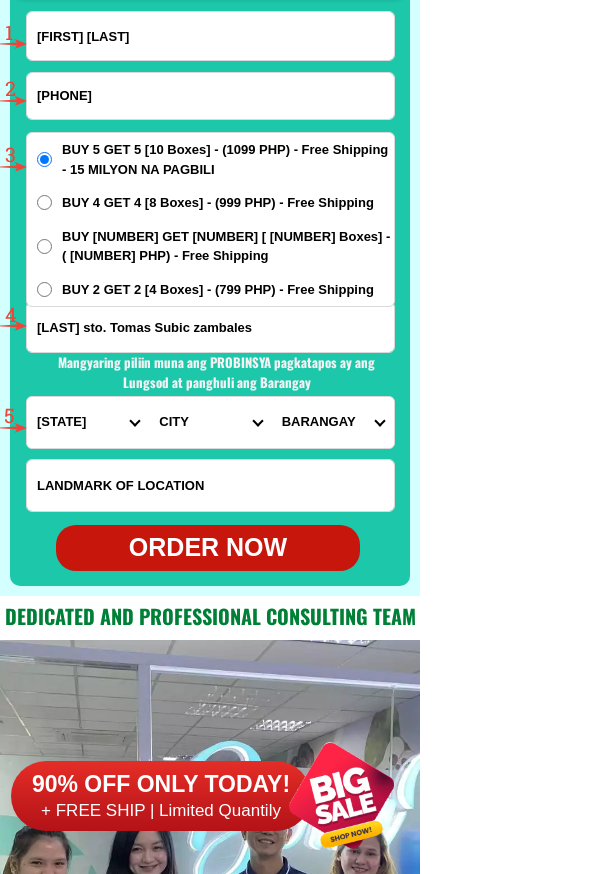 paste on "[PHONE]" 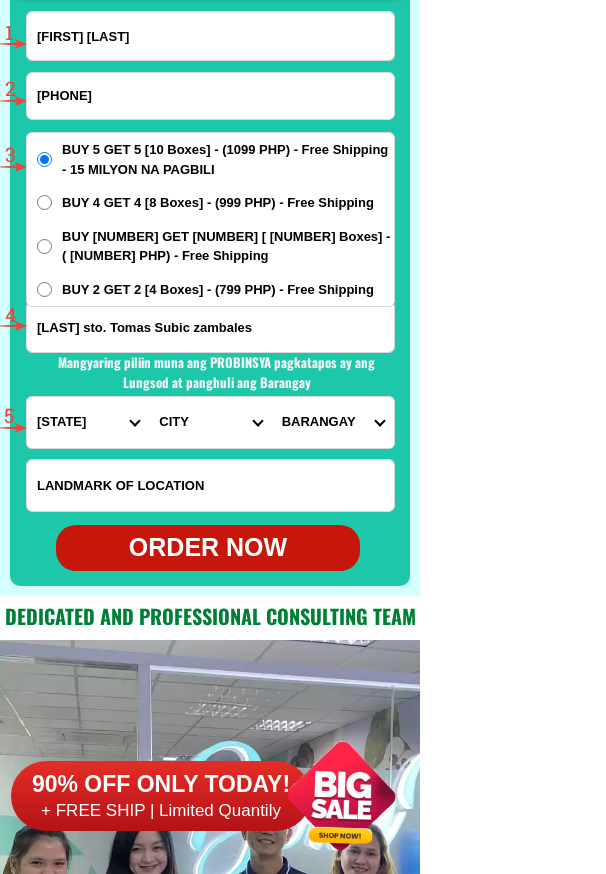 type on "[PHONE]" 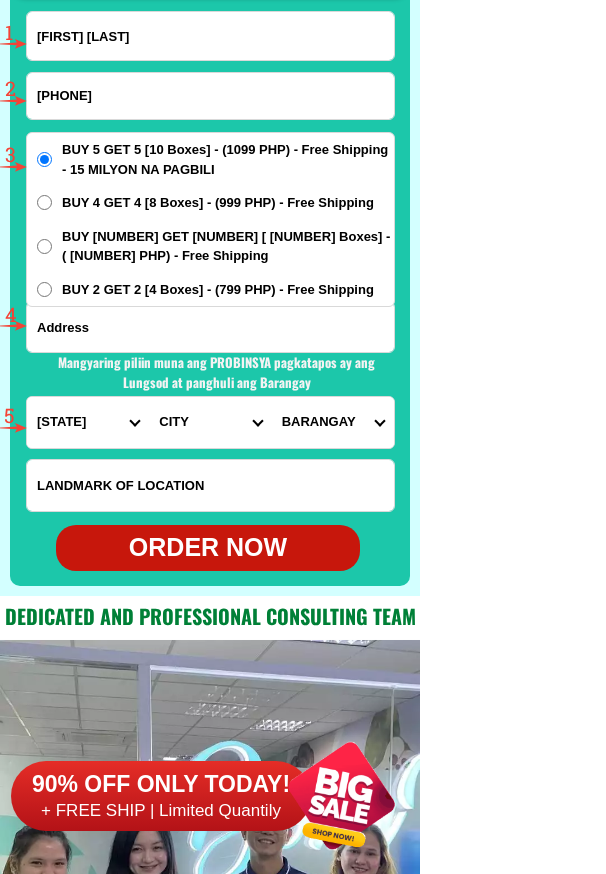click at bounding box center (210, 327) 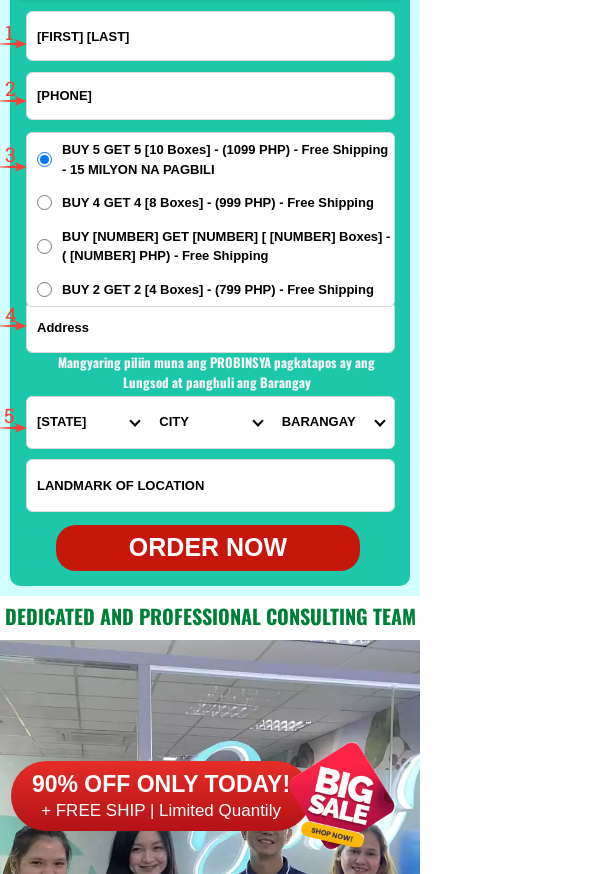paste on "[CITY] [PROVINCE] [STREET].." 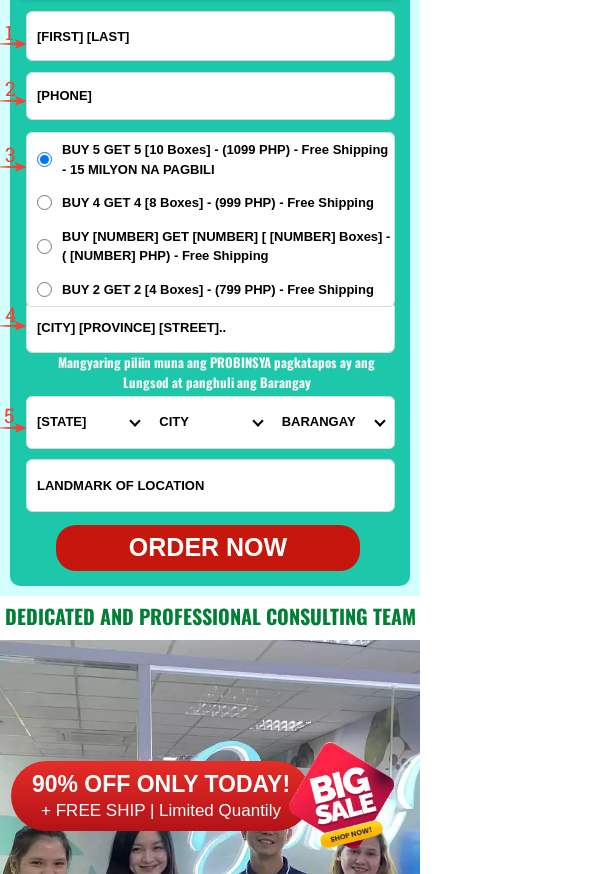 type on "[CITY] [PROVINCE] [STREET].." 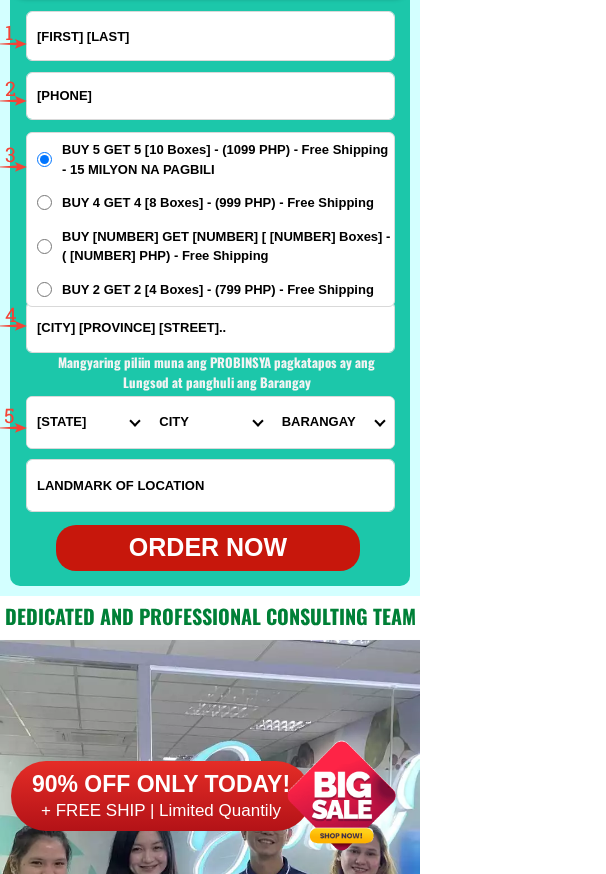 click on "PROVINCE Abra Agusan-del-norte Agusan-del-sur Aklan Albay Antique Apayao Aurora Basilan Bataan Batanes Batangas Benguet Biliran Bohol Bukidnon Bulacan Cagayan Camarines-norte Camarines-sur Camiguin Capiz Catanduanes Cavite Cebu Cotabato Davao-de-oro Davao-del-norte Davao-del-sur Davao-occidental Davao-oriental Dinagat-islands Eastern-samar Guimaras Ifugao Ilocos-norte Ilocos-sur Iloilo Isabela Kalinga La-union Laguna Lanao-del-norte Lanao-del-sur Leyte Maguindanao Marinduque Masbate Metro-manila Misamis-occidental Misamis-oriental Mountain-province Negros-occidental Negros-oriental Northern-samar Nueva-ecija Nueva-vizcaya Occidental-mindoro Oriental-mindoro Palawan Pampanga Pangasinan Quezon Quirino Rizal Romblon Sarangani Siquijor Sorsogon South-cotabato Southern-leyte Sultan-kudarat Sulu Surigao-del-norte Surigao-del-sur Tarlac Tawi-tawi Western-samar Zambales Zamboanga-del-norte Zamboanga-del-sur Zamboanga-sibugay" at bounding box center (88, 422) 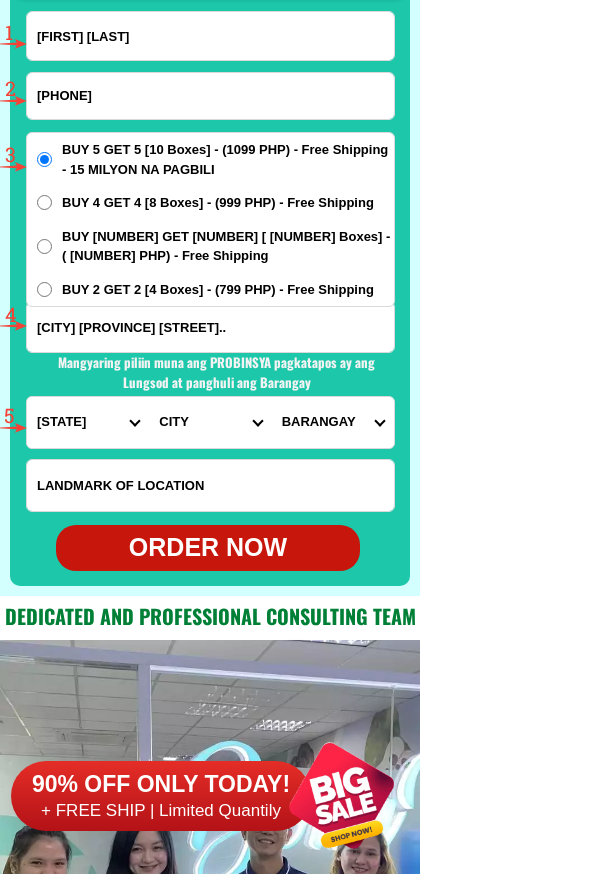 select on "63_807" 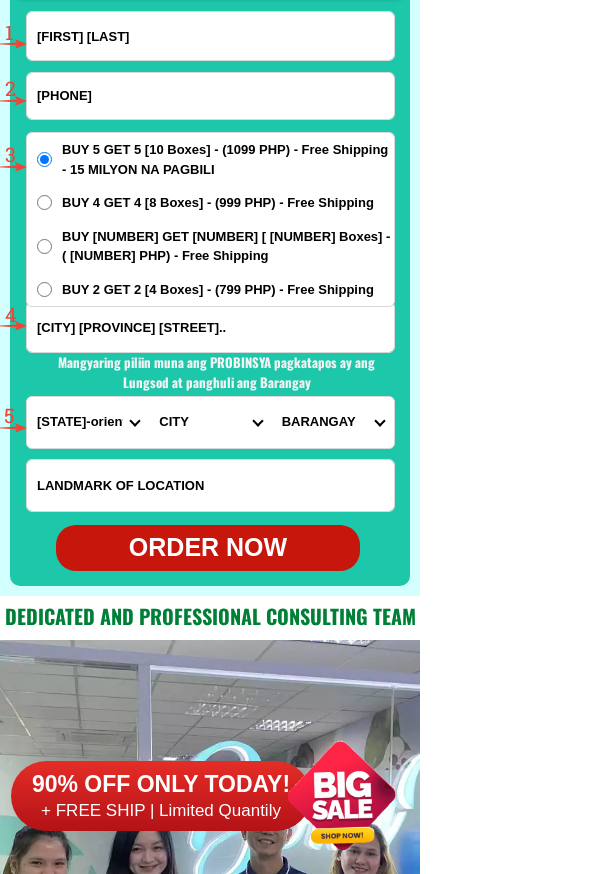 click on "PROVINCE Abra Agusan-del-norte Agusan-del-sur Aklan Albay Antique Apayao Aurora Basilan Bataan Batanes Batangas Benguet Biliran Bohol Bukidnon Bulacan Cagayan Camarines-norte Camarines-sur Camiguin Capiz Catanduanes Cavite Cebu Cotabato Davao-de-oro Davao-del-norte Davao-del-sur Davao-occidental Davao-oriental Dinagat-islands Eastern-samar Guimaras Ifugao Ilocos-norte Ilocos-sur Iloilo Isabela Kalinga La-union Laguna Lanao-del-norte Lanao-del-sur Leyte Maguindanao Marinduque Masbate Metro-manila Misamis-occidental Misamis-oriental Mountain-province Negros-occidental Negros-oriental Northern-samar Nueva-ecija Nueva-vizcaya Occidental-mindoro Oriental-mindoro Palawan Pampanga Pangasinan Quezon Quirino Rizal Romblon Sarangani Siquijor Sorsogon South-cotabato Southern-leyte Sultan-kudarat Sulu Surigao-del-norte Surigao-del-sur Tarlac Tawi-tawi Western-samar Zambales Zamboanga-del-norte Zamboanga-del-sur Zamboanga-sibugay" at bounding box center [88, 422] 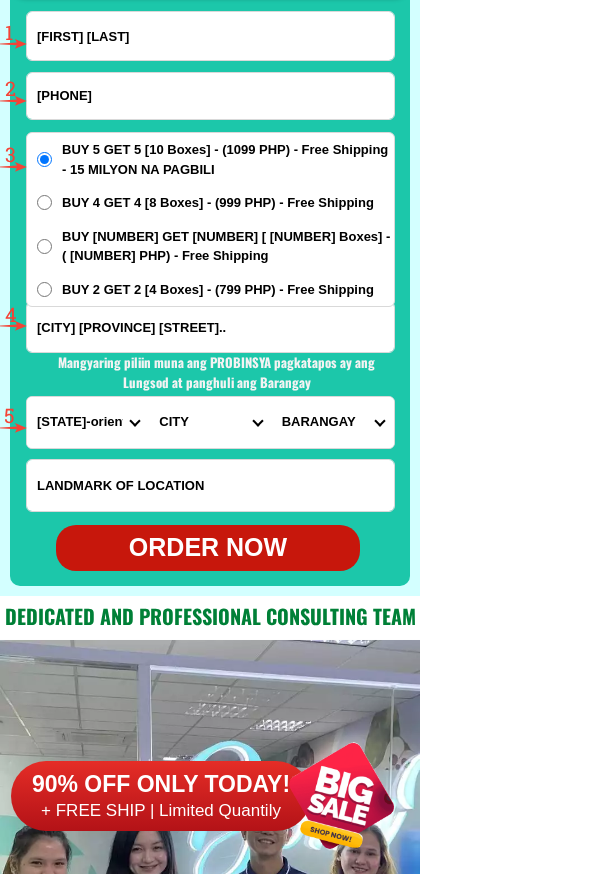 click on "CITY Baganga Banaybanay Boston Caraga Cateel Davao-oriental-[LAST] Governor-generoso Lupon Manay Mati-city Tarragona" at bounding box center (210, 422) 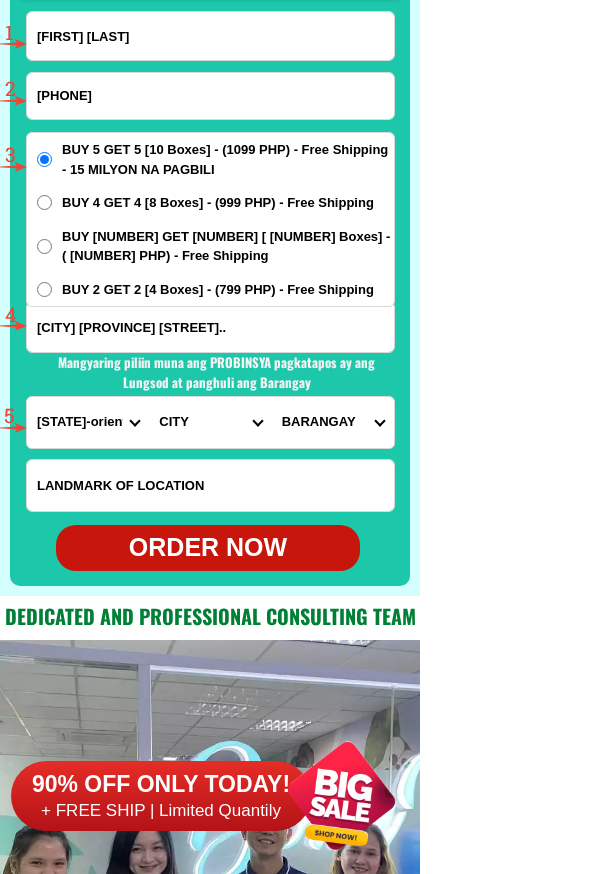 select on "[PHONE]" 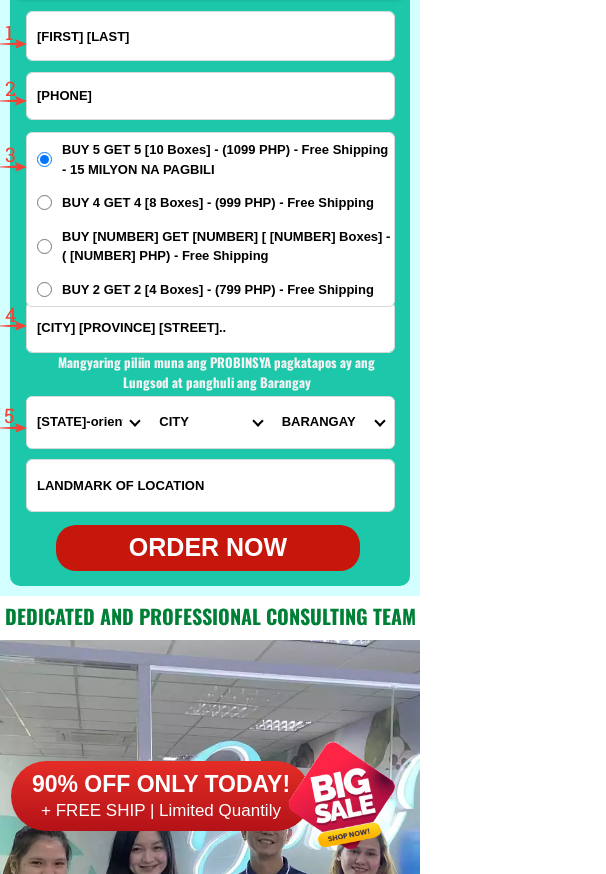 click on "CITY Baganga Banaybanay Boston Caraga Cateel Davao-oriental-[LAST] Governor-generoso Lupon Manay Mati-city Tarragona" at bounding box center (210, 422) 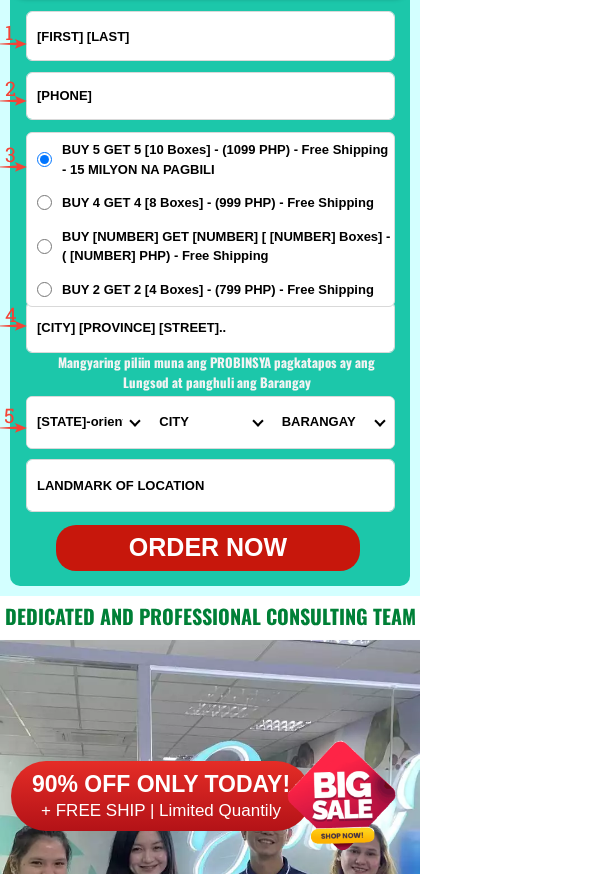 click on "BARANGAY [CITY]" at bounding box center (333, 422) 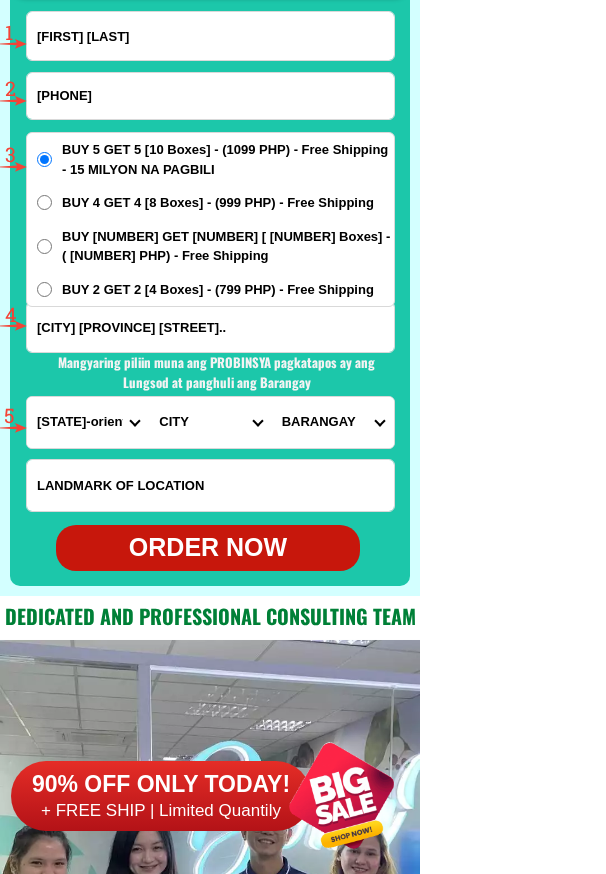 select on "63 [PHONE]" 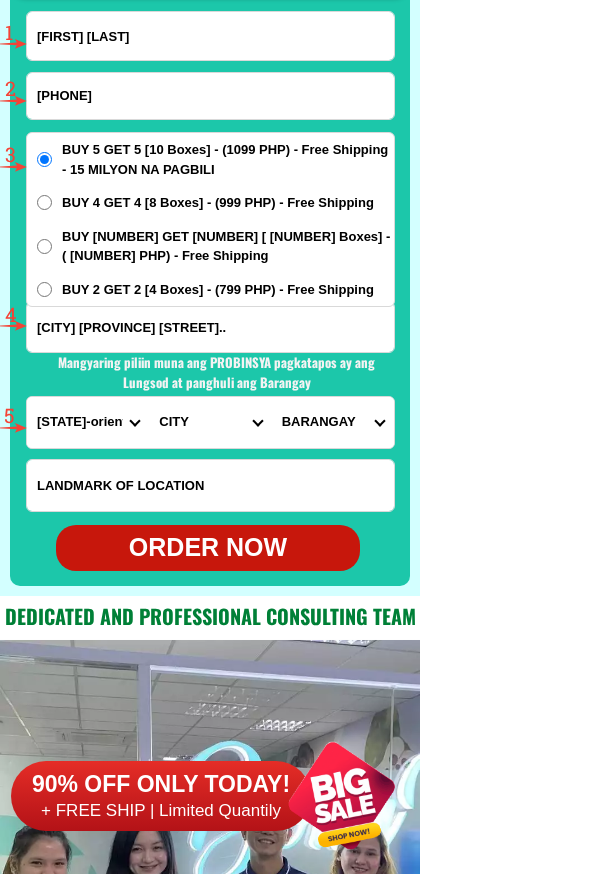 drag, startPoint x: 148, startPoint y: 43, endPoint x: -112, endPoint y: 8, distance: 262.34518 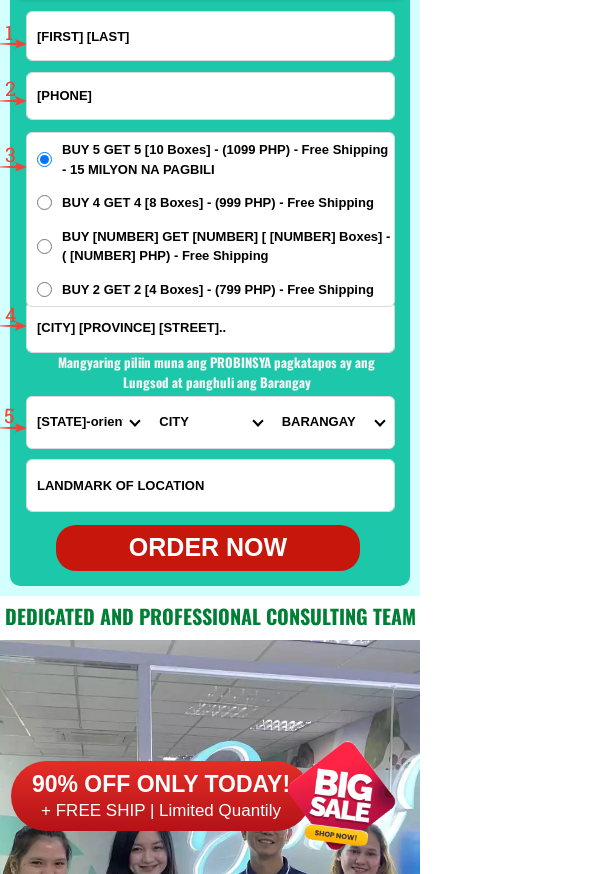 click on "FREE SHIPPING NATIONWIDE Contact Review Introduction Product BONA VITA COFFEE Comprehensive health protection solution
Research by Dr. Willie Ong and Dr. Liza Ong ✅ 𝙰𝚗𝚝𝚒 𝙲𝚊𝚗𝚌𝚎𝚛 ✅ 𝙰𝚗𝚝𝚒 𝚂𝚝𝚛𝚘𝚔𝚎
✅ 𝙰𝚗𝚝𝚒 𝙳𝚒𝚊𝚋𝚎𝚝𝚒𝚌 ✅ 𝙳𝚒𝚊𝚋𝚎𝚝𝚎𝚜 FAKE VS ORIGINAL Noon: nagkaroon ng cancer, hindi makalakad ng normal pagkatapos: uminom ng Bonavita dalawang beses sa isang araw, maaaring maglakad nang mag-isa, bawasan ang mga sintomas ng kanser The product has been certified for
safety and effectiveness Prevent and combat signs of diabetes, hypertension, and cardiovascular diseases Helps strengthen bones and joints Prevent cancer Reduce excess fat Anti-aging BONAVITA CAFE WITH HYDROLYZED COLLAGEN Enemy of the cause of disease LIZA ONG Doc - Dr. Tony Leachon -                                      - Dr. Willie Ong -  Start After 1 week 3 1" at bounding box center (303, -6245) 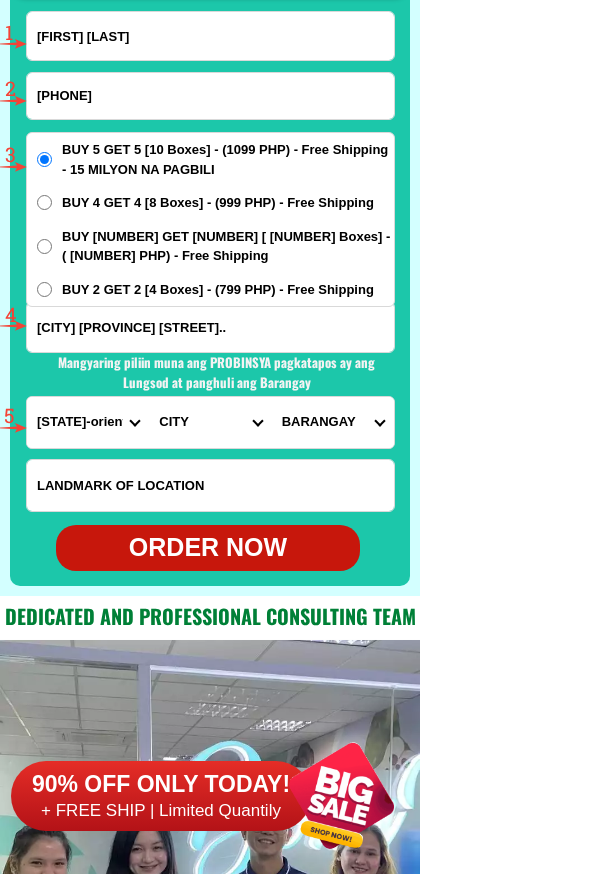 scroll, scrollTop: 15689, scrollLeft: 0, axis: vertical 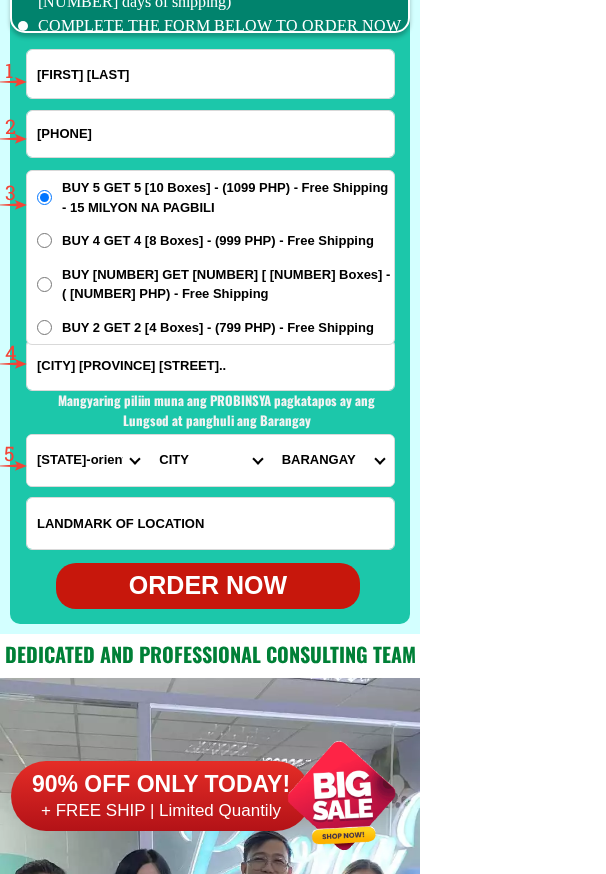 paste on "[FIRST] [LAST]" 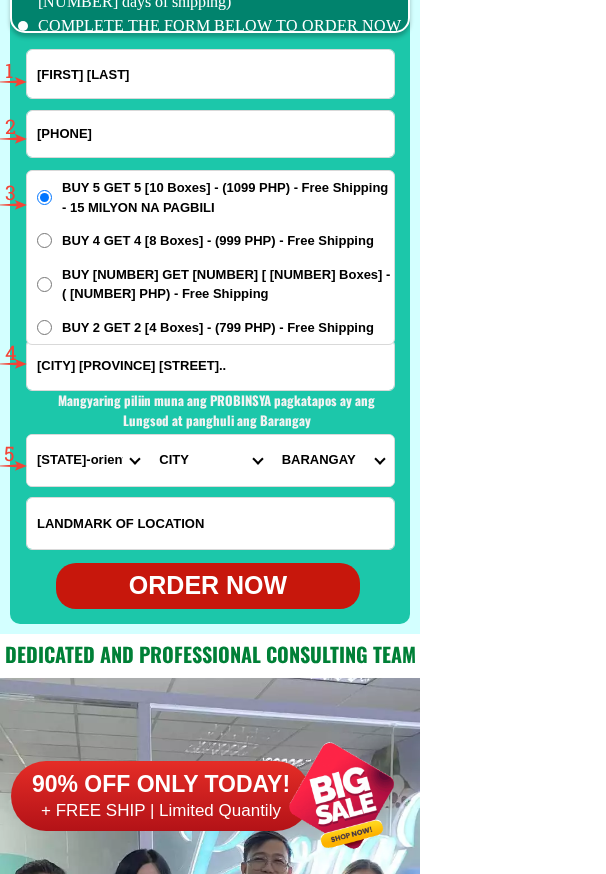type on "[FIRST] [LAST]" 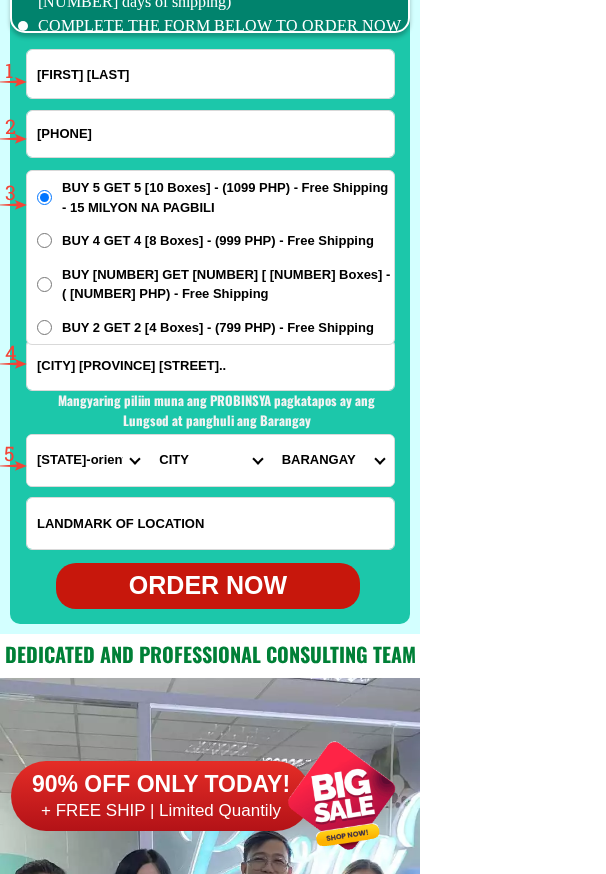 drag, startPoint x: 128, startPoint y: 137, endPoint x: -276, endPoint y: 51, distance: 413.05206 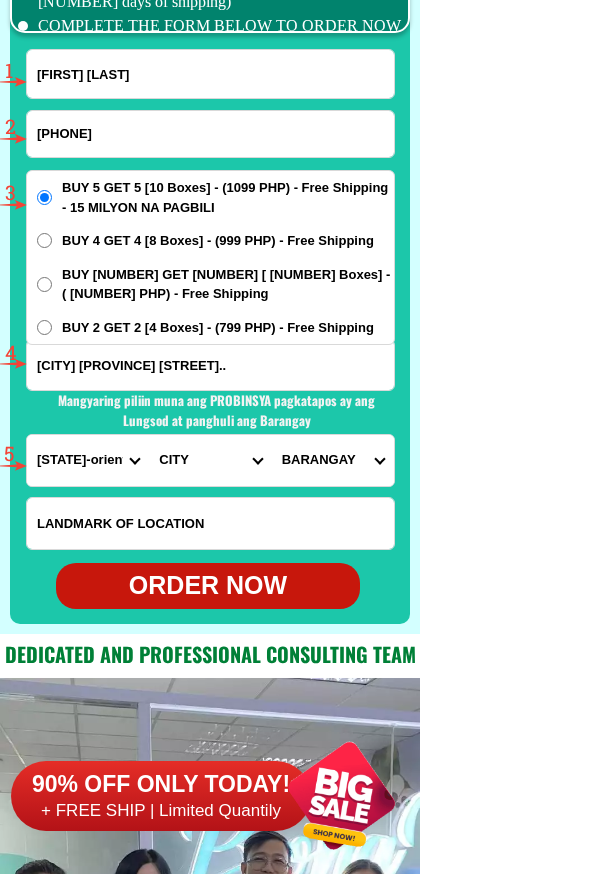 click on "FREE SHIPPING NATIONWIDE Contact Review Introduction Product BONA VITA COFFEE Comprehensive health protection solution
Research by Dr. Willie Ong and Dr. Liza Ong ✅ 𝙰𝚗𝚝𝚒 𝙲𝚊𝚗𝚌𝚎𝚛 ✅ 𝙰𝚗𝚝𝚒 𝚂𝚝𝚛𝚘𝚔𝚎
✅ 𝙰𝚗𝚝𝚒 𝙳𝚒𝚊𝚋𝚎𝚝𝚒𝚌 ✅ 𝙳𝚒𝚊𝚋𝚎𝚝𝚎𝚜 FAKE VS ORIGINAL Noon: nagkaroon ng cancer, hindi makalakad ng normal pagkatapos: uminom ng Bonavita dalawang beses sa isang araw, maaaring maglakad nang mag-isa, bawasan ang mga sintomas ng kanser The product has been certified for
safety and effectiveness Prevent and combat signs of diabetes, hypertension, and cardiovascular diseases Helps strengthen bones and joints Prevent cancer Reduce excess fat Anti-aging BONAVITA CAFE WITH HYDROLYZED COLLAGEN Enemy of the cause of disease LIZA ONG Doc - Dr. Tony Leachon -                                      - Dr. Willie Ong -  Start After 1 week 3 1" at bounding box center (303, -6207) 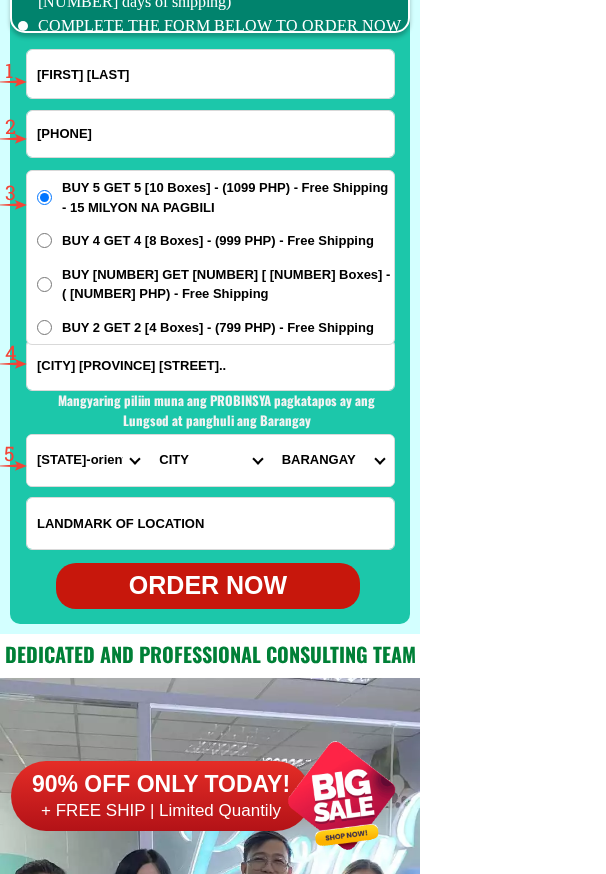 paste on "[NUMBER]" 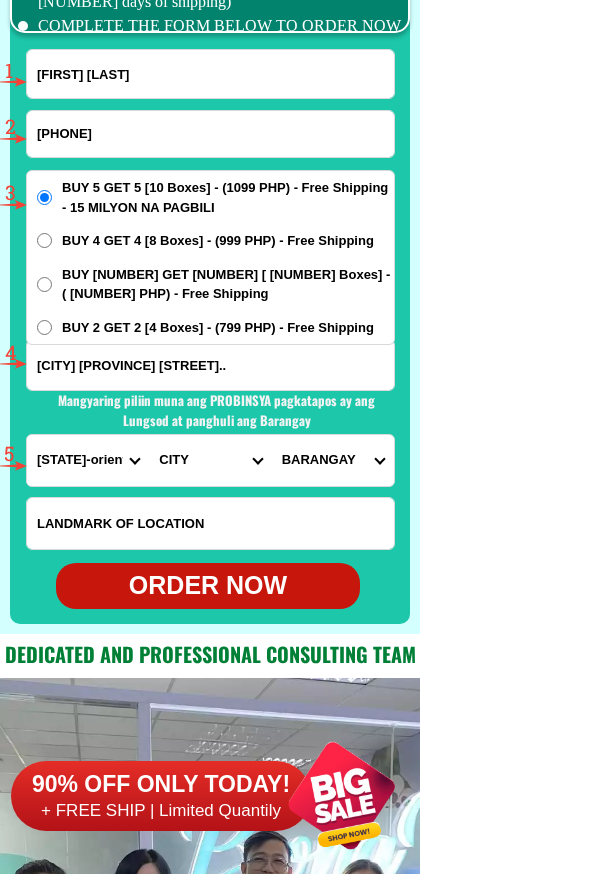 type on "[PHONE]" 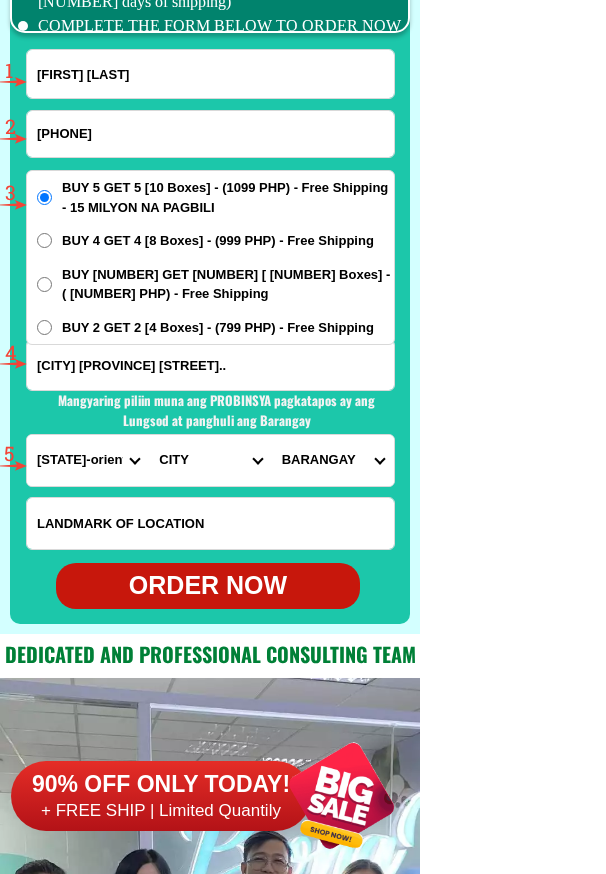 click on "[CITY] [PROVINCE] [STREET].." at bounding box center [210, 365] 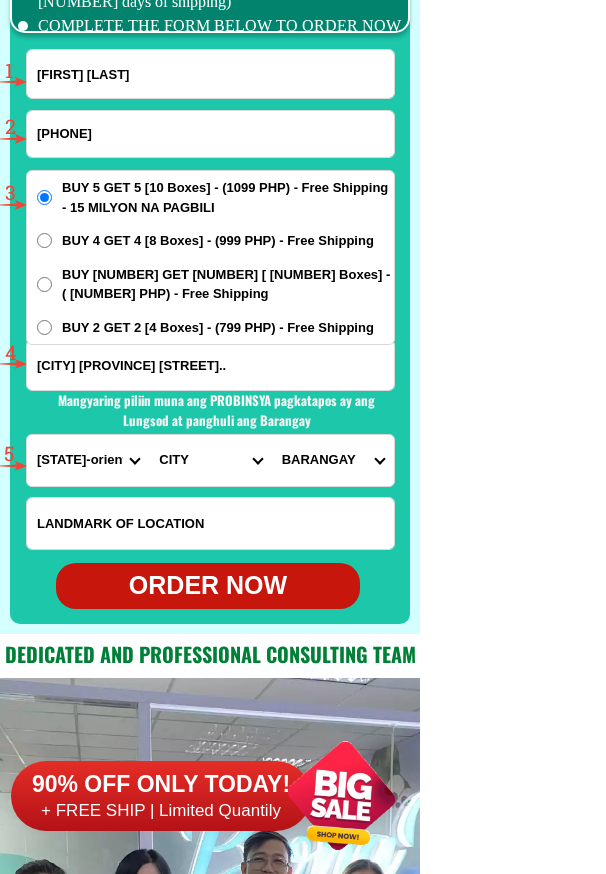 click on "[CITY] [PROVINCE] [STREET].." at bounding box center (210, 365) 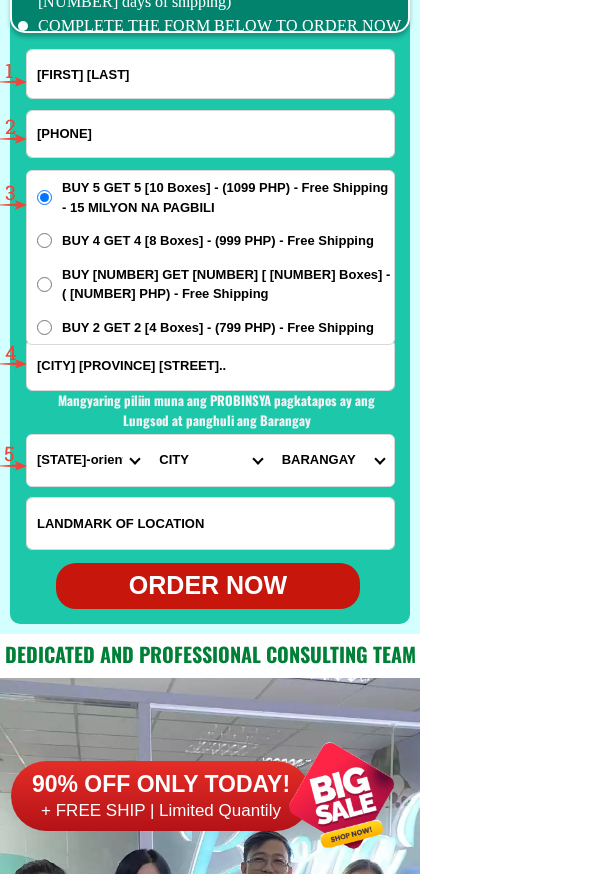 click on "[CITY] [PROVINCE] [STREET].." at bounding box center [210, 365] 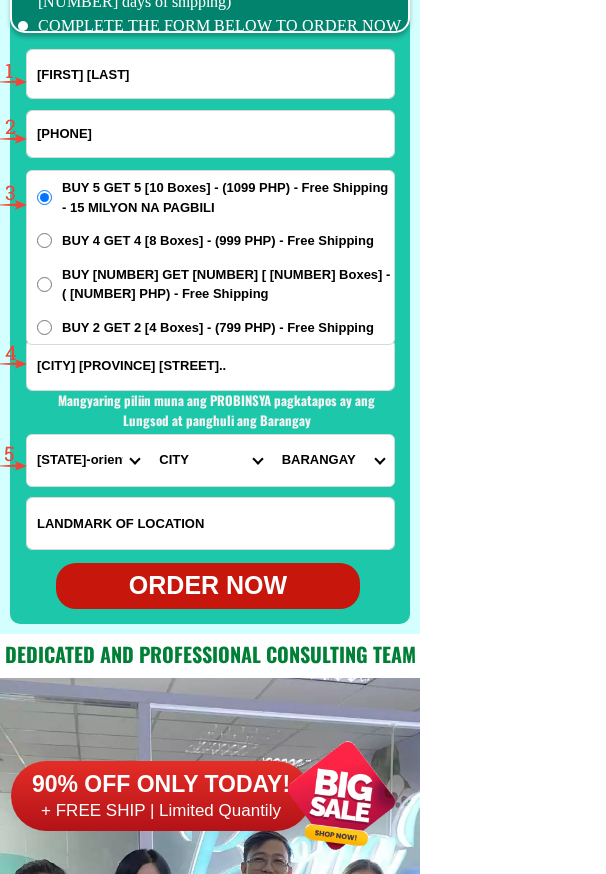 paste on "[NUMBER] [STREET] [CITY] [CITY] Malapit sa [CITY]" 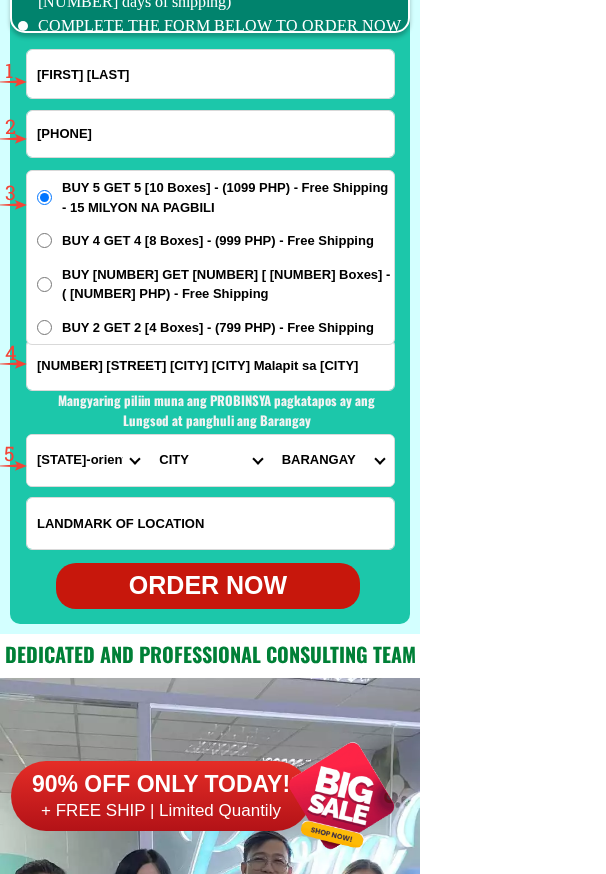 scroll, scrollTop: 0, scrollLeft: 152, axis: horizontal 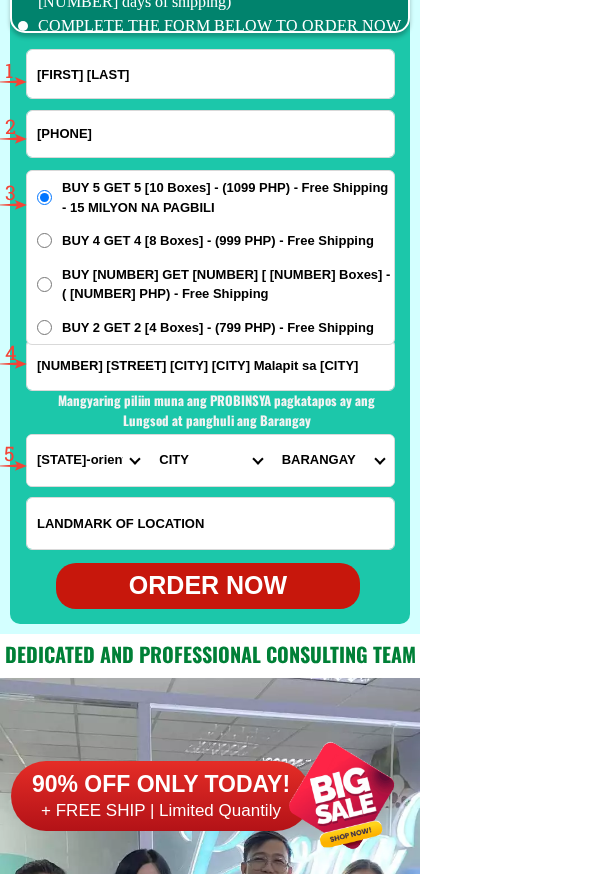 type on "[NUMBER] [STREET] [CITY] [CITY] Malapit sa [CITY]" 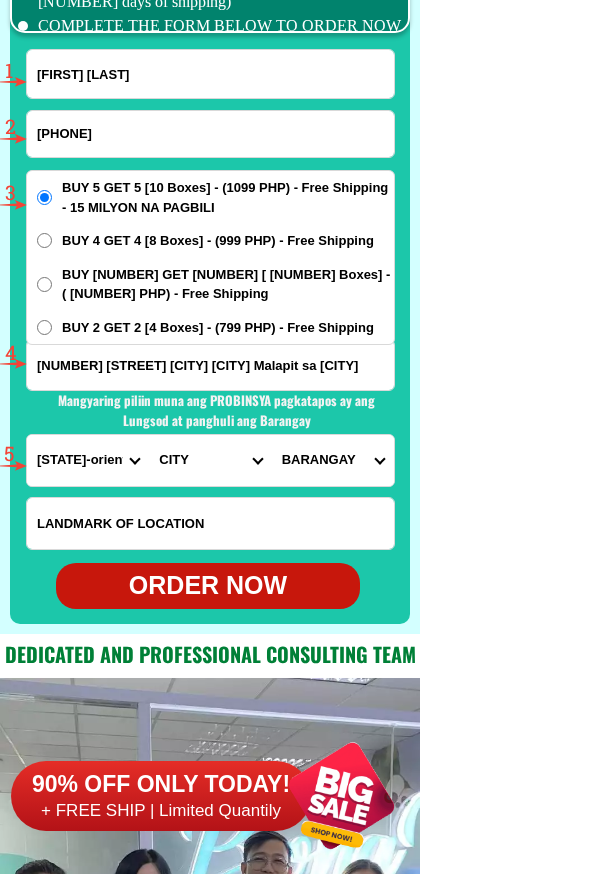click on "BUY 2 GET 2 [4 Boxes] - (799 PHP) - Free Shipping" at bounding box center [218, 328] 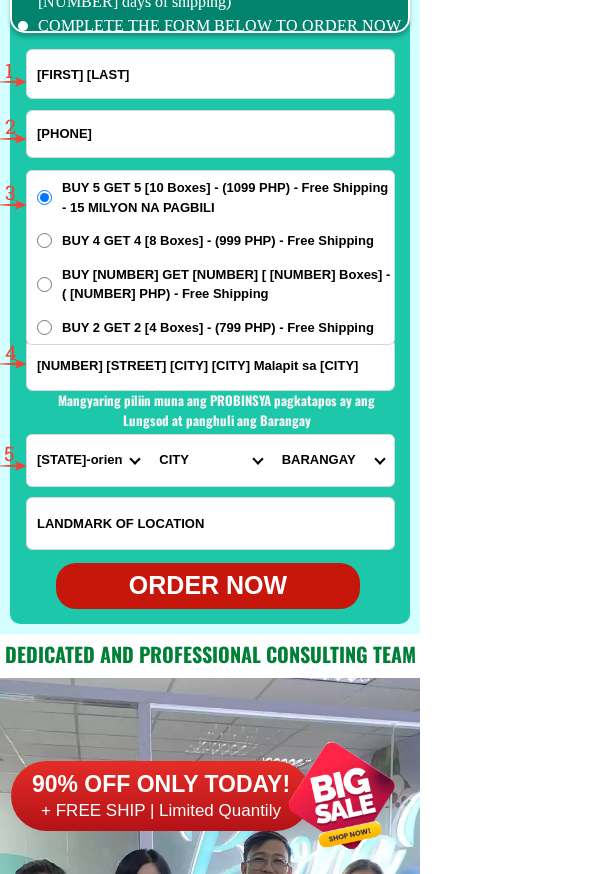 click on "BUY 2 GET 2 [4 Boxes] - (799 PHP) - Free Shipping" at bounding box center [44, 327] 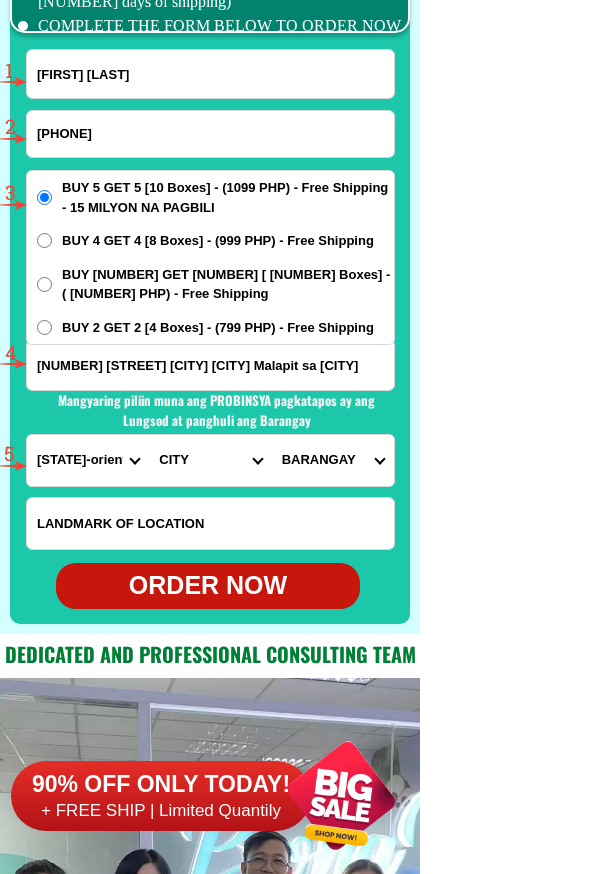 radio on "true" 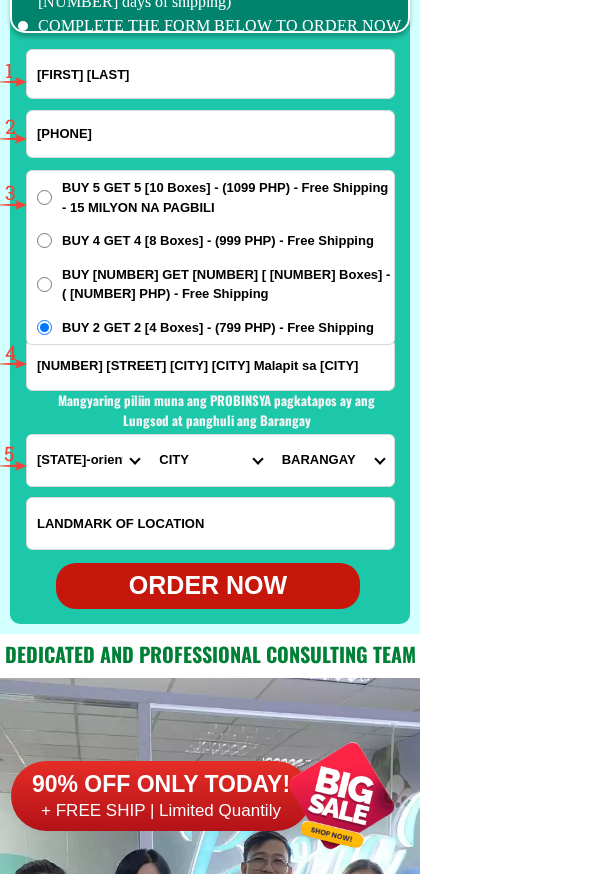 scroll, scrollTop: 0, scrollLeft: 0, axis: both 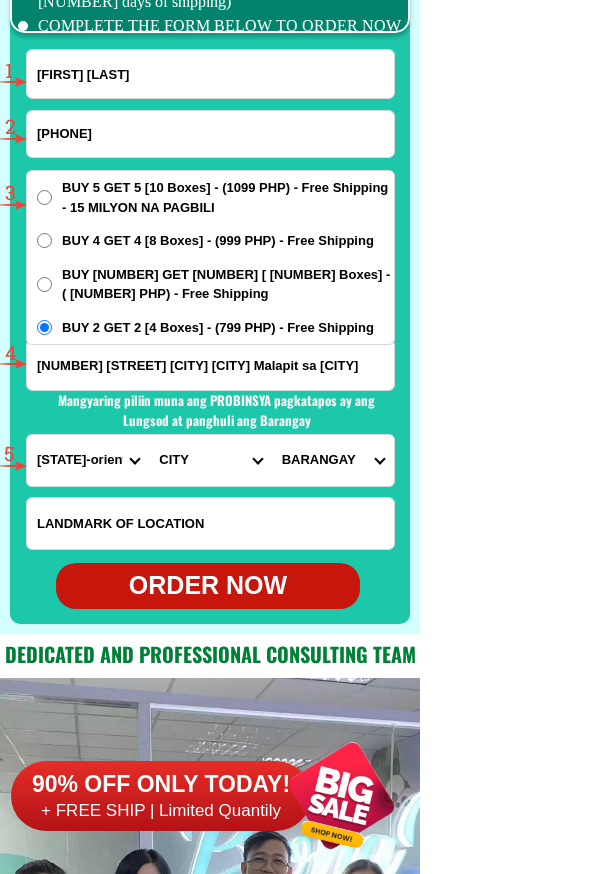 click on "PROVINCE Abra Agusan-del-norte Agusan-del-sur Aklan Albay Antique Apayao Aurora Basilan Bataan Batanes Batangas Benguet Biliran Bohol Bukidnon Bulacan Cagayan Camarines-norte Camarines-sur Camiguin Capiz Catanduanes Cavite Cebu Cotabato Davao-de-oro Davao-del-norte Davao-del-sur Davao-occidental Davao-oriental Dinagat-islands Eastern-samar Guimaras Ifugao Ilocos-norte Ilocos-sur Iloilo Isabela Kalinga La-union Laguna Lanao-del-norte Lanao-del-sur Leyte Maguindanao Marinduque Masbate Metro-manila Misamis-occidental Misamis-oriental Mountain-province Negros-occidental Negros-oriental Northern-samar Nueva-ecija Nueva-vizcaya Occidental-mindoro Oriental-mindoro Palawan Pampanga Pangasinan Quezon Quirino Rizal Romblon Sarangani Siquijor Sorsogon South-cotabato Southern-leyte Sultan-kudarat Sulu Surigao-del-norte Surigao-del-sur Tarlac Tawi-tawi Western-samar Zambales Zamboanga-del-norte Zamboanga-del-sur Zamboanga-sibugay" at bounding box center (88, 460) 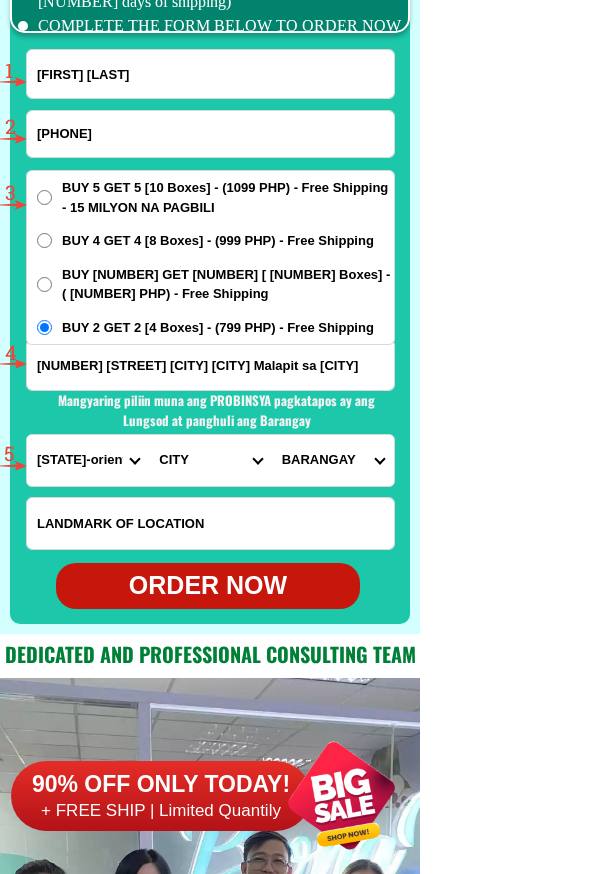 select on "[PHONE]" 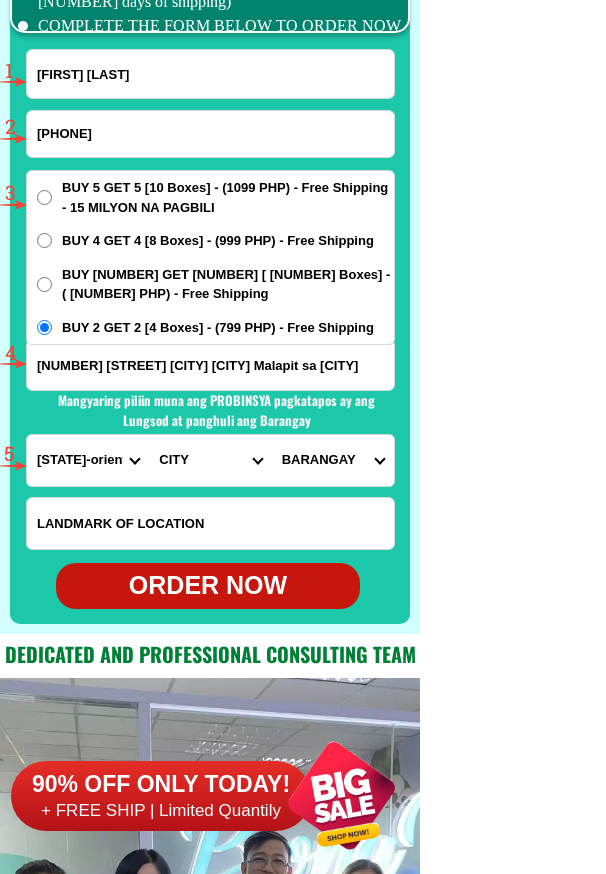 click on "PROVINCE Abra Agusan-del-norte Agusan-del-sur Aklan Albay Antique Apayao Aurora Basilan Bataan Batanes Batangas Benguet Biliran Bohol Bukidnon Bulacan Cagayan Camarines-norte Camarines-sur Camiguin Capiz Catanduanes Cavite Cebu Cotabato Davao-de-oro Davao-del-norte Davao-del-sur Davao-occidental Davao-oriental Dinagat-islands Eastern-samar Guimaras Ifugao Ilocos-norte Ilocos-sur Iloilo Isabela Kalinga La-union Laguna Lanao-del-norte Lanao-del-sur Leyte Maguindanao Marinduque Masbate Metro-manila Misamis-occidental Misamis-oriental Mountain-province Negros-occidental Negros-oriental Northern-samar Nueva-ecija Nueva-vizcaya Occidental-mindoro Oriental-mindoro Palawan Pampanga Pangasinan Quezon Quirino Rizal Romblon Sarangani Siquijor Sorsogon South-cotabato Southern-leyte Sultan-kudarat Sulu Surigao-del-norte Surigao-del-sur Tarlac Tawi-tawi Western-samar Zambales Zamboanga-del-norte Zamboanga-del-sur Zamboanga-sibugay" at bounding box center (88, 460) 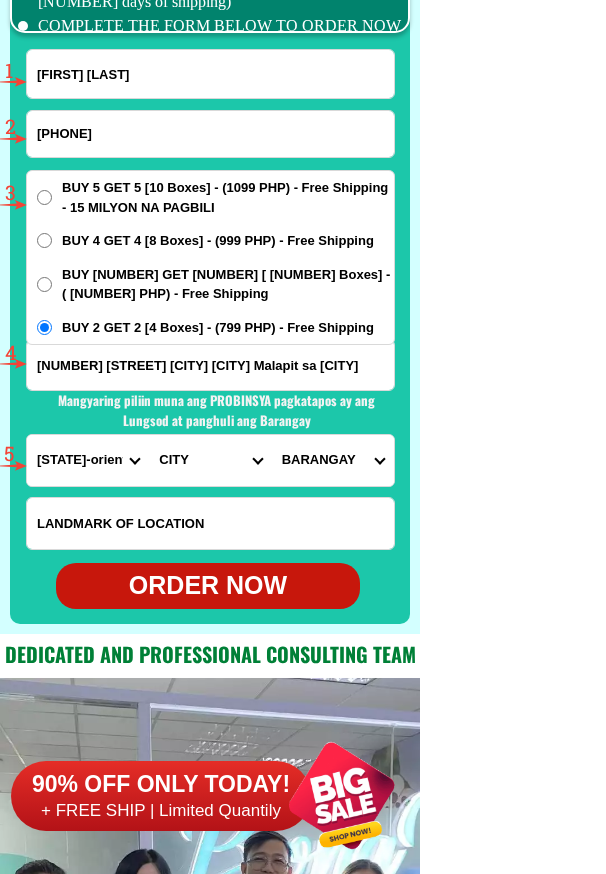 click on "CITY Agno Aguilar Alaminos-city Asingan Balungao Bani Basista Bautista Bayambang Binalonan Binmaley Bolinao Bugallon Calasiao Dagupan-city Dasol Labrador Laoac Lingayen Malasiqui Manaoag Mangaldan Mangatarem Mapandan Natividad Pangasinan-alcala Pangasinan-anda Pangasinan-burgos Pangasinan-infanta Pangasinan-mabini Pangasinan-san-carlos-city Pangasinan-san-jacinto Pangasinan-san-manuel Pangasinan-san-nicolas Pangasinan-san-quintin Pangasinan-santa-barbara Pangasinan-santa-maria Pangasinan-santo-tomas Pangasinan-sison Pozorrubio Rosales San-fabian Sual Tayug Umingan Urbiztondo Urdaneta-city Villasis" at bounding box center [210, 460] 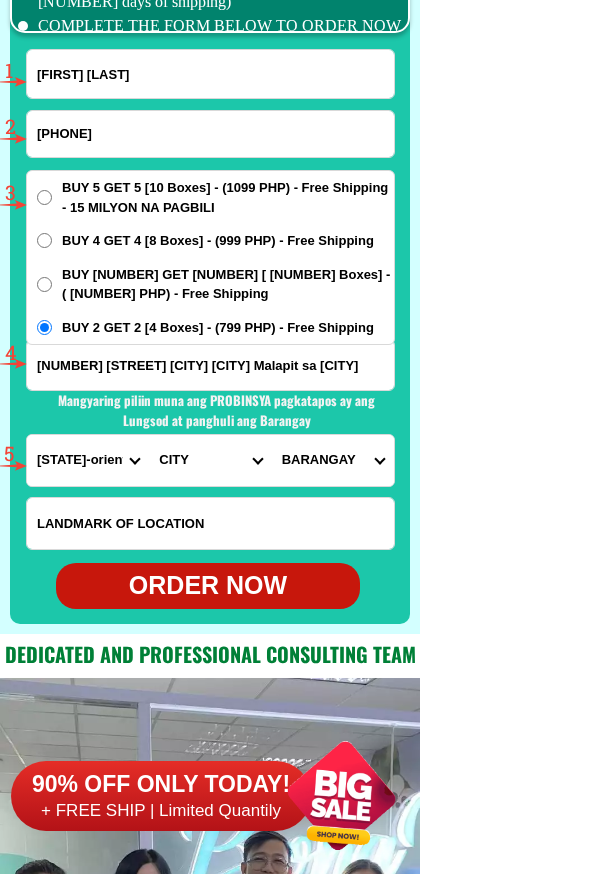select on "63 [PHONE]" 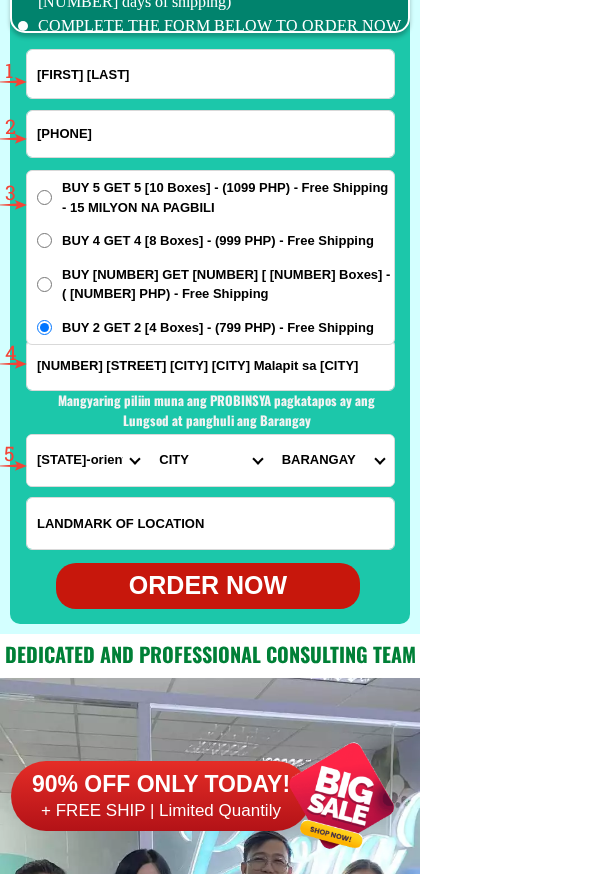 click on "CITY Agno Aguilar Alaminos-city Asingan Balungao Bani Basista Bautista Bayambang Binalonan Binmaley Bolinao Bugallon Calasiao Dagupan-city Dasol Labrador Laoac Lingayen Malasiqui Manaoag Mangaldan Mangatarem Mapandan Natividad Pangasinan-alcala Pangasinan-anda Pangasinan-burgos Pangasinan-infanta Pangasinan-mabini Pangasinan-san-carlos-city Pangasinan-san-jacinto Pangasinan-san-manuel Pangasinan-san-nicolas Pangasinan-san-quintin Pangasinan-santa-barbara Pangasinan-santa-maria Pangasinan-santo-tomas Pangasinan-sison Pozorrubio Rosales San-fabian Sual Tayug Umingan Urbiztondo Urdaneta-city Villasis" at bounding box center [210, 460] 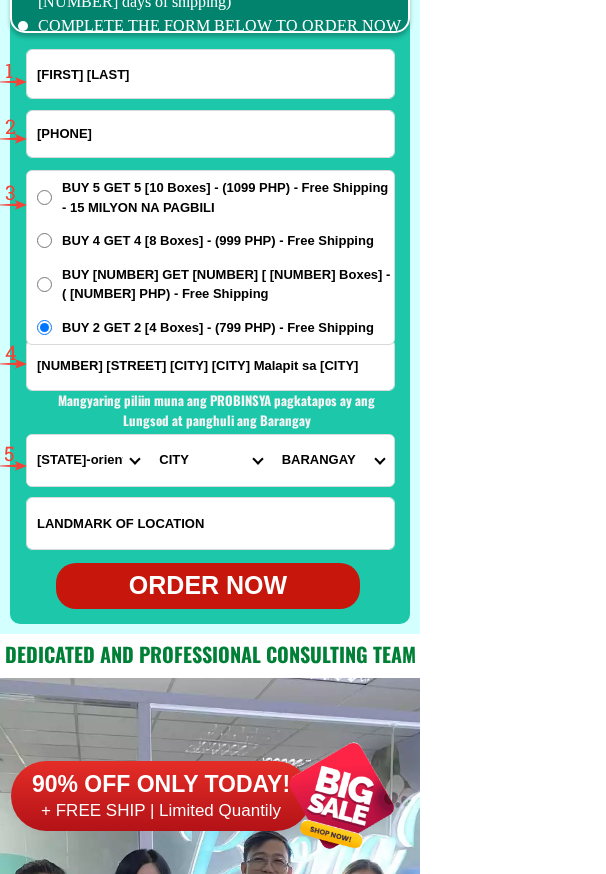 click on "BARANGAY Babasit Baguinay Baritao Bisal Bucao Cabanbanan Calaocan Inamotan Lelemaan Licsi Lipit norte Lipit sur Matolong Mermer Nalsian Oraan east Oraan west Pantal Pao Parian Poblacion Pugaro San ramon Santa ines Sapang Tebuel" at bounding box center [333, 460] 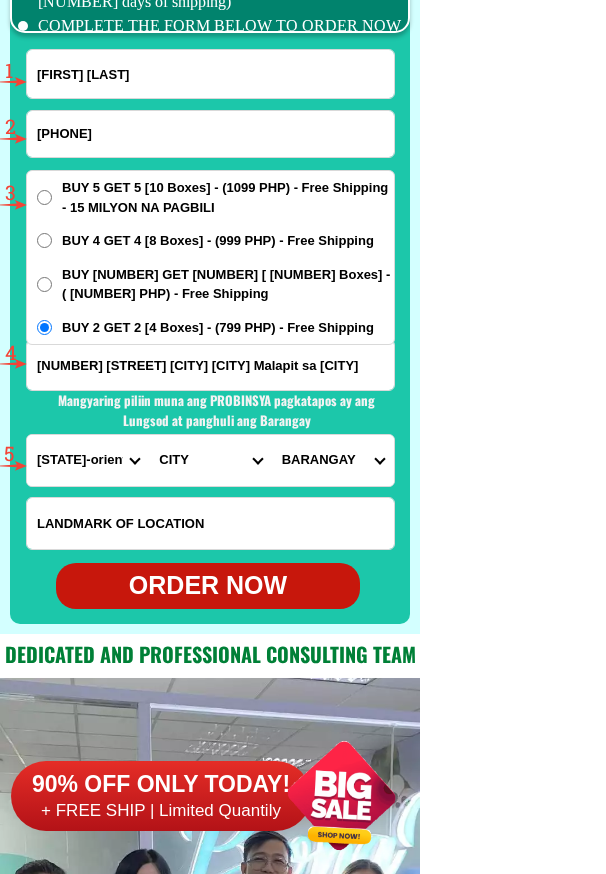 select on "[NUMBER]" 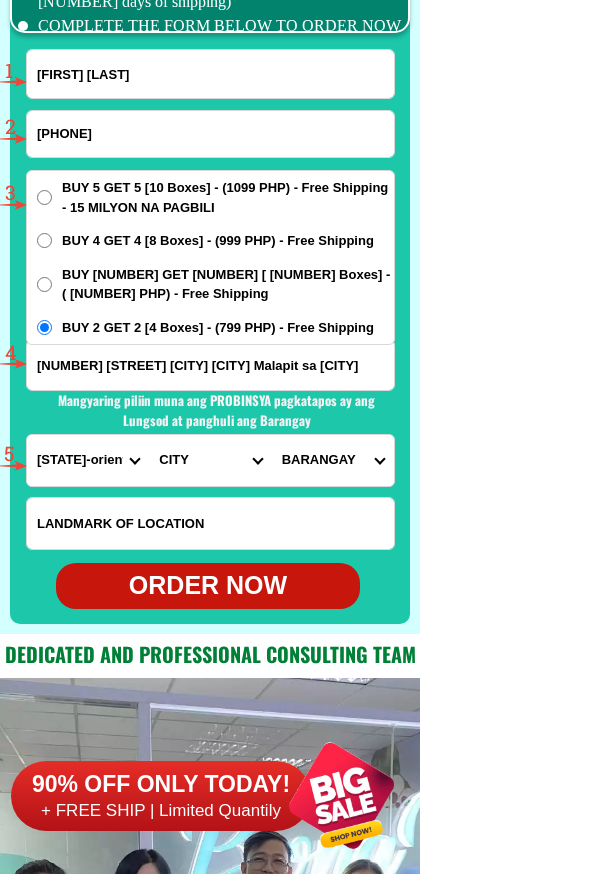 click on "BARANGAY Babasit Baguinay Baritao Bisal Bucao Cabanbanan Calaocan Inamotan Lelemaan Licsi Lipit norte Lipit sur Matolong Mermer Nalsian Oraan east Oraan west Pantal Pao Parian Poblacion Pugaro San ramon Santa ines Sapang Tebuel" at bounding box center (333, 460) 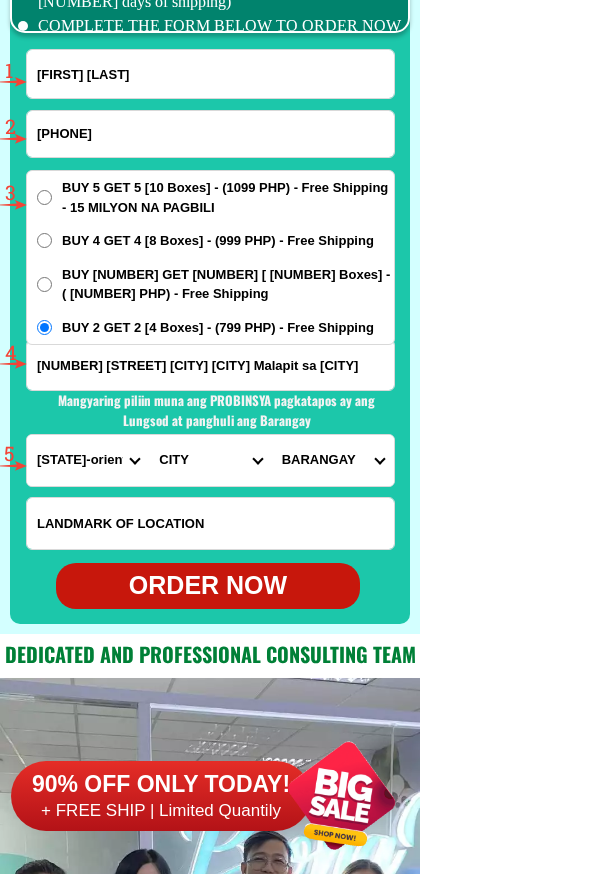 click on "ORDER NOW" at bounding box center [208, 586] 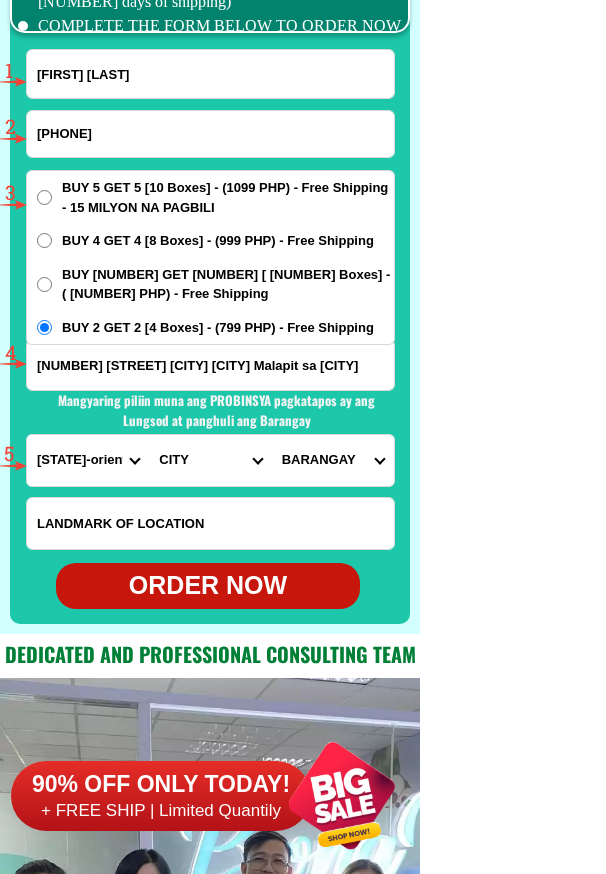 radio on "true" 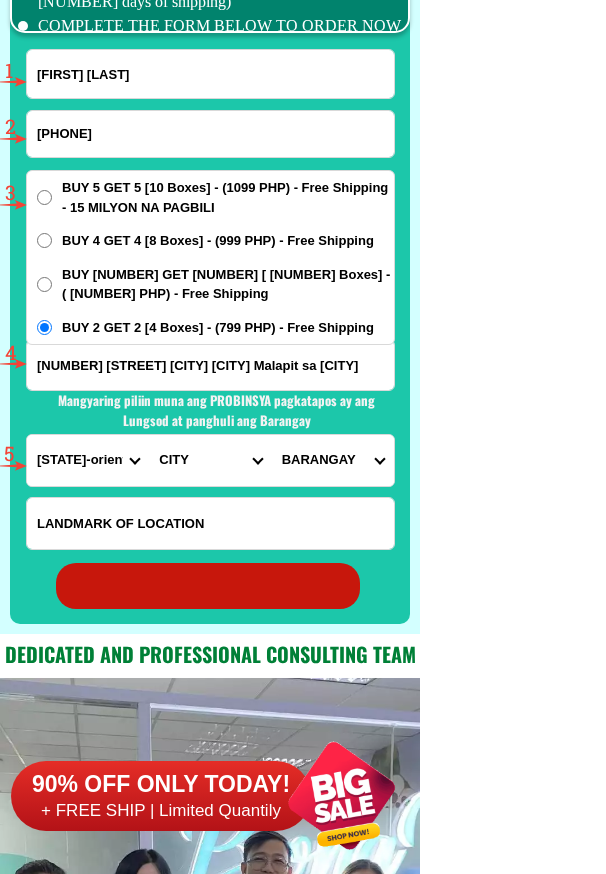 radio on "true" 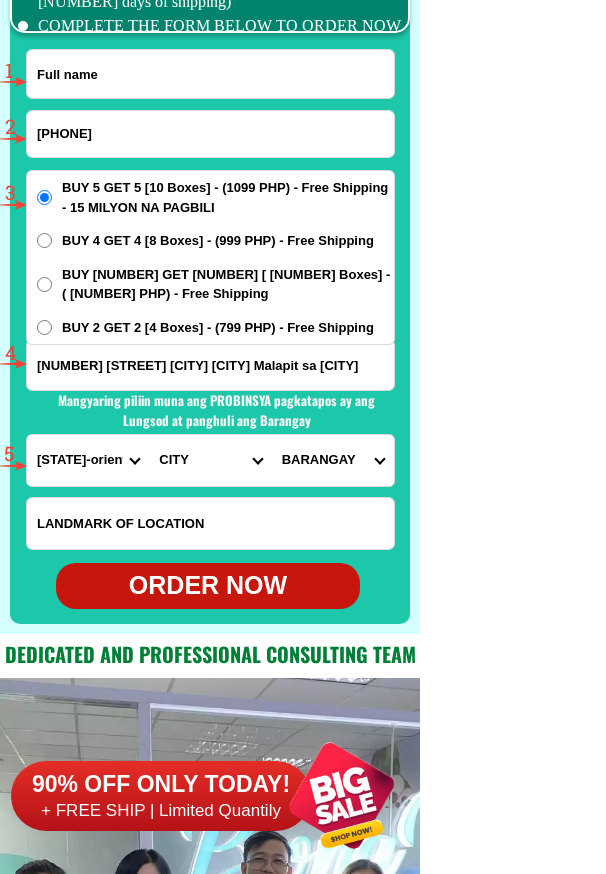 click at bounding box center [210, 74] 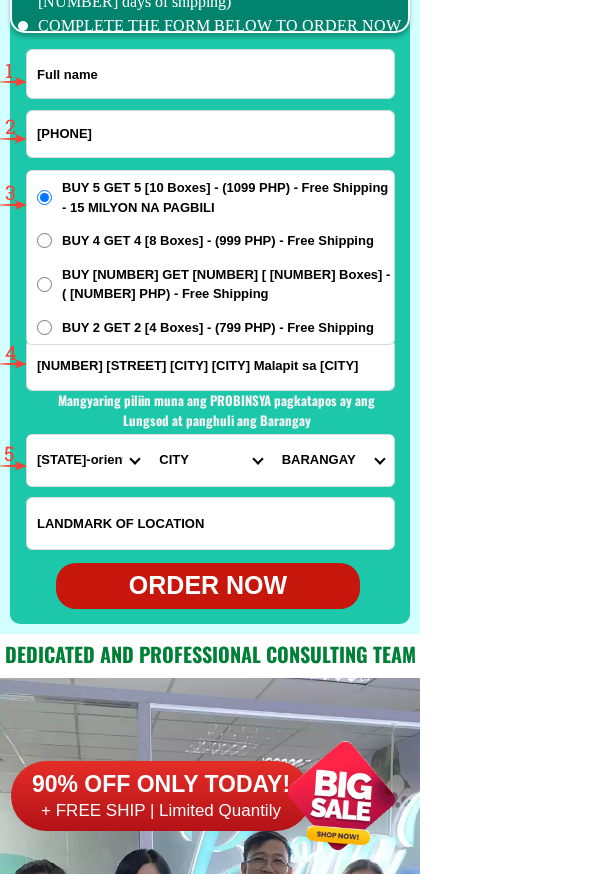 paste on "[LAST] [LAST]" 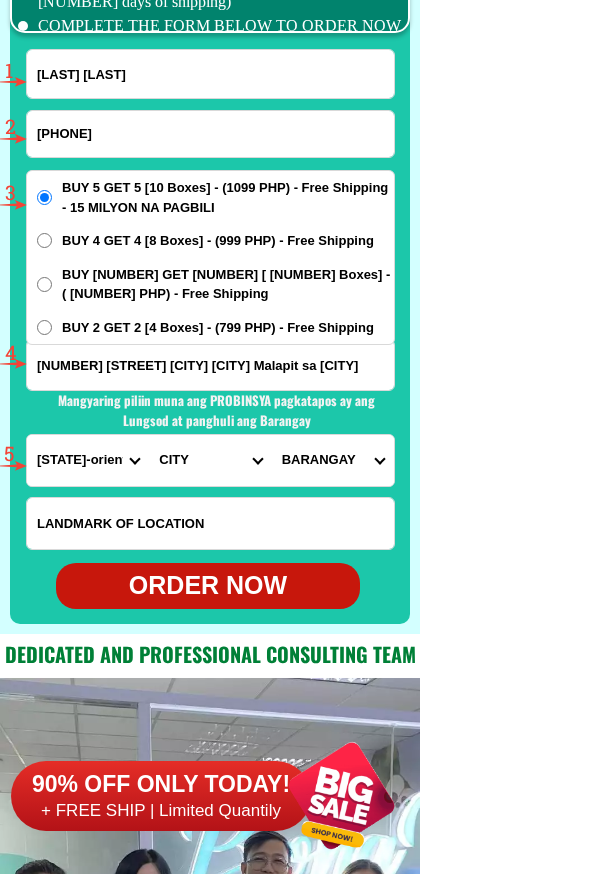 type on "[LAST] [LAST]" 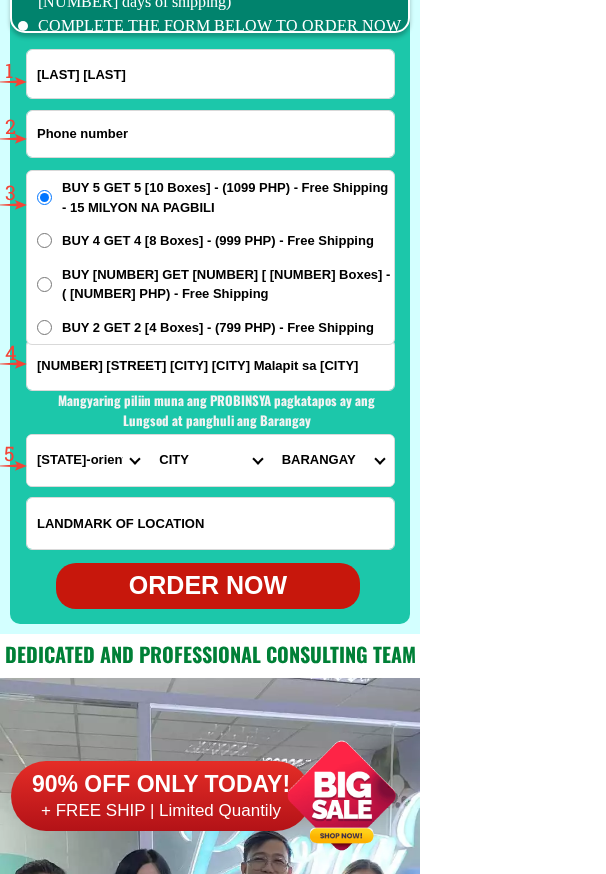 click at bounding box center [210, 134] 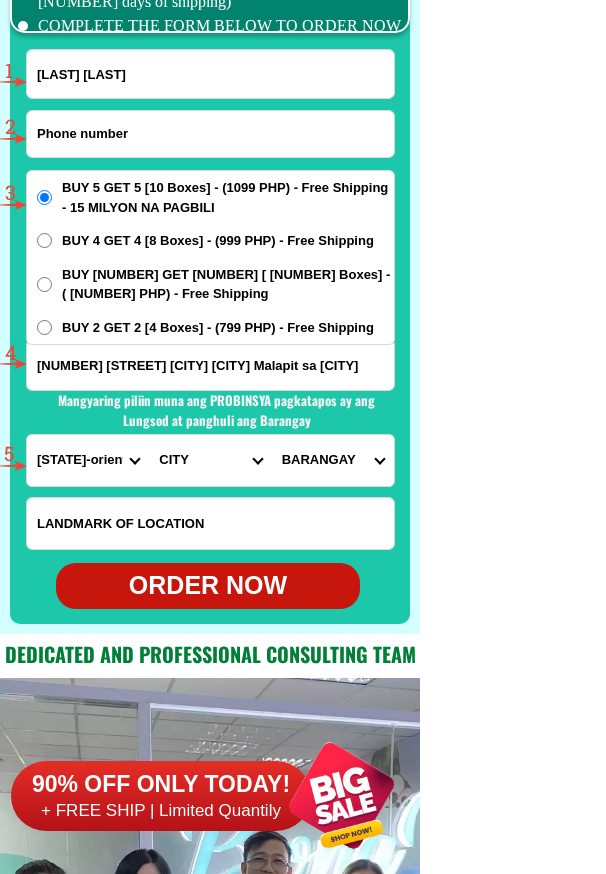 paste on "[PHONE]" 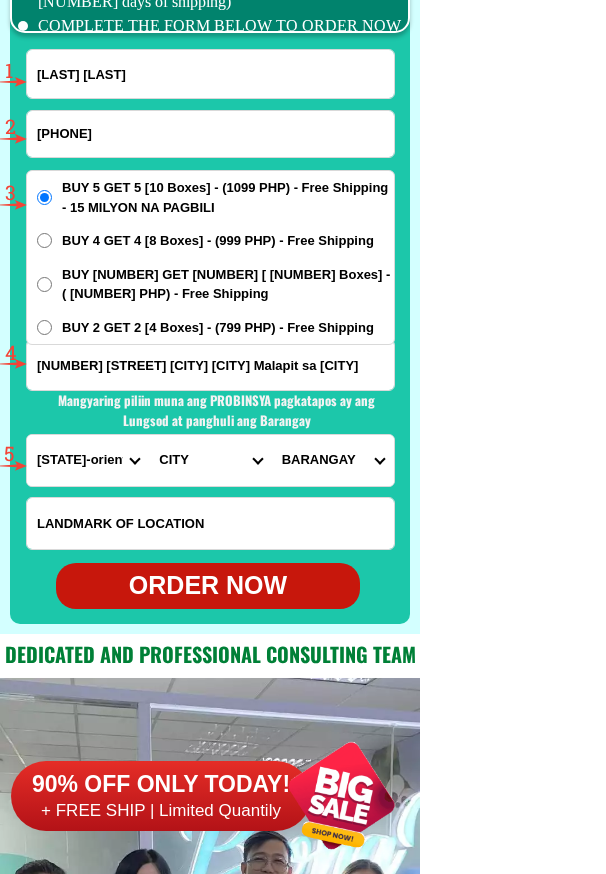 type on "[PHONE]" 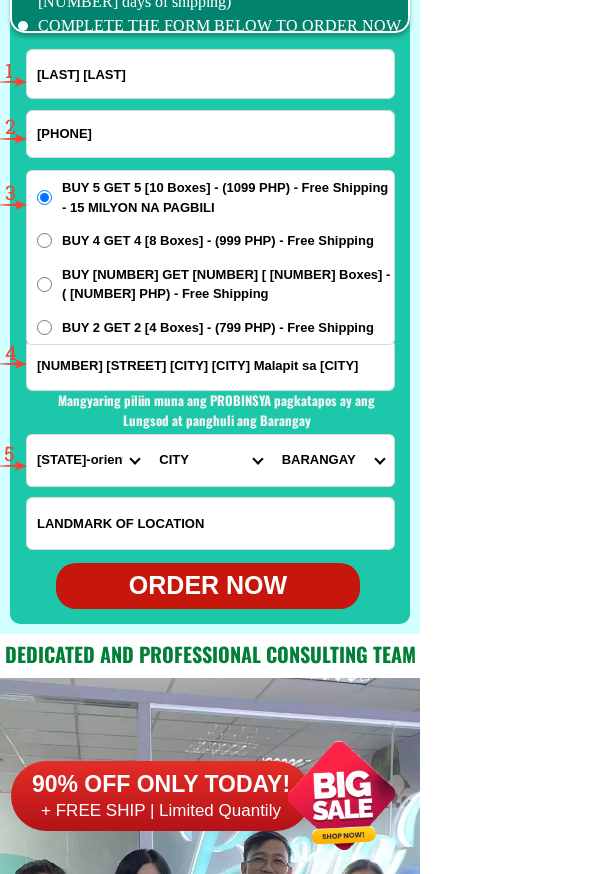 click on "[NUMBER] [STREET] [CITY] [CITY] Malapit sa [CITY]" at bounding box center [210, 365] 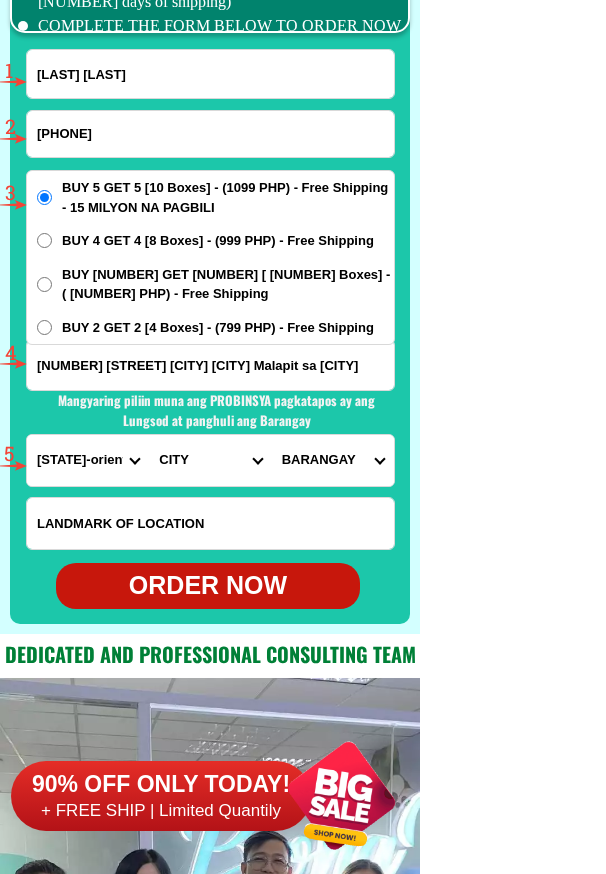 click on "[NUMBER] [STREET] [CITY] [CITY] Malapit sa [CITY]" at bounding box center (210, 365) 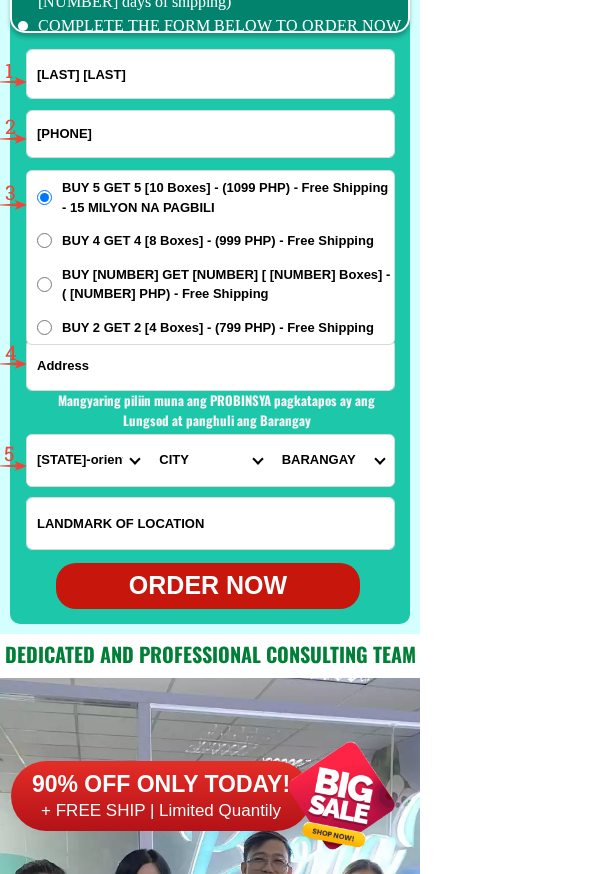 paste on "porok [NUMBER] salong tapaz [STATE]" 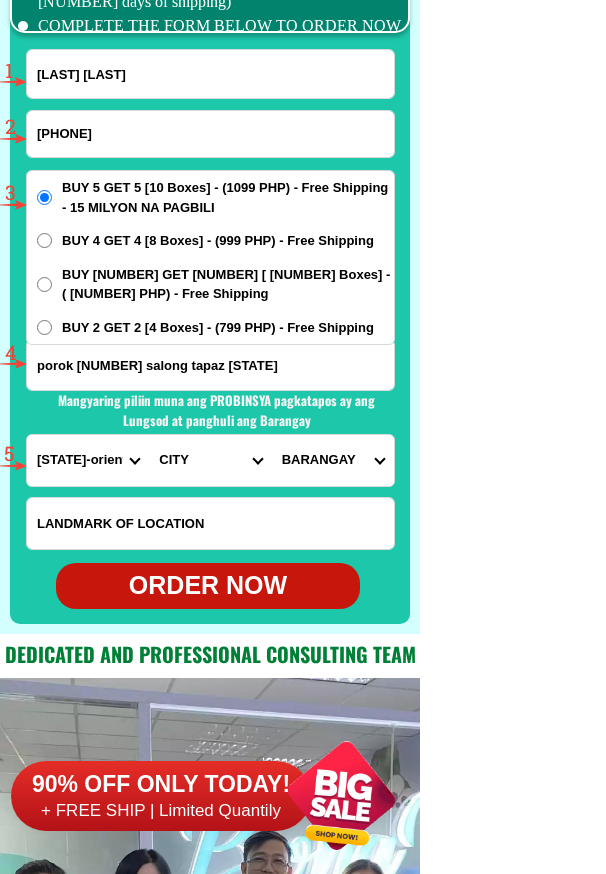 type on "porok [NUMBER] salong tapaz [STATE]" 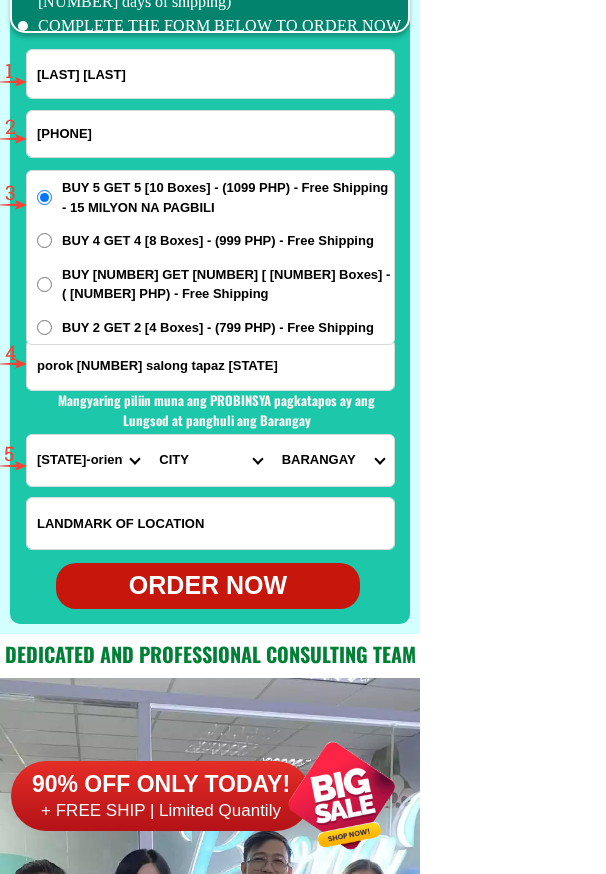 click on "PROVINCE Abra Agusan-del-norte Agusan-del-sur Aklan Albay Antique Apayao Aurora Basilan Bataan Batanes Batangas Benguet Biliran Bohol Bukidnon Bulacan Cagayan Camarines-norte Camarines-sur Camiguin Capiz Catanduanes Cavite Cebu Cotabato Davao-de-oro Davao-del-norte Davao-del-sur Davao-occidental Davao-oriental Dinagat-islands Eastern-samar Guimaras Ifugao Ilocos-norte Ilocos-sur Iloilo Isabela Kalinga La-union Laguna Lanao-del-norte Lanao-del-sur Leyte Maguindanao Marinduque Masbate Metro-manila Misamis-occidental Misamis-oriental Mountain-province Negros-occidental Negros-oriental Northern-samar Nueva-ecija Nueva-vizcaya Occidental-mindoro Oriental-mindoro Palawan Pampanga Pangasinan Quezon Quirino Rizal Romblon Sarangani Siquijor Sorsogon South-cotabato Southern-leyte Sultan-kudarat Sulu Surigao-del-norte Surigao-del-sur Tarlac Tawi-tawi Western-samar Zambales Zamboanga-del-norte Zamboanga-del-sur Zamboanga-sibugay" at bounding box center [88, 460] 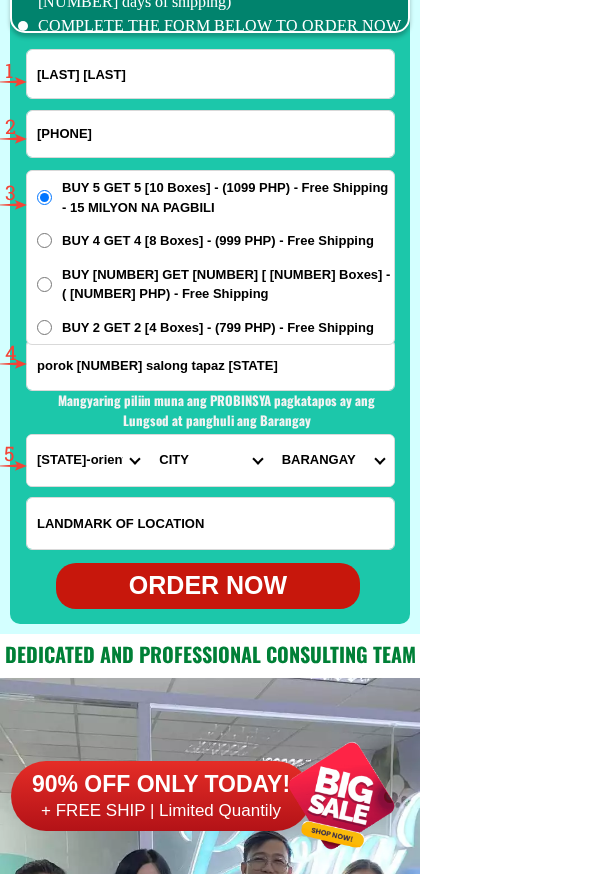select on "63 [PHONE]" 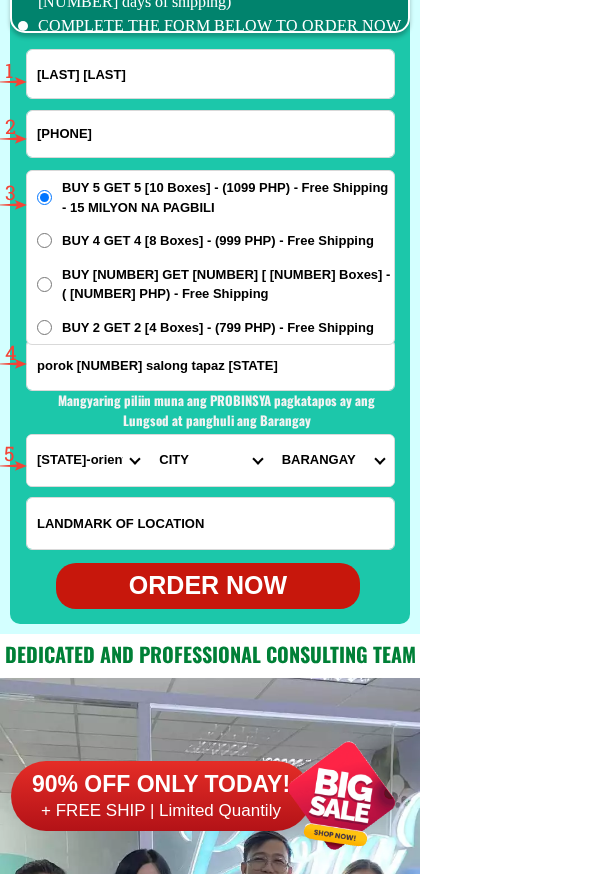 click on "PROVINCE Abra Agusan-del-norte Agusan-del-sur Aklan Albay Antique Apayao Aurora Basilan Bataan Batanes Batangas Benguet Biliran Bohol Bukidnon Bulacan Cagayan Camarines-norte Camarines-sur Camiguin Capiz Catanduanes Cavite Cebu Cotabato Davao-de-oro Davao-del-norte Davao-del-sur Davao-occidental Davao-oriental Dinagat-islands Eastern-samar Guimaras Ifugao Ilocos-norte Ilocos-sur Iloilo Isabela Kalinga La-union Laguna Lanao-del-norte Lanao-del-sur Leyte Maguindanao Marinduque Masbate Metro-manila Misamis-occidental Misamis-oriental Mountain-province Negros-occidental Negros-oriental Northern-samar Nueva-ecija Nueva-vizcaya Occidental-mindoro Oriental-mindoro Palawan Pampanga Pangasinan Quezon Quirino Rizal Romblon Sarangani Siquijor Sorsogon South-cotabato Southern-leyte Sultan-kudarat Sulu Surigao-del-norte Surigao-del-sur Tarlac Tawi-tawi Western-samar Zambales Zamboanga-del-norte Zamboanga-del-sur Zamboanga-sibugay" at bounding box center (88, 460) 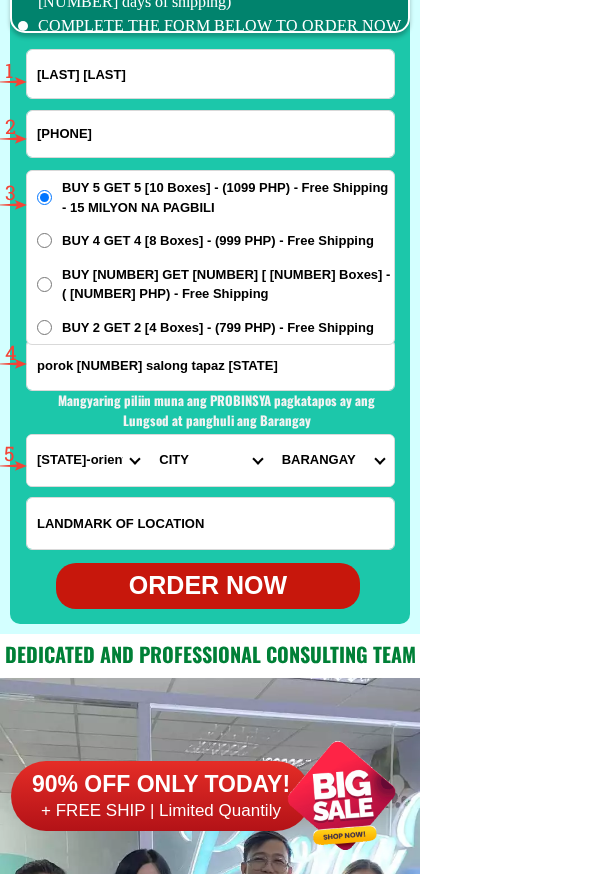 click on "CITY Capiz-pilar Capiz-pontevedra Capiz-president-roxas Cuartero Dao Dumalag Dumarao Ivisan Jamindan Ma-ayon Mambusao Panay Panitan Roxas-city Sapi-an Sigma Tapaz" at bounding box center (210, 460) 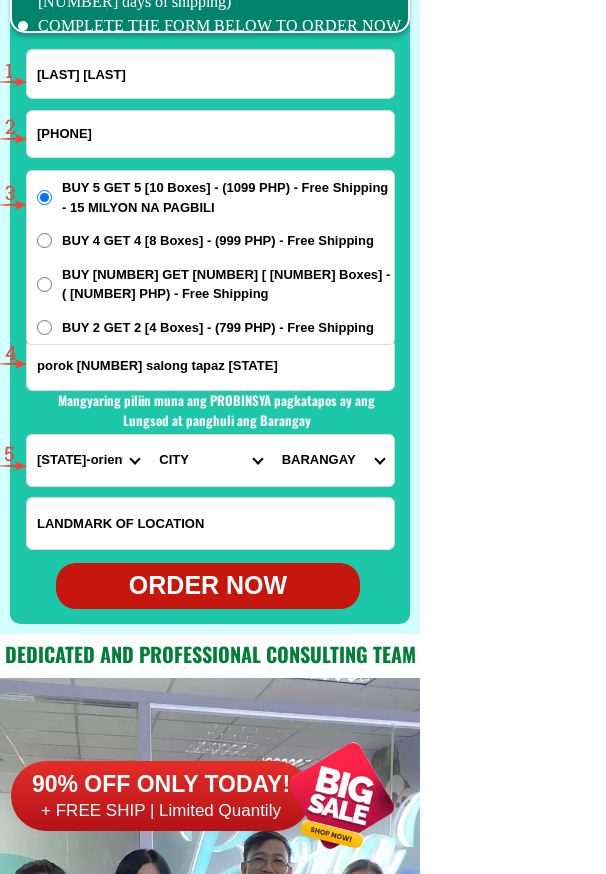 select on "63 [PHONE]" 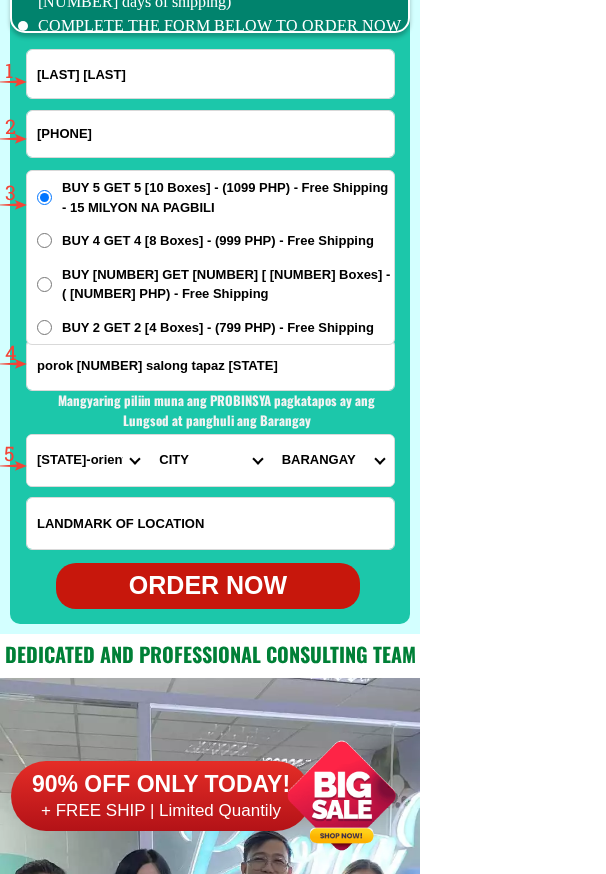 click on "CITY Capiz-pilar Capiz-pontevedra Capiz-president-roxas Cuartero Dao Dumalag Dumarao Ivisan Jamindan Ma-ayon Mambusao Panay Panitan Roxas-city Sapi-an Sigma Tapaz" at bounding box center (210, 460) 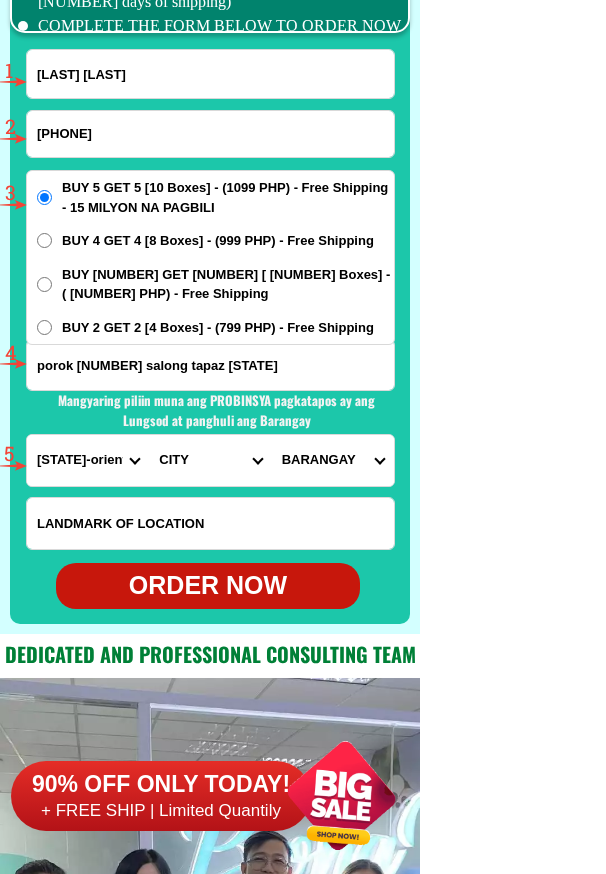 click on "BARANGAY Abangay Acuna Agcococ Aglupacan Agpalali Apero Artuz Bag-ong barrio Bato-bato Buri Camburanan Candelaria Carida Cristina Da-an banwa Da-an norte Da-an sur Garcia Gebio-an Hilwan Initan Katipunan Lagdungan Lahug Libertad Mabini Maliao Malitbog Minan Nayawan Poblacion Rizal norte Rizal sur Roosevelt Roxas Salong San antonio San francisco San jose San julian San miguel ilawod San miguel ilaya San nicolas San pedro San roque San vicente Santa ana Santa petronila Senonod Siya Switch Tabon Tacayan Taft Taganghin Taslan Wright" at bounding box center [333, 460] 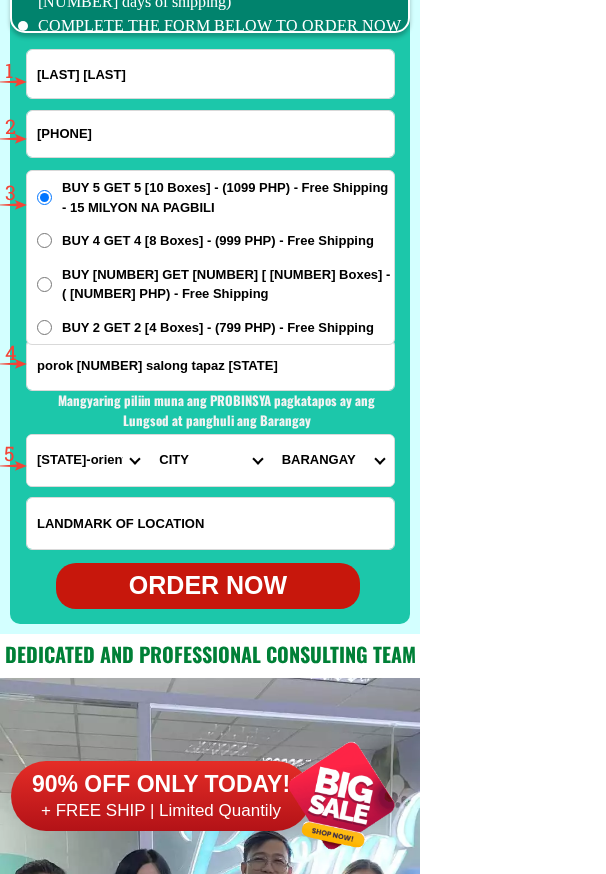 select on "[PHONE]" 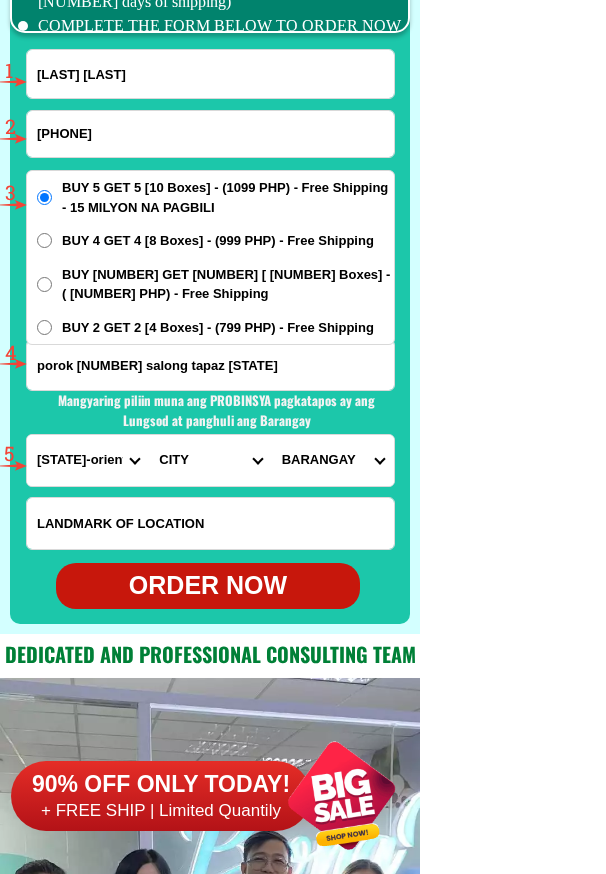 click on "BARANGAY Abangay Acuna Agcococ Aglupacan Agpalali Apero Artuz Bag-ong barrio Bato-bato Buri Camburanan Candelaria Carida Cristina Da-an banwa Da-an norte Da-an sur Garcia Gebio-an Hilwan Initan Katipunan Lagdungan Lahug Libertad Mabini Maliao Malitbog Minan Nayawan Poblacion Rizal norte Rizal sur Roosevelt Roxas Salong San antonio San francisco San jose San julian San miguel ilawod San miguel ilaya San nicolas San pedro San roque San vicente Santa ana Santa petronila Senonod Siya Switch Tabon Tacayan Taft Taganghin Taslan Wright" at bounding box center (333, 460) 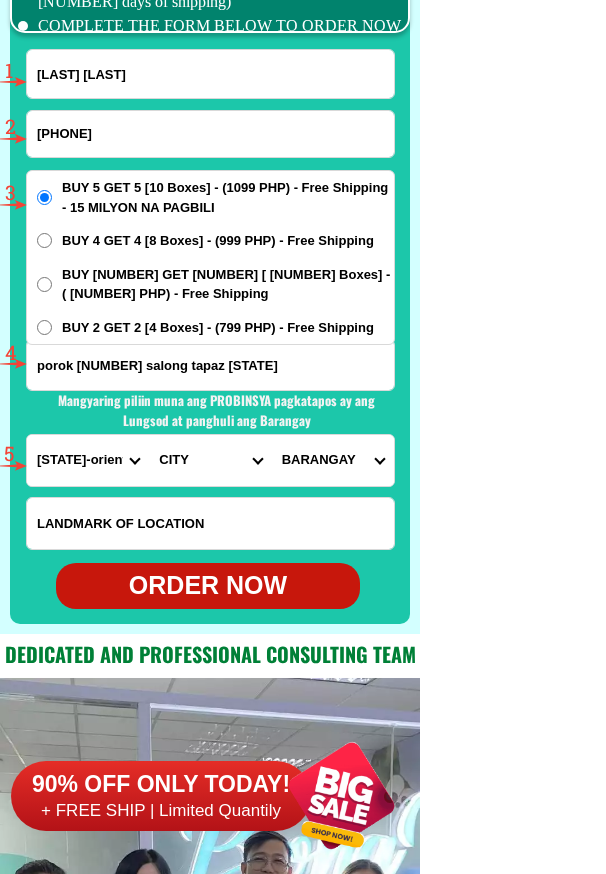 type on "[LAST] [LAST]" 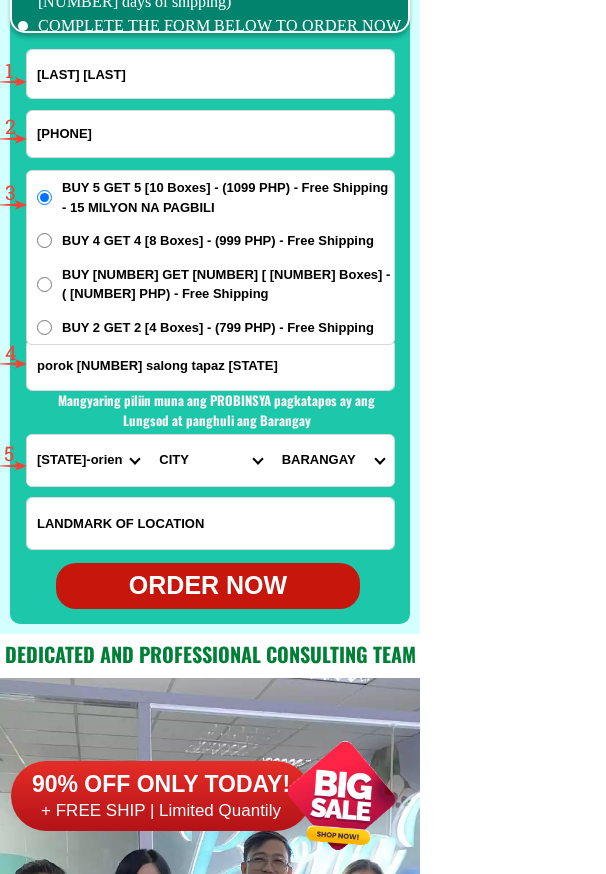 radio on "true" 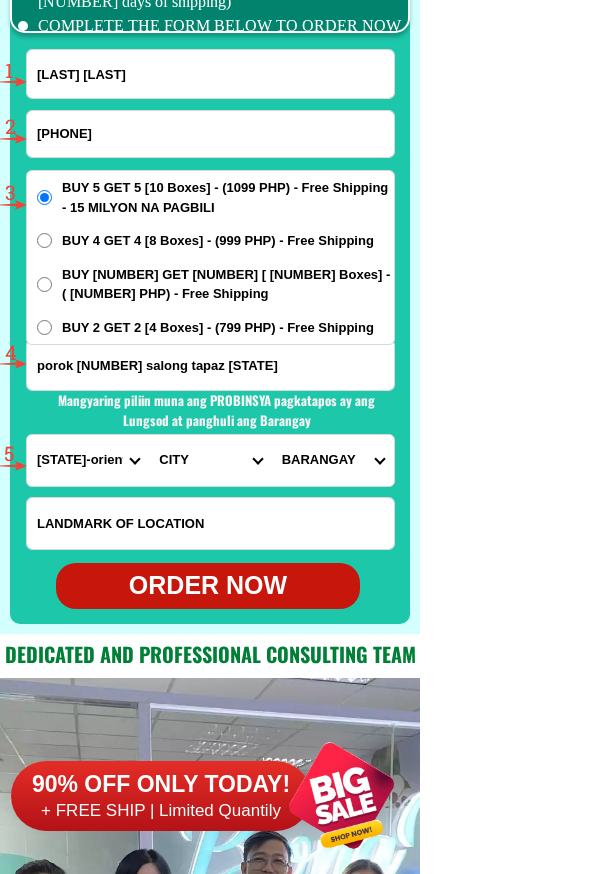 click on "[LAST] [LAST]" at bounding box center (210, 74) 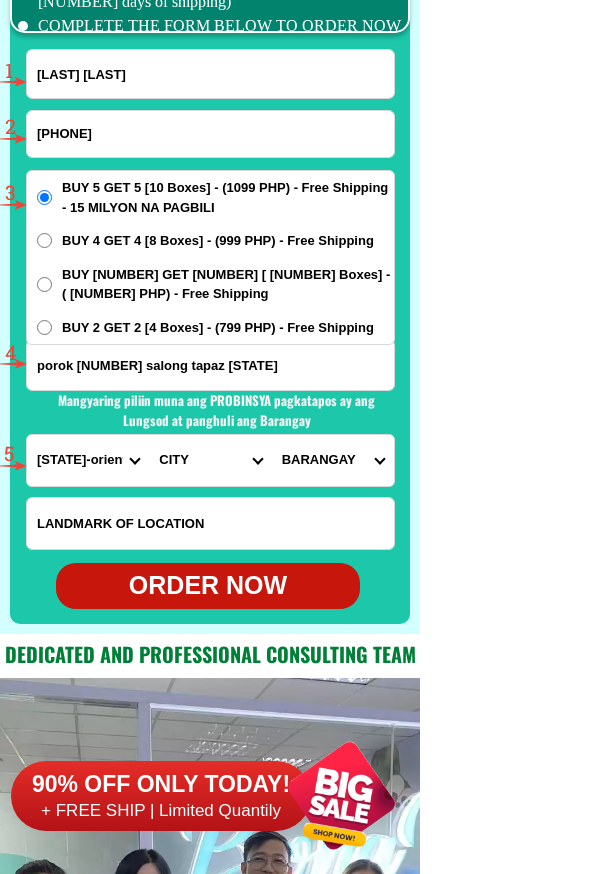 click on "[LAST] [LAST]" at bounding box center (210, 74) 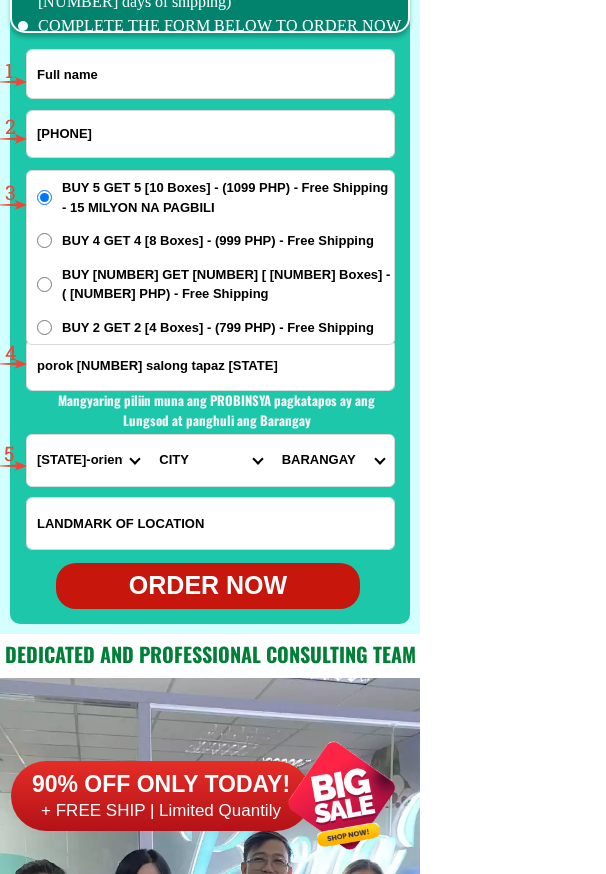 paste on "[FIRST] [LAST]" 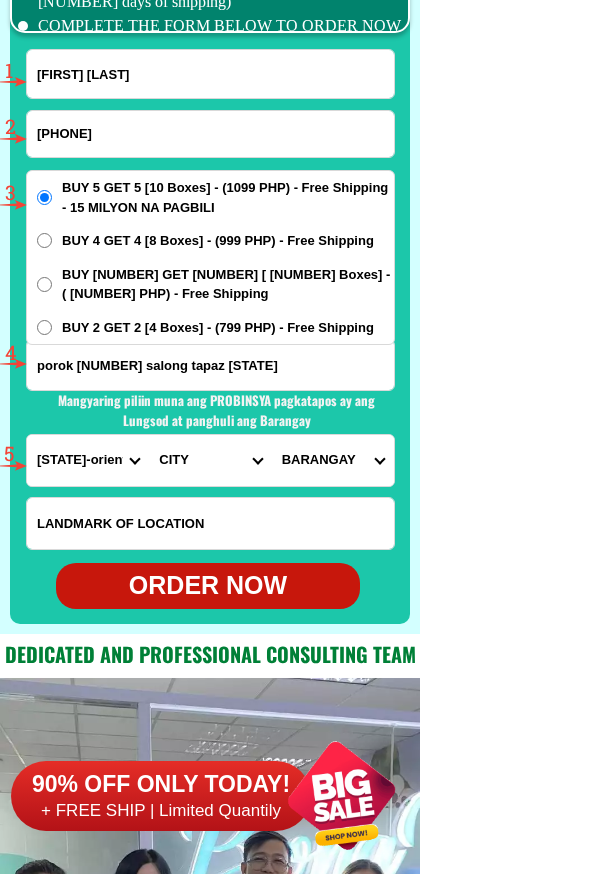 type on "[FIRST] [LAST]" 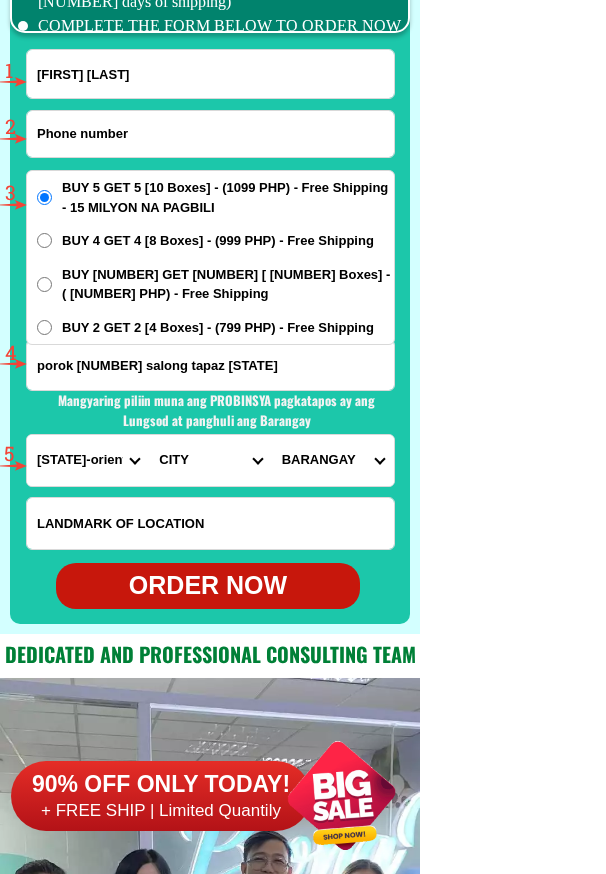 drag, startPoint x: 96, startPoint y: 130, endPoint x: 89, endPoint y: 141, distance: 13.038404 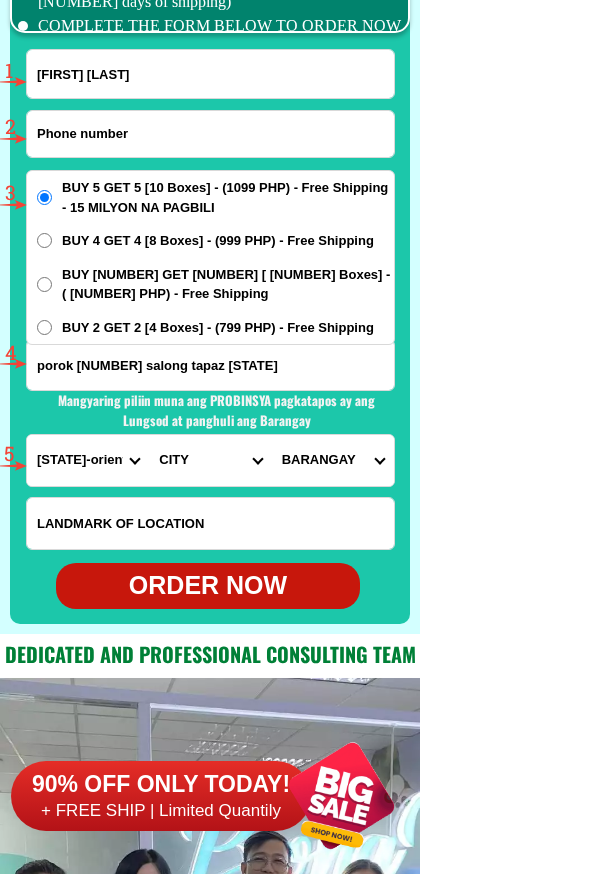 click at bounding box center [210, 134] 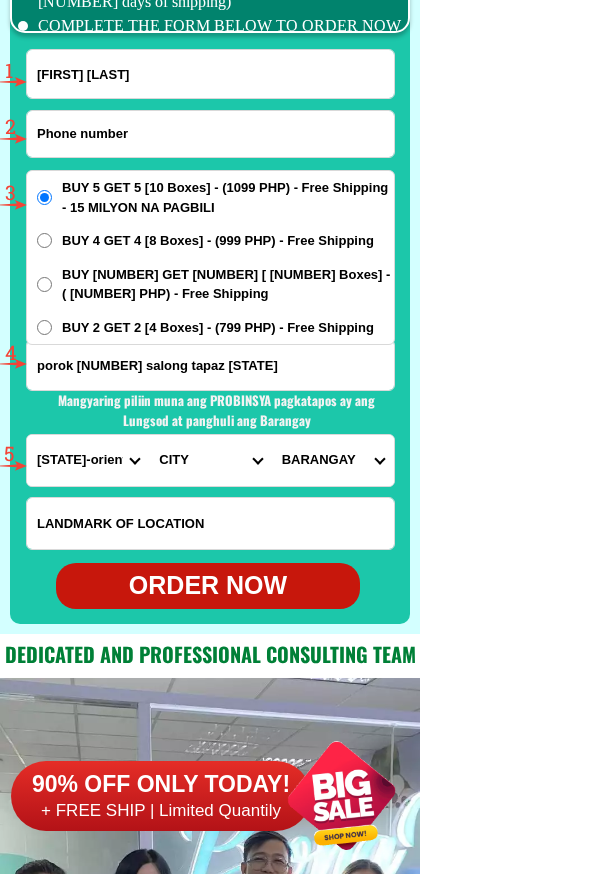 paste on "[PHONE]" 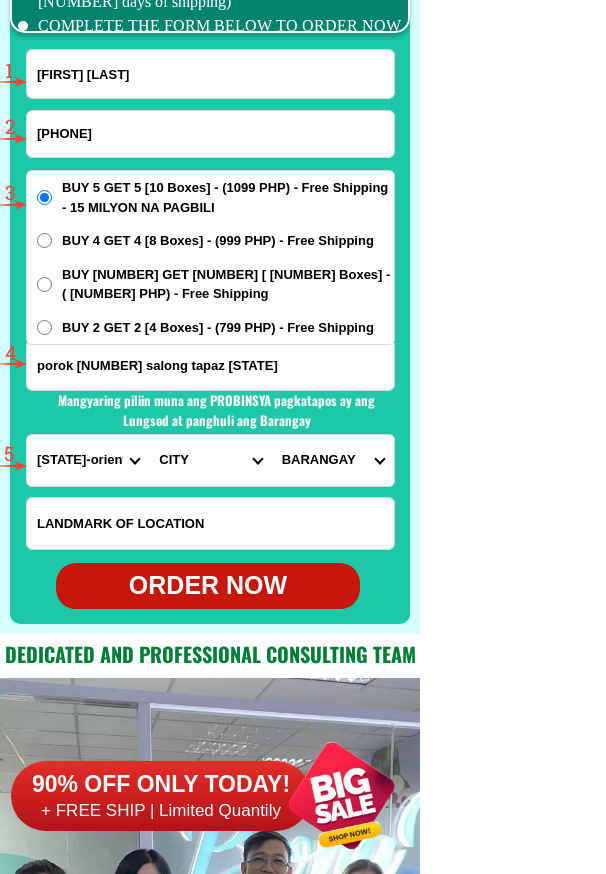 type on "[PHONE]" 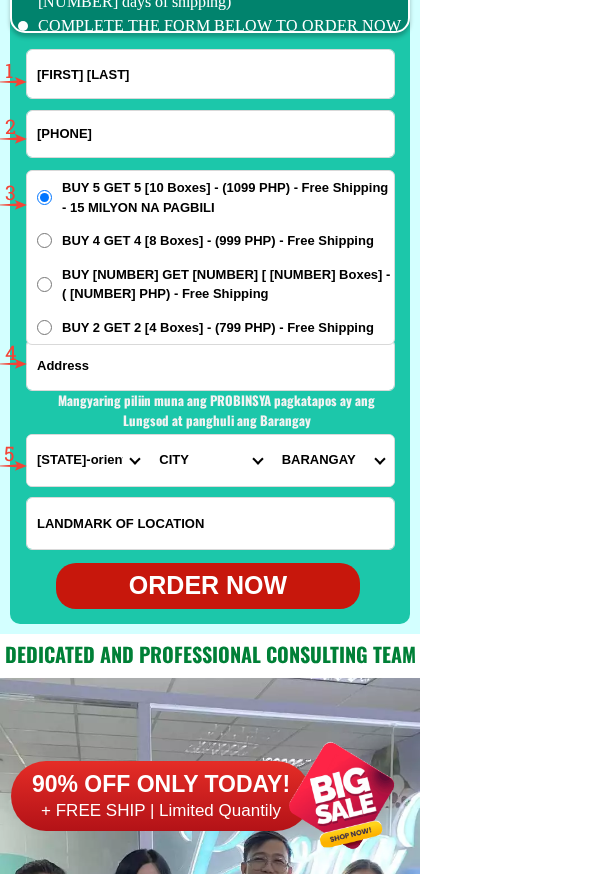 click at bounding box center [210, 365] 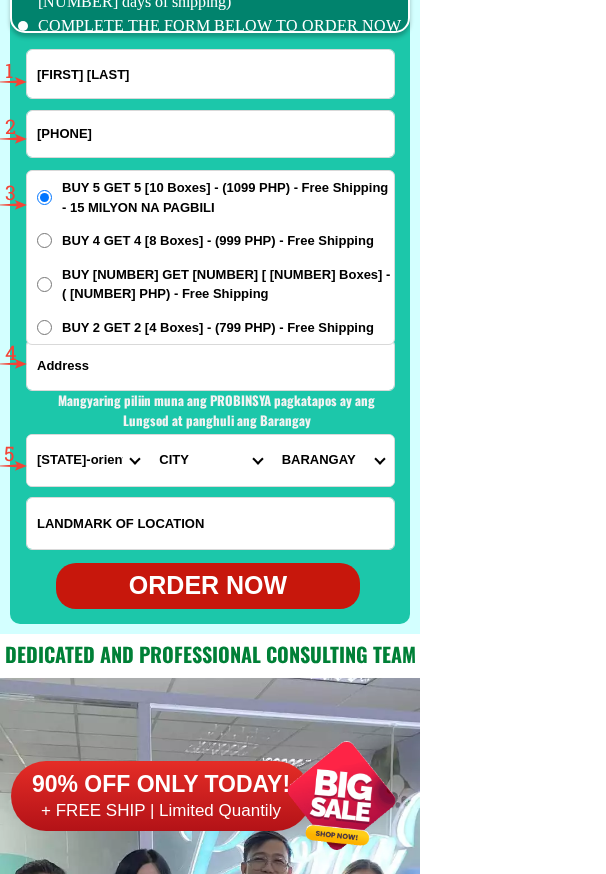 paste on "[CITY] [CITY] Address:Blk[NUMBER]lot [NUMBER] [STREET]. [CITY]. [CITY]" 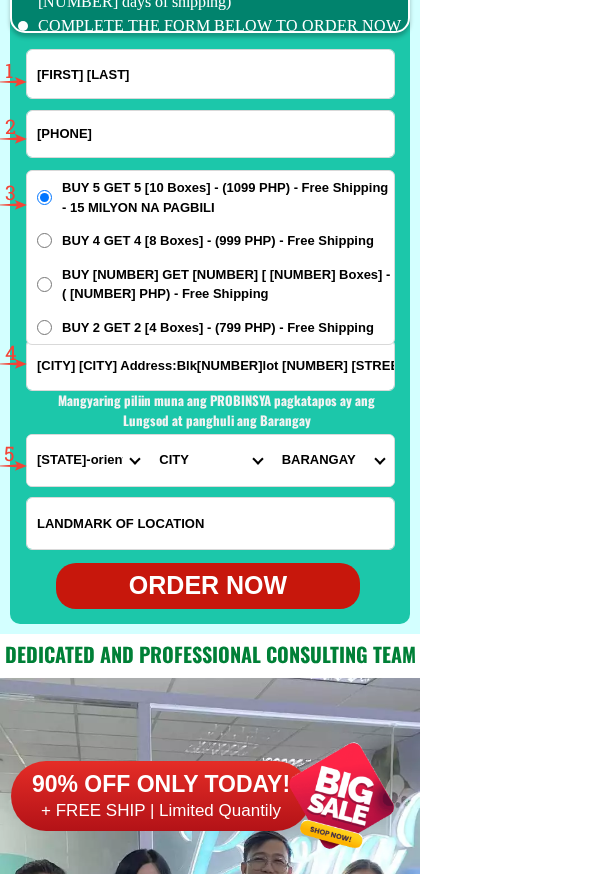 scroll, scrollTop: 0, scrollLeft: 239, axis: horizontal 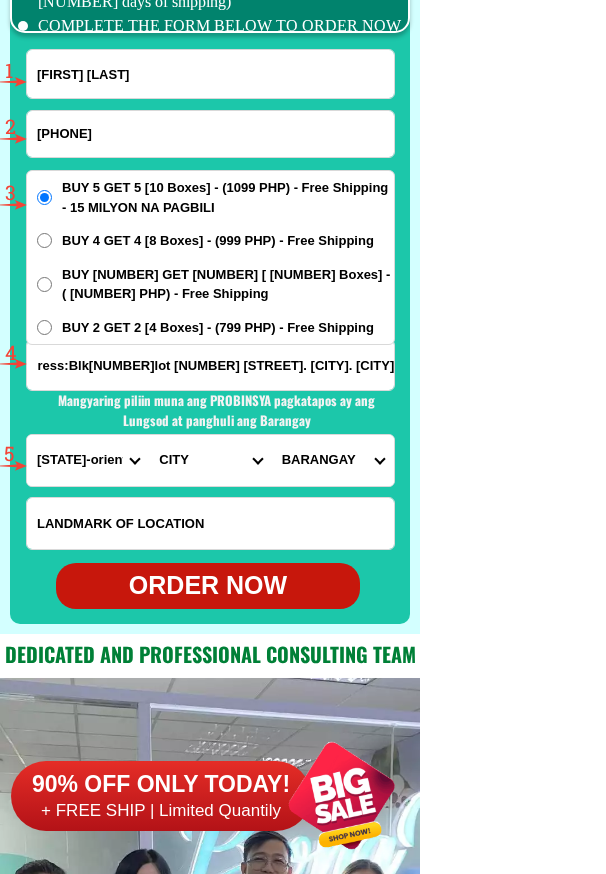type on "[CITY] [CITY] Address:Blk[NUMBER]lot [NUMBER] [STREET]. [CITY]. [CITY]" 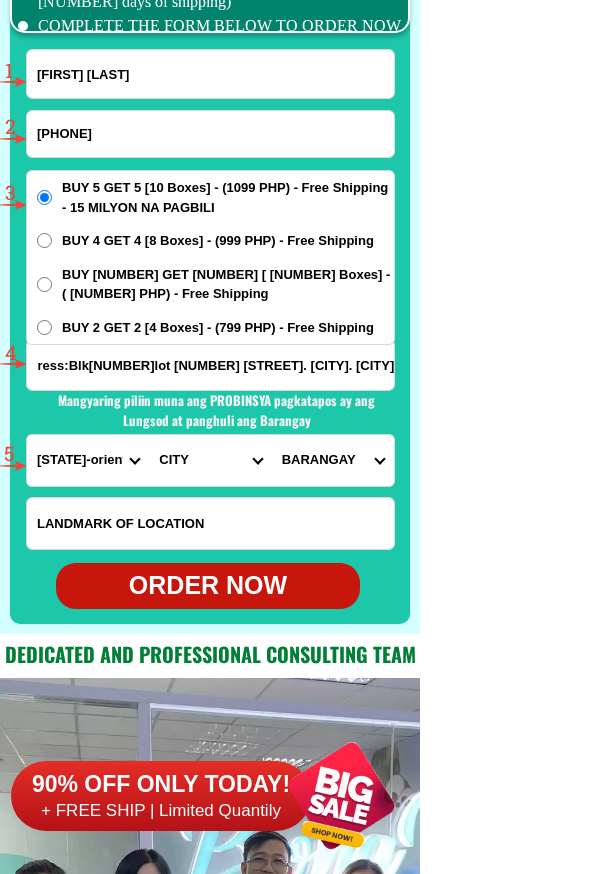 click on "PROVINCE Abra Agusan-del-norte Agusan-del-sur Aklan Albay Antique Apayao Aurora Basilan Bataan Batanes Batangas Benguet Biliran Bohol Bukidnon Bulacan Cagayan Camarines-norte Camarines-sur Camiguin Capiz Catanduanes Cavite Cebu Cotabato Davao-de-oro Davao-del-norte Davao-del-sur Davao-occidental Davao-oriental Dinagat-islands Eastern-samar Guimaras Ifugao Ilocos-norte Ilocos-sur Iloilo Isabela Kalinga La-union Laguna Lanao-del-norte Lanao-del-sur Leyte Maguindanao Marinduque Masbate Metro-manila Misamis-occidental Misamis-oriental Mountain-province Negros-occidental Negros-oriental Northern-samar Nueva-ecija Nueva-vizcaya Occidental-mindoro Oriental-mindoro Palawan Pampanga Pangasinan Quezon Quirino Rizal Romblon Sarangani Siquijor Sorsogon South-cotabato Southern-leyte Sultan-kudarat Sulu Surigao-del-norte Surigao-del-sur Tarlac Tawi-tawi Western-samar Zambales Zamboanga-del-norte Zamboanga-del-sur Zamboanga-sibugay" at bounding box center (88, 460) 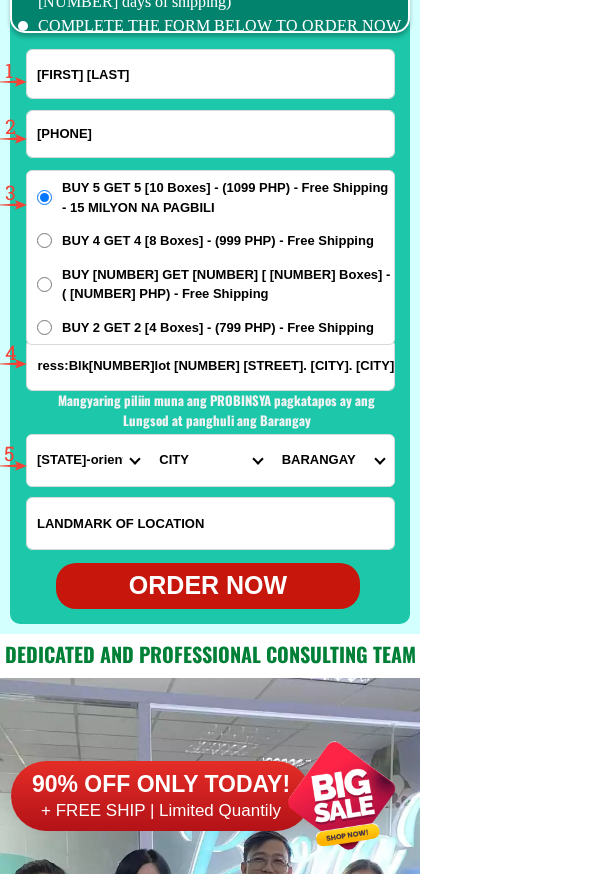 scroll, scrollTop: 0, scrollLeft: 0, axis: both 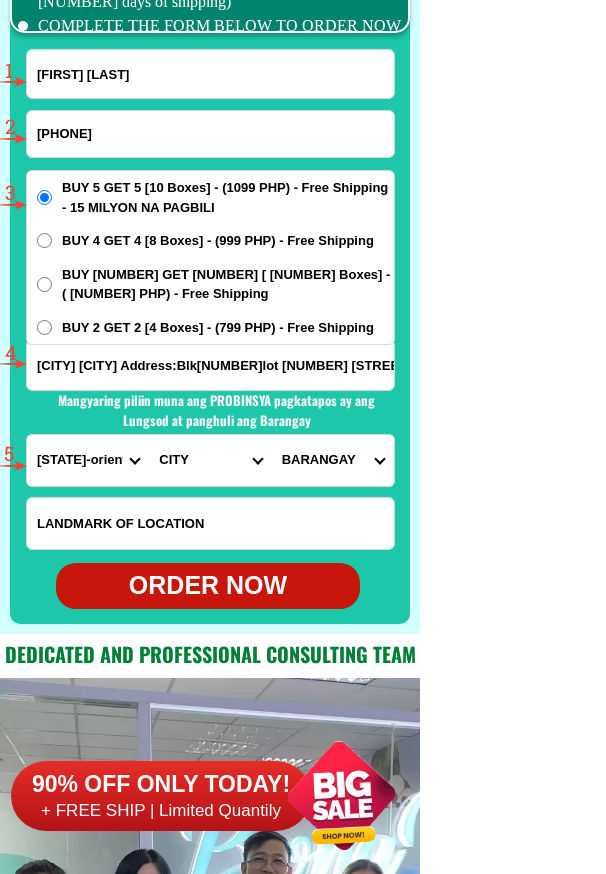 select on "63_826" 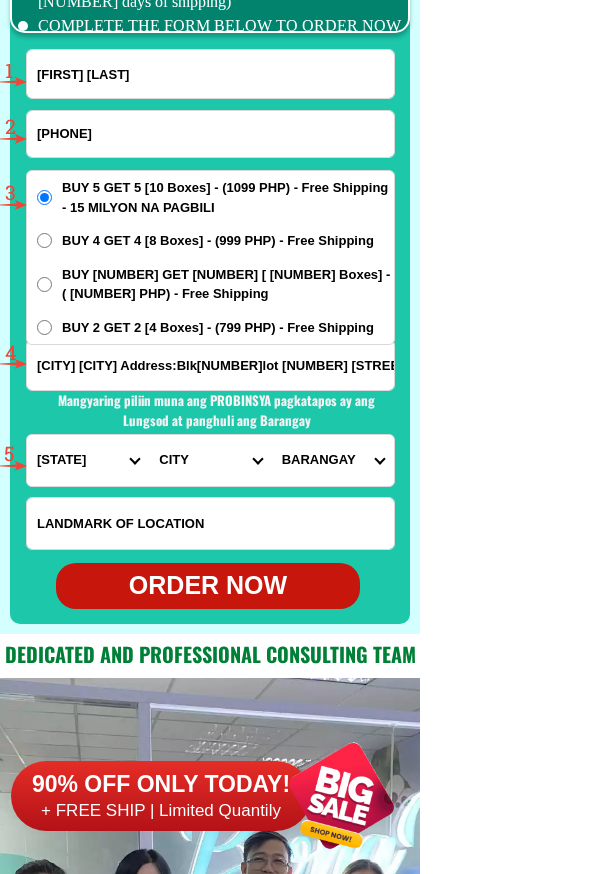 click on "PROVINCE Abra Agusan-del-norte Agusan-del-sur Aklan Albay Antique Apayao Aurora Basilan Bataan Batanes Batangas Benguet Biliran Bohol Bukidnon Bulacan Cagayan Camarines-norte Camarines-sur Camiguin Capiz Catanduanes Cavite Cebu Cotabato Davao-de-oro Davao-del-norte Davao-del-sur Davao-occidental Davao-oriental Dinagat-islands Eastern-samar Guimaras Ifugao Ilocos-norte Ilocos-sur Iloilo Isabela Kalinga La-union Laguna Lanao-del-norte Lanao-del-sur Leyte Maguindanao Marinduque Masbate Metro-manila Misamis-occidental Misamis-oriental Mountain-province Negros-occidental Negros-oriental Northern-samar Nueva-ecija Nueva-vizcaya Occidental-mindoro Oriental-mindoro Palawan Pampanga Pangasinan Quezon Quirino Rizal Romblon Sarangani Siquijor Sorsogon South-cotabato Southern-leyte Sultan-kudarat Sulu Surigao-del-norte Surigao-del-sur Tarlac Tawi-tawi Western-samar Zambales Zamboanga-del-norte Zamboanga-del-sur Zamboanga-sibugay" at bounding box center (88, 460) 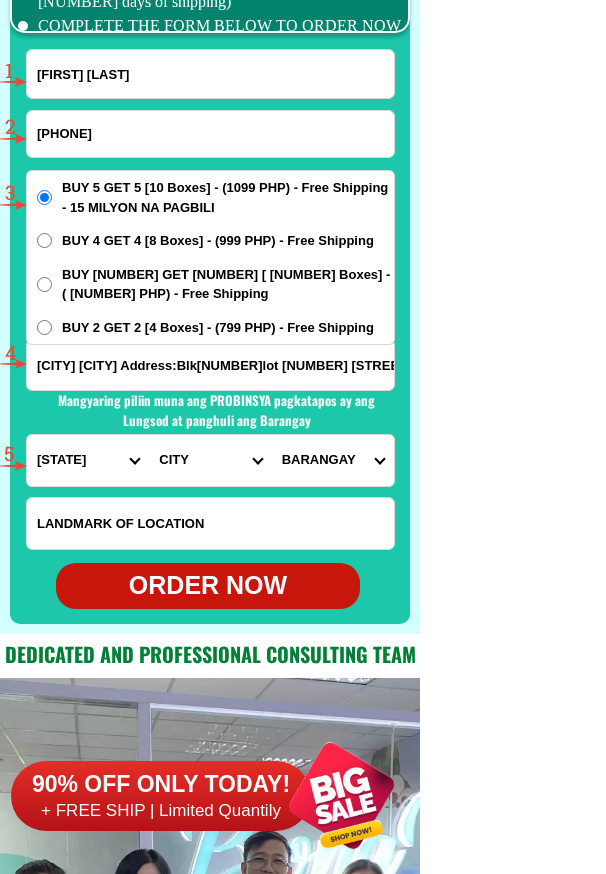 click on "CITY Alfonso Amadeo Bacoor Carmona Cavite-city Cavite-magallanes Cavite-rosario Dasmarinas-city Gen.-mariano-alvarez General-emilio-aguinaldo General-trias Imus Indang Kawit Maragondon Mendez Naic Noveleta Silang Tagaytay-city Tanza Ternate Trece-martires-city" at bounding box center (210, 460) 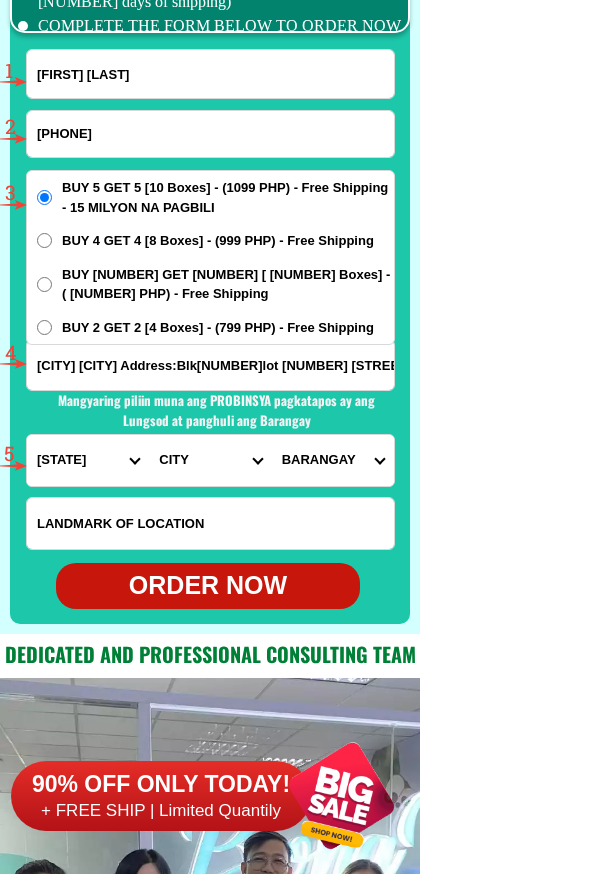 select on "63 [PHONE]" 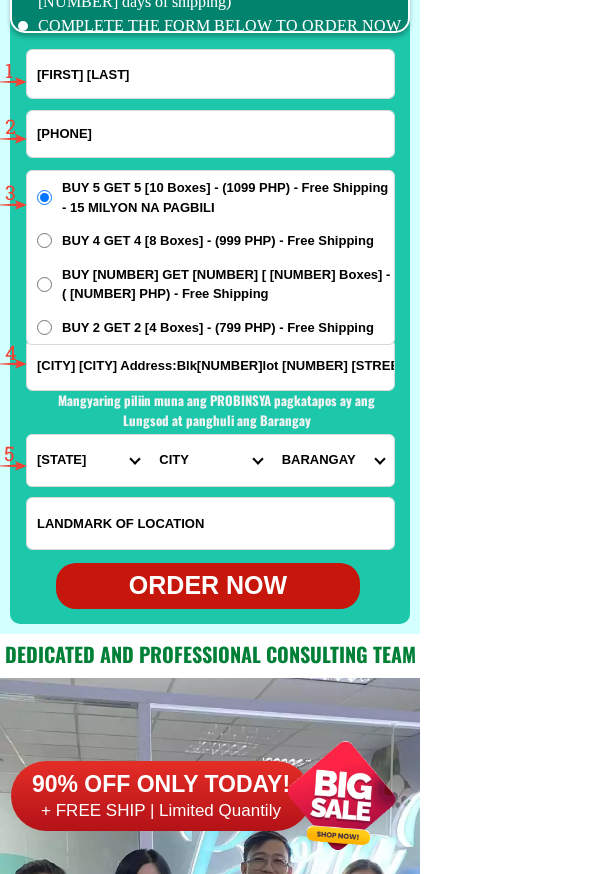 click on "CITY Alfonso Amadeo Bacoor Carmona Cavite-city Cavite-magallanes Cavite-rosario Dasmarinas-city Gen.-mariano-alvarez General-emilio-aguinaldo General-trias Imus Indang Kawit Maragondon Mendez Naic Noveleta Silang Tagaytay-city Tanza Ternate Trece-martires-city" at bounding box center [210, 460] 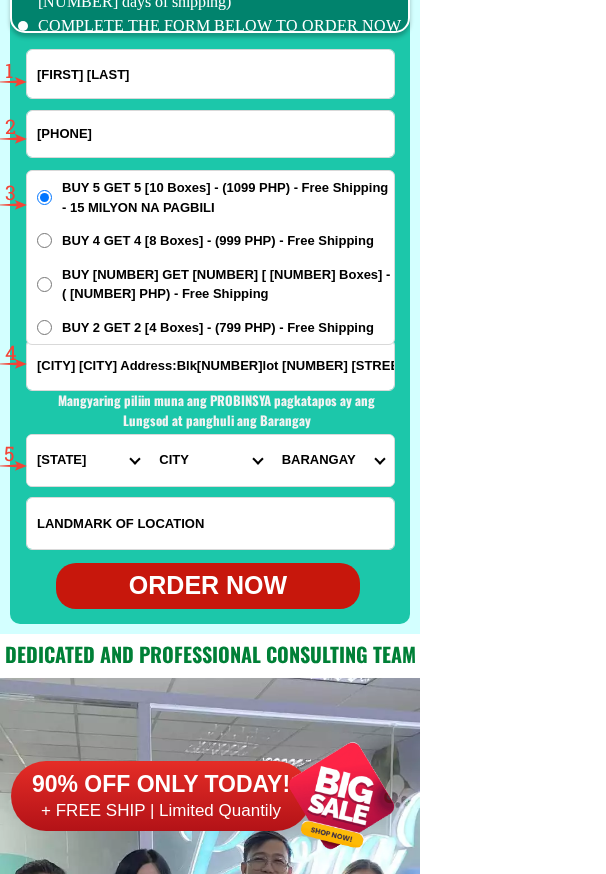 click on "BARANGAY Alapan i -a Alapan i -b Alapan i -c Alapan i-a Alapan i-b Alapan i-c Alapan ii-a Alapan ii-b Anabu i -a Anabu i -b Anabu i -c Anabu i -d Anabu i -e Anabu i -f Anabu i -g Anabu i-a Anabu i-b Anabu i-c Anabu i-d Anabu i-e Anabu i-f Anabu i-g Anabu ii-a Anabu ii-b Anabu ii-c Anabu ii-d Anabu ii-e Anabu ii-f Bagong silang (bahayang pag-asa) Bayan luma i Bayan luma ii Bayan luma iii Bayan luma iv Bayan luma ix Bayan luma v Bayan luma vi Bayan luma vii Bayan luma viii Bucandala i Bucandala ii Bucandala iii Bucandala iv Bucandala v Buhay na tubig Carsadang bago i Carsadang bago ii Magdalo Maharlika Malagasang i -a Malagasang i -b Malagasang i -c Malagasang i -d Malagasang i -e Malagasang i -f Malagasang i -g Malagasang i-a Malagasang i-b Malagasang i-c Malagasang i-d Malagasang i-e Malagasang i-f Malagasang i-g Malagasang ii-a Malagasang ii-b Malagasang ii-c Malagasang ii-d Malagasang ii-e Malagasang ii-f Malagasang ii-g Mariano espeleta i Mariano espeleta ii Mariano espeleta iii Medicion i -a Medicion i -b" at bounding box center (333, 460) 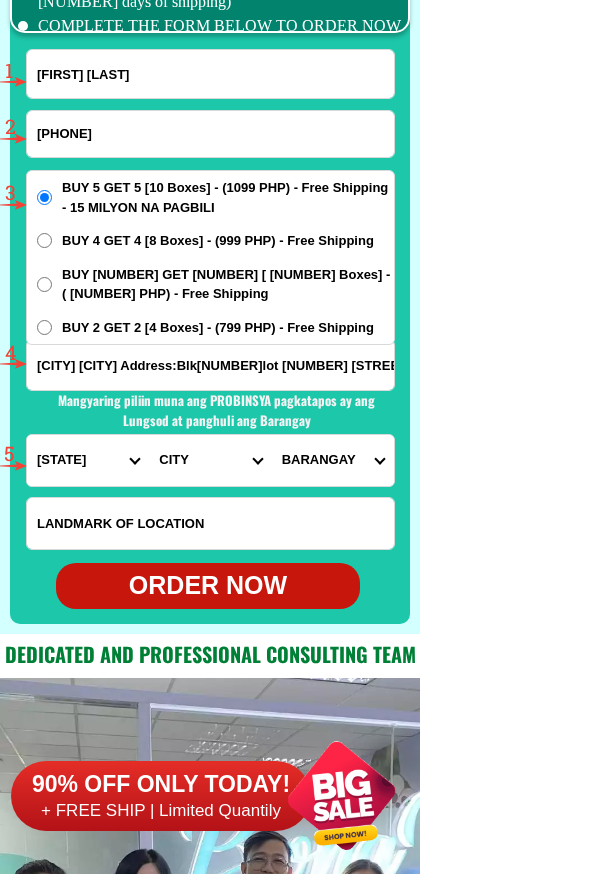 select on "[PHONE]" 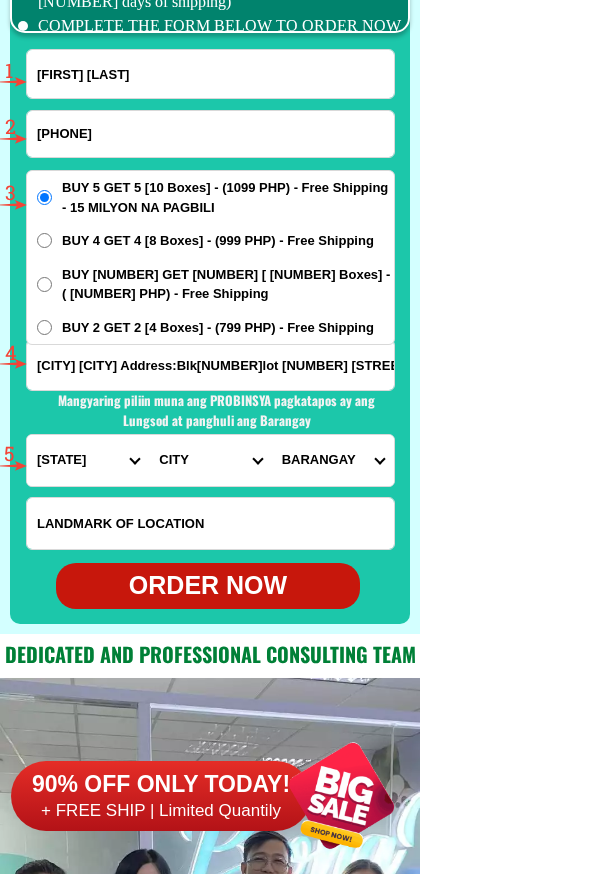 click on "BARANGAY Alapan i -a Alapan i -b Alapan i -c Alapan i-a Alapan i-b Alapan i-c Alapan ii-a Alapan ii-b Anabu i -a Anabu i -b Anabu i -c Anabu i -d Anabu i -e Anabu i -f Anabu i -g Anabu i-a Anabu i-b Anabu i-c Anabu i-d Anabu i-e Anabu i-f Anabu i-g Anabu ii-a Anabu ii-b Anabu ii-c Anabu ii-d Anabu ii-e Anabu ii-f Bagong silang (bahayang pag-asa) Bayan luma i Bayan luma ii Bayan luma iii Bayan luma iv Bayan luma ix Bayan luma v Bayan luma vi Bayan luma vii Bayan luma viii Bucandala i Bucandala ii Bucandala iii Bucandala iv Bucandala v Buhay na tubig Carsadang bago i Carsadang bago ii Magdalo Maharlika Malagasang i -a Malagasang i -b Malagasang i -c Malagasang i -d Malagasang i -e Malagasang i -f Malagasang i -g Malagasang i-a Malagasang i-b Malagasang i-c Malagasang i-d Malagasang i-e Malagasang i-f Malagasang i-g Malagasang ii-a Malagasang ii-b Malagasang ii-c Malagasang ii-d Malagasang ii-e Malagasang ii-f Malagasang ii-g Mariano espeleta i Mariano espeleta ii Mariano espeleta iii Medicion i -a Medicion i -b" at bounding box center [333, 460] 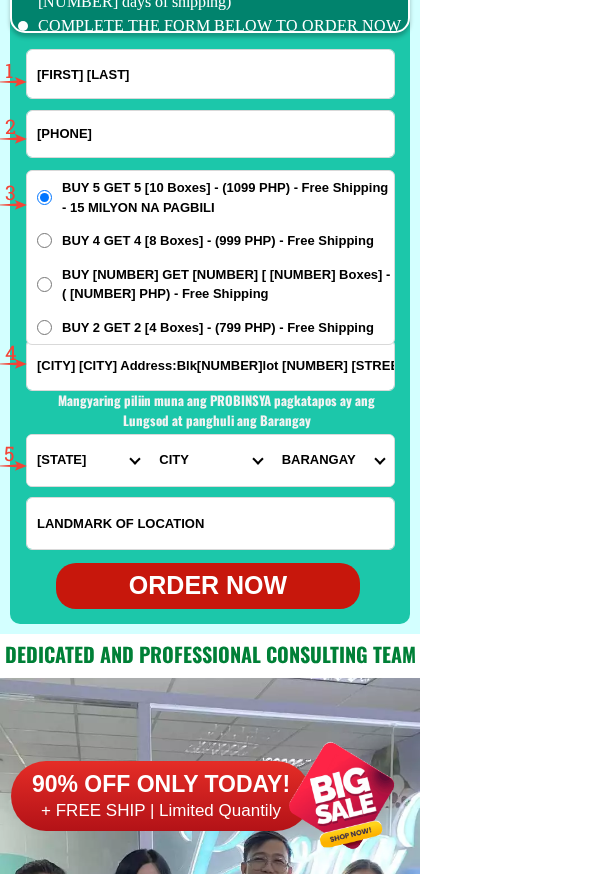 click on "ORDER NOW" at bounding box center [208, 586] 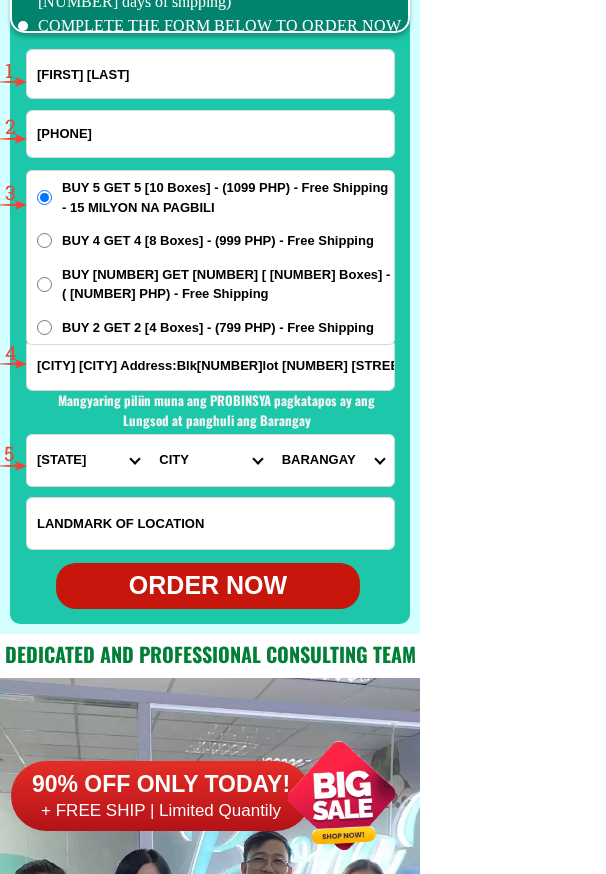 type on "[FIRST] [LAST]" 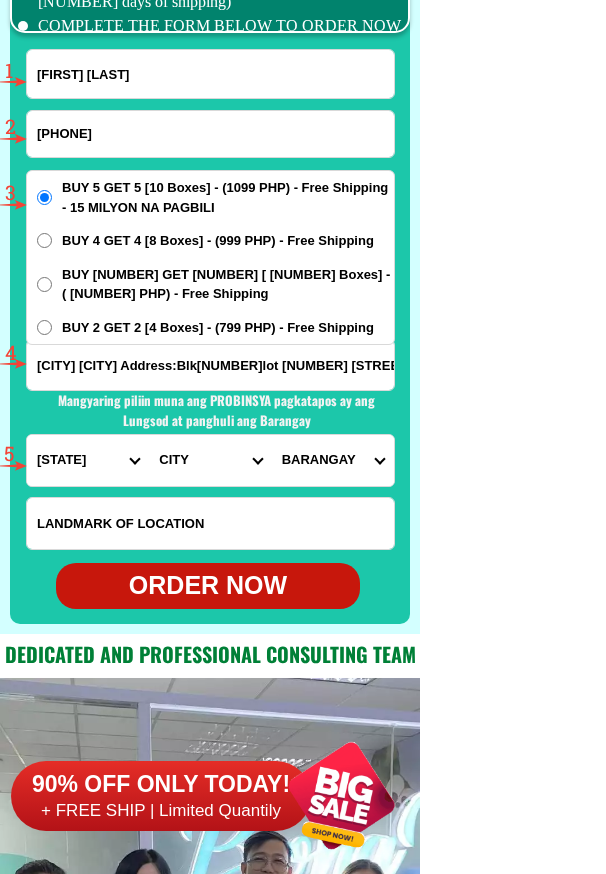 type on "[CITY] [CITY] Address:Blk[NUMBER]lot [NUMBER] [STREET]. [CITY]. [CITY]" 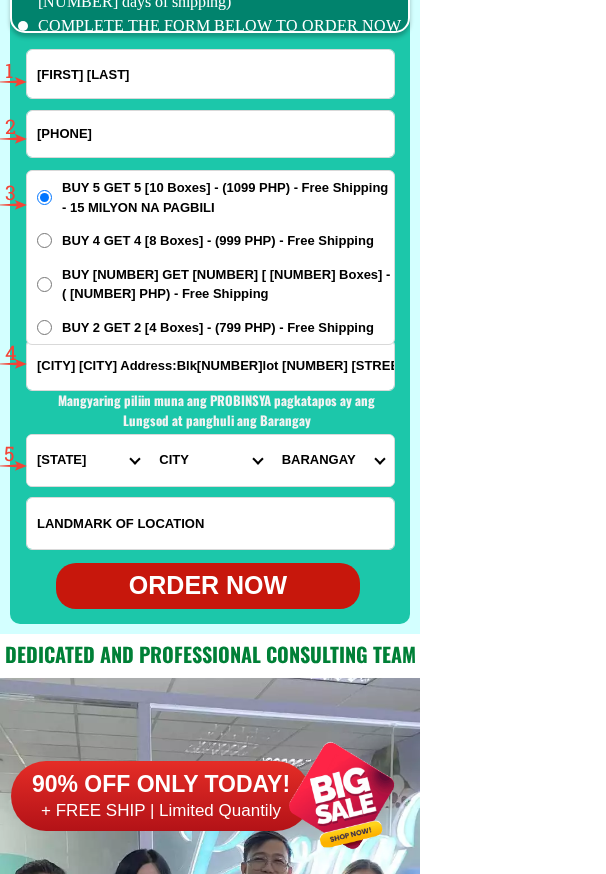 radio on "true" 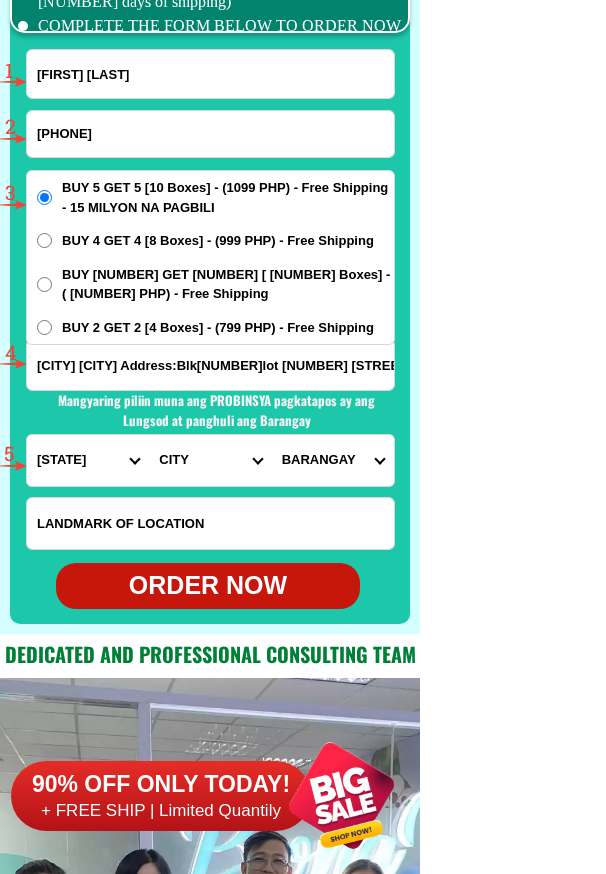 drag, startPoint x: 112, startPoint y: 68, endPoint x: 96, endPoint y: 77, distance: 18.35756 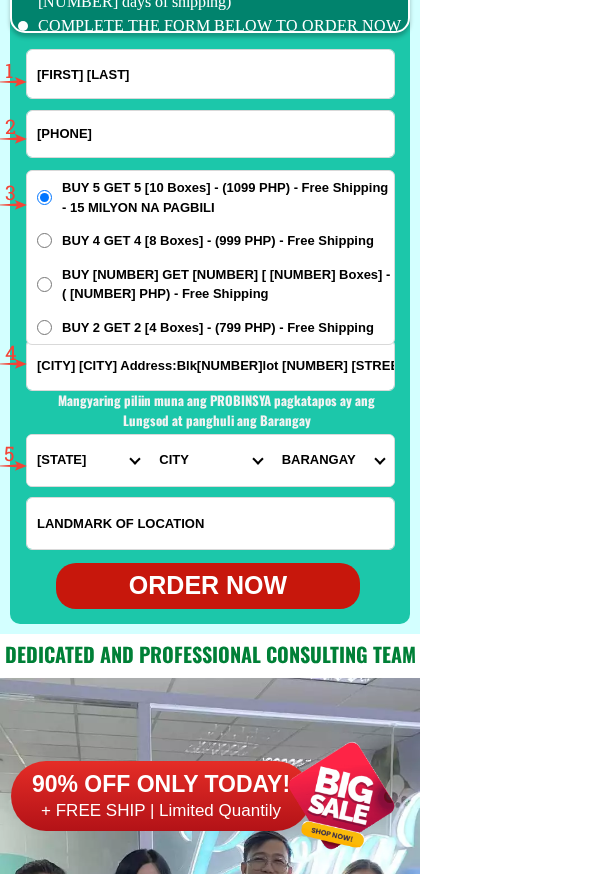 click at bounding box center [210, 74] 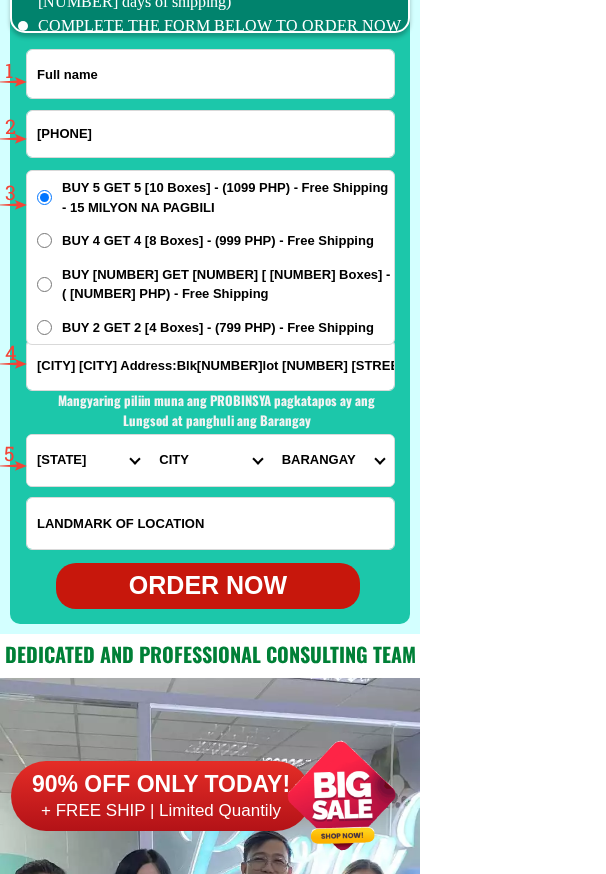 paste on "[FIRST] [LAST]" 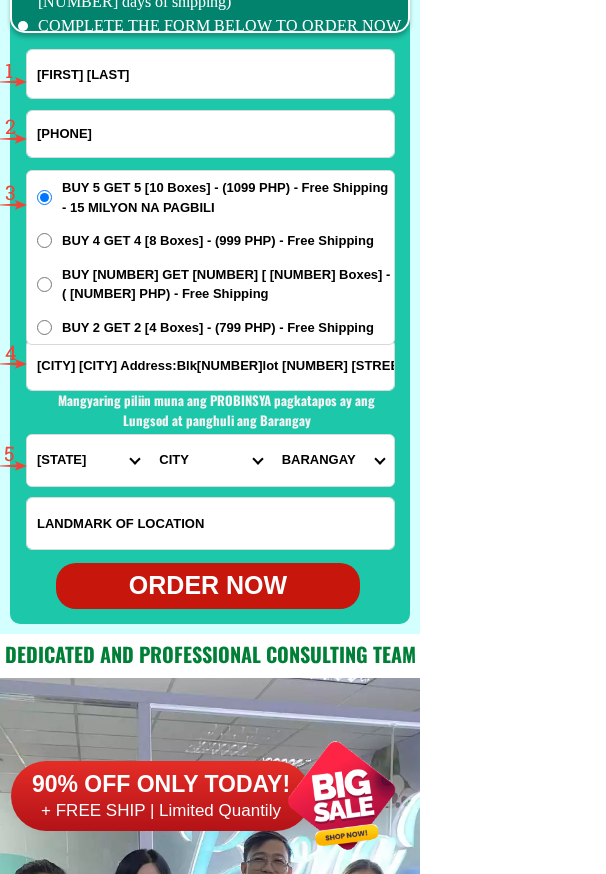 type on "[FIRST] [LAST]" 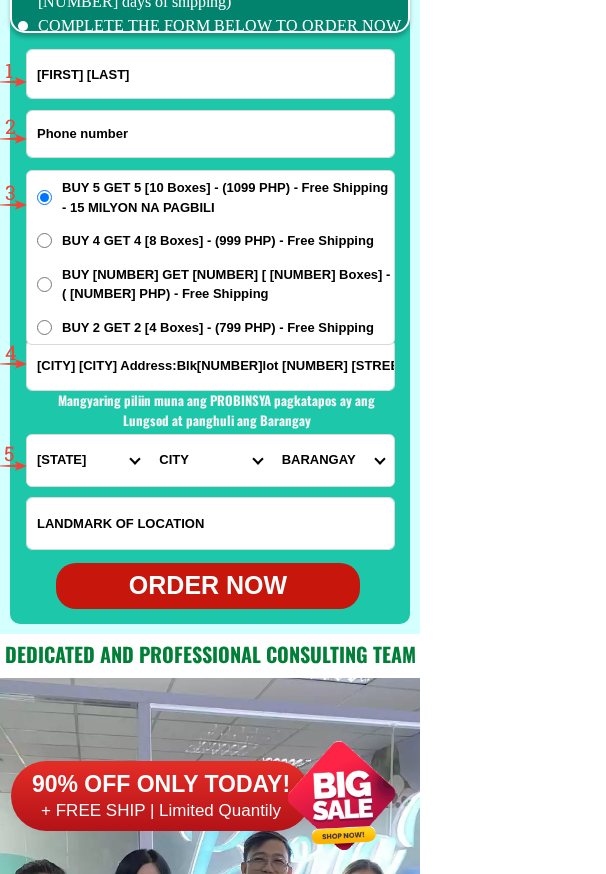 click at bounding box center [210, 134] 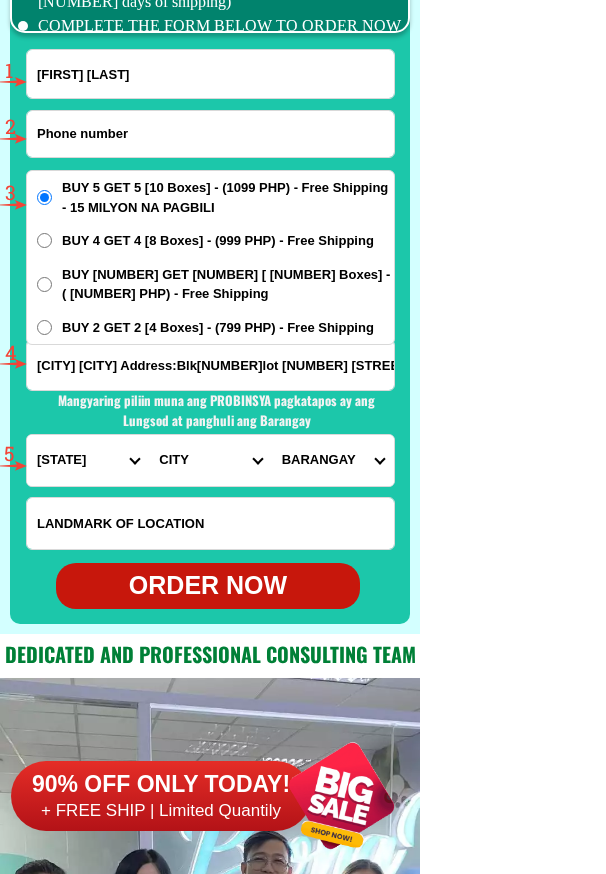paste on "[PHONE]" 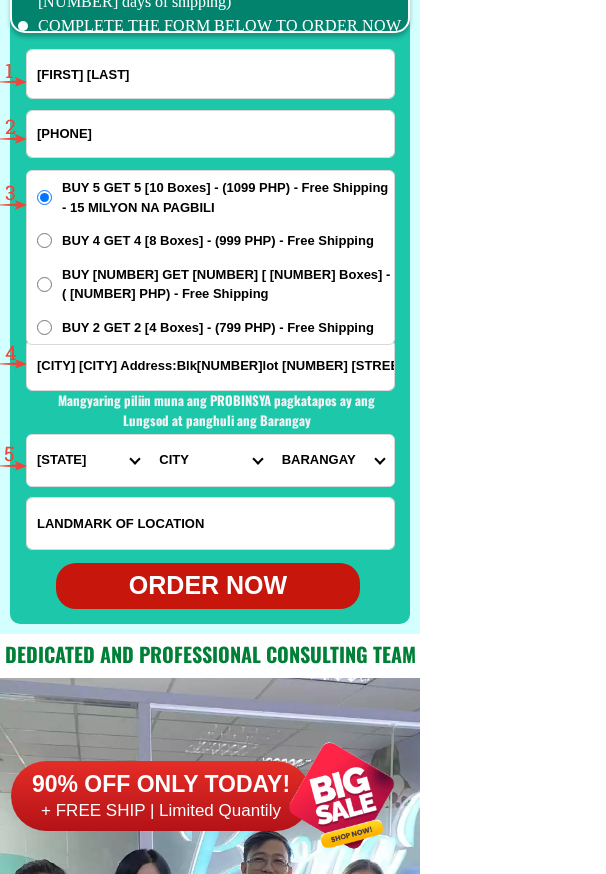 type on "[PHONE]" 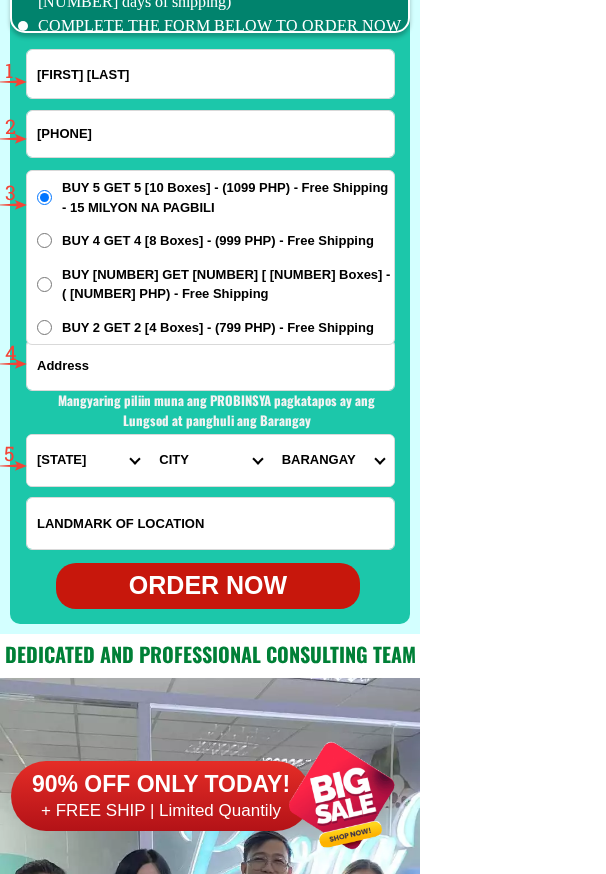 click at bounding box center (210, 365) 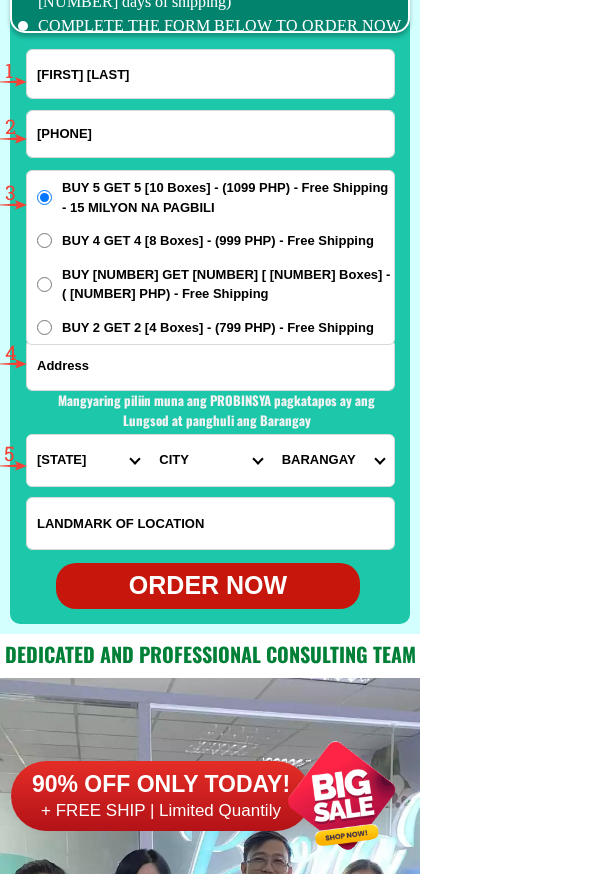 paste on "P 2- [CITY] [PROVINCE] [PROVINCE] [REGION]" 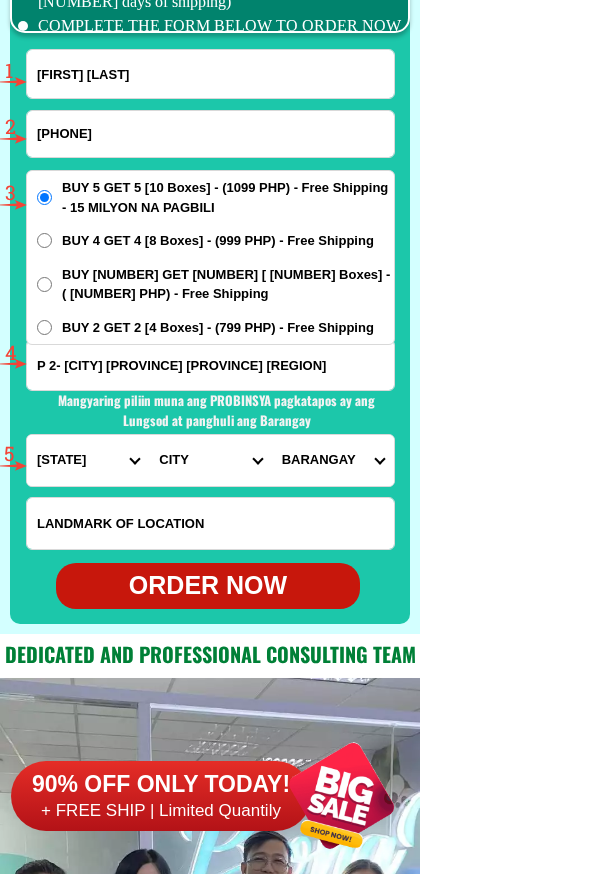 type on "P 2- [CITY] [PROVINCE] [PROVINCE] [REGION]" 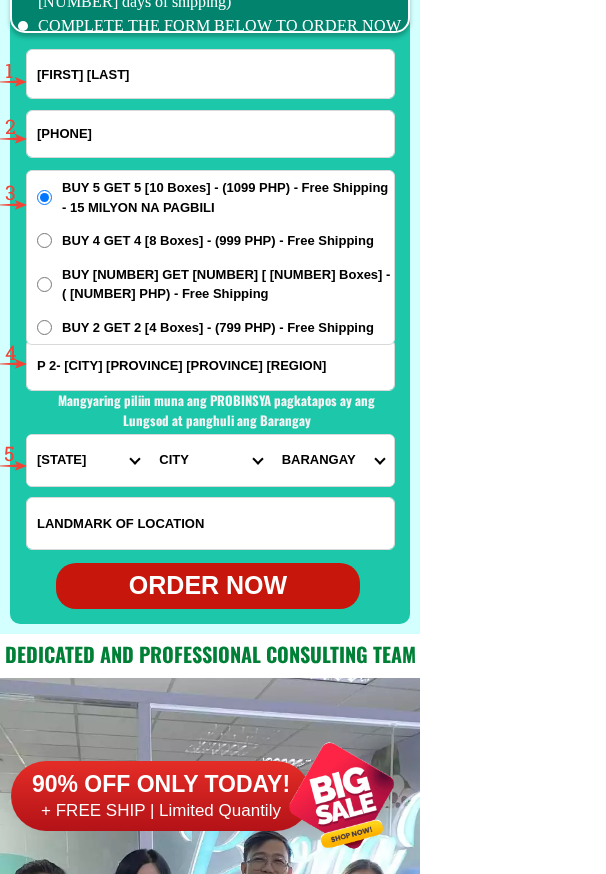 click on "PROVINCE Abra Agusan-del-norte Agusan-del-sur Aklan Albay Antique Apayao Aurora Basilan Bataan Batanes Batangas Benguet Biliran Bohol Bukidnon Bulacan Cagayan Camarines-norte Camarines-sur Camiguin Capiz Catanduanes Cavite Cebu Cotabato Davao-de-oro Davao-del-norte Davao-del-sur Davao-occidental Davao-oriental Dinagat-islands Eastern-samar Guimaras Ifugao Ilocos-norte Ilocos-sur Iloilo Isabela Kalinga La-union Laguna Lanao-del-norte Lanao-del-sur Leyte Maguindanao Marinduque Masbate Metro-manila Misamis-occidental Misamis-oriental Mountain-province Negros-occidental Negros-oriental Northern-samar Nueva-ecija Nueva-vizcaya Occidental-mindoro Oriental-mindoro Palawan Pampanga Pangasinan Quezon Quirino Rizal Romblon Sarangani Siquijor Sorsogon South-cotabato Southern-leyte Sultan-kudarat Sulu Surigao-del-norte Surigao-del-sur Tarlac Tawi-tawi Western-samar Zambales Zamboanga-del-norte Zamboanga-del-sur Zamboanga-sibugay" at bounding box center (88, 460) 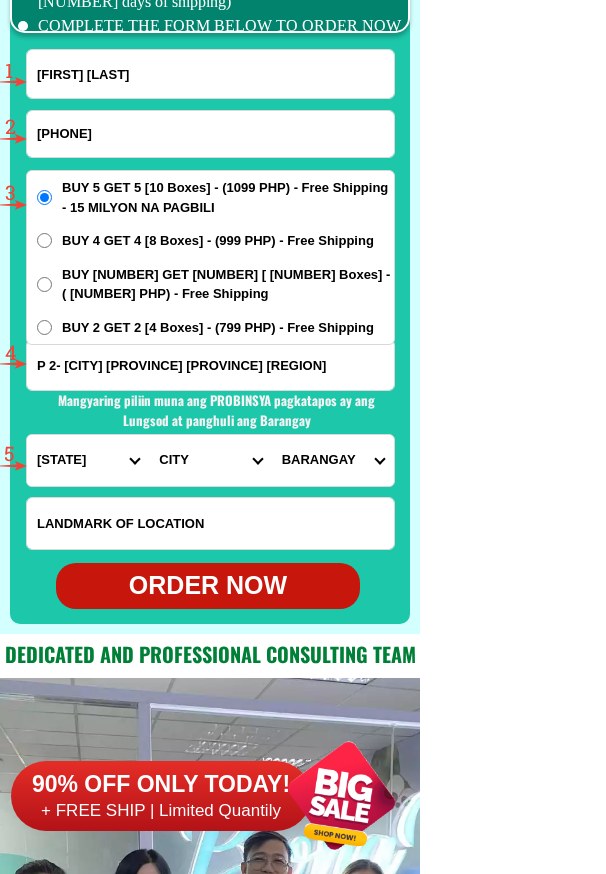 select on "[PHONE]" 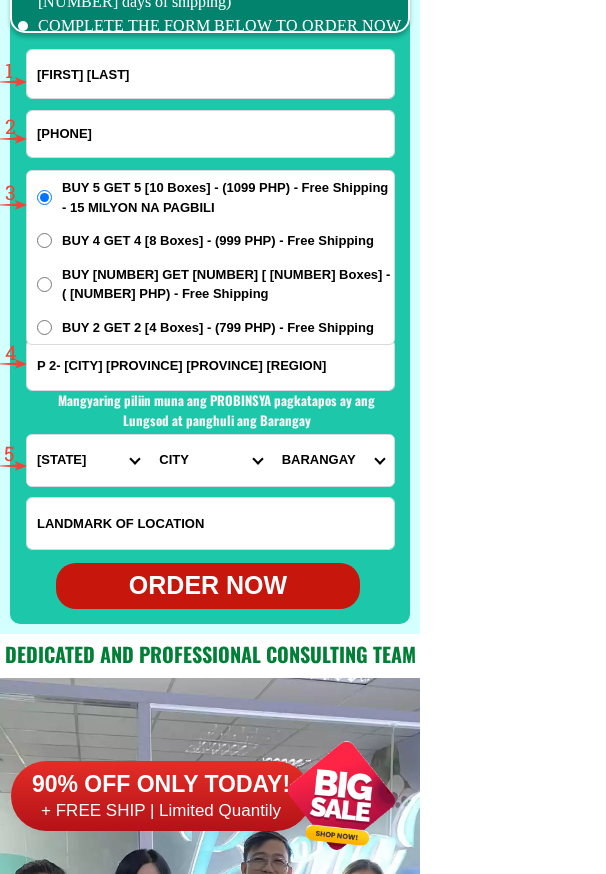 click on "PROVINCE Abra Agusan-del-norte Agusan-del-sur Aklan Albay Antique Apayao Aurora Basilan Bataan Batanes Batangas Benguet Biliran Bohol Bukidnon Bulacan Cagayan Camarines-norte Camarines-sur Camiguin Capiz Catanduanes Cavite Cebu Cotabato Davao-de-oro Davao-del-norte Davao-del-sur Davao-occidental Davao-oriental Dinagat-islands Eastern-samar Guimaras Ifugao Ilocos-norte Ilocos-sur Iloilo Isabela Kalinga La-union Laguna Lanao-del-norte Lanao-del-sur Leyte Maguindanao Marinduque Masbate Metro-manila Misamis-occidental Misamis-oriental Mountain-province Negros-occidental Negros-oriental Northern-samar Nueva-ecija Nueva-vizcaya Occidental-mindoro Oriental-mindoro Palawan Pampanga Pangasinan Quezon Quirino Rizal Romblon Sarangani Siquijor Sorsogon South-cotabato Southern-leyte Sultan-kudarat Sulu Surigao-del-norte Surigao-del-sur Tarlac Tawi-tawi Western-samar Zambales Zamboanga-del-norte Zamboanga-del-sur Zamboanga-sibugay" at bounding box center (88, 460) 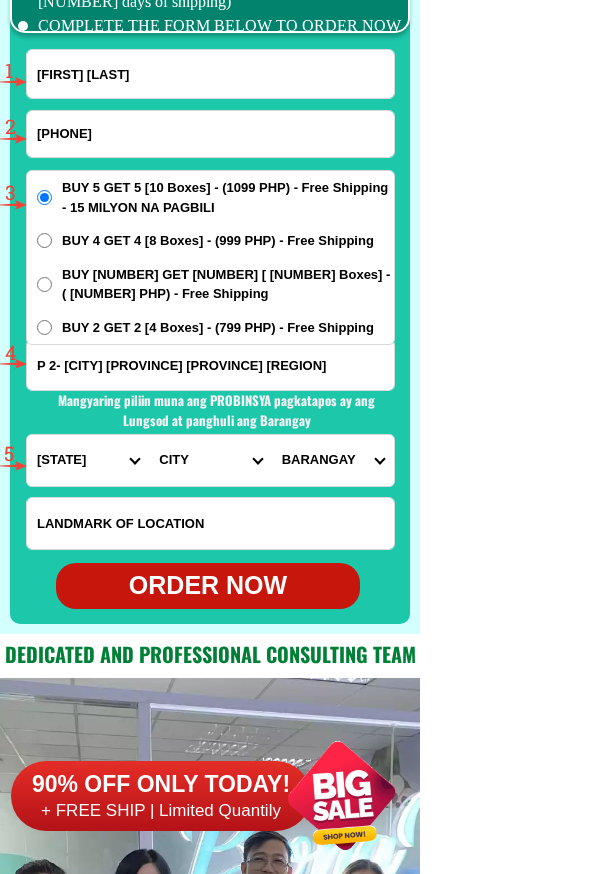 click on "CITY Barobo Bayabas Bislig-city Cagwait Cantilan Carrascal Hinatuan Lanuza Lianga Lingig Madrid Marihatag Surigao-del-sur-carmen Surigao-del-sur-cortes Surigao-del-sur-san-agustin Surigao-del-sur-san-miguel Tagbina Tago Tandag-city" at bounding box center (210, 460) 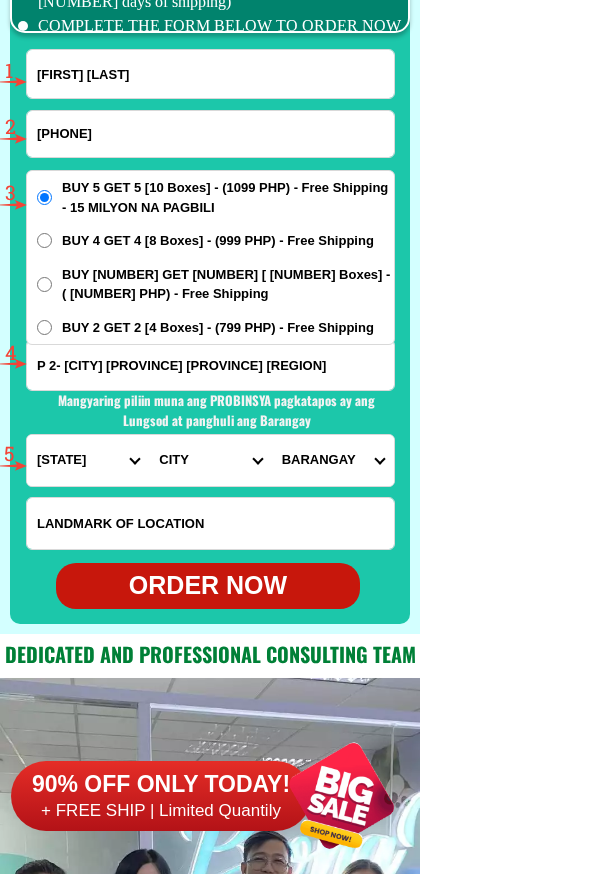 select on "63_1159100" 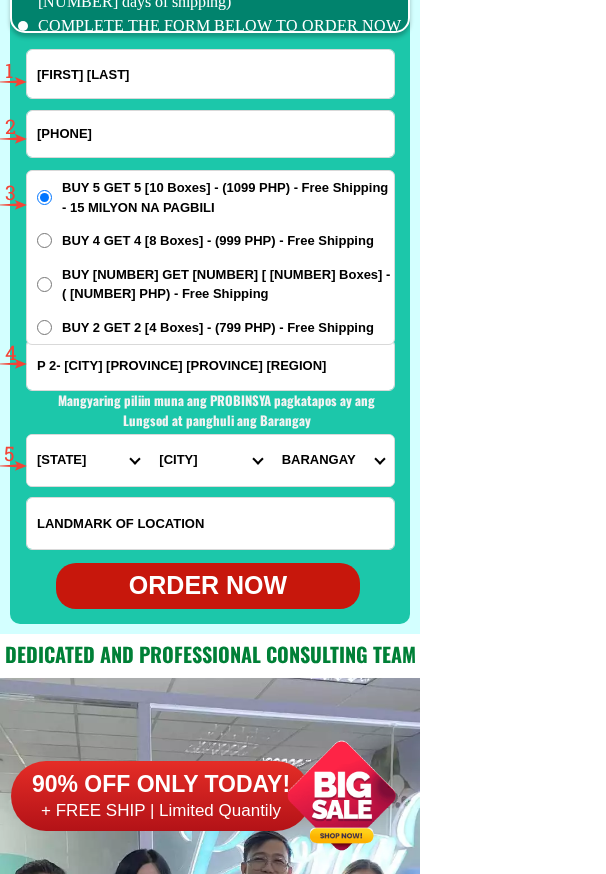 click on "CITY Barobo Bayabas Bislig-city Cagwait Cantilan Carrascal Hinatuan Lanuza Lianga Lingig Madrid Marihatag Surigao-del-sur-carmen Surigao-del-sur-cortes Surigao-del-sur-san-agustin Surigao-del-sur-san-miguel Tagbina Tago Tandag-city" at bounding box center (210, 460) 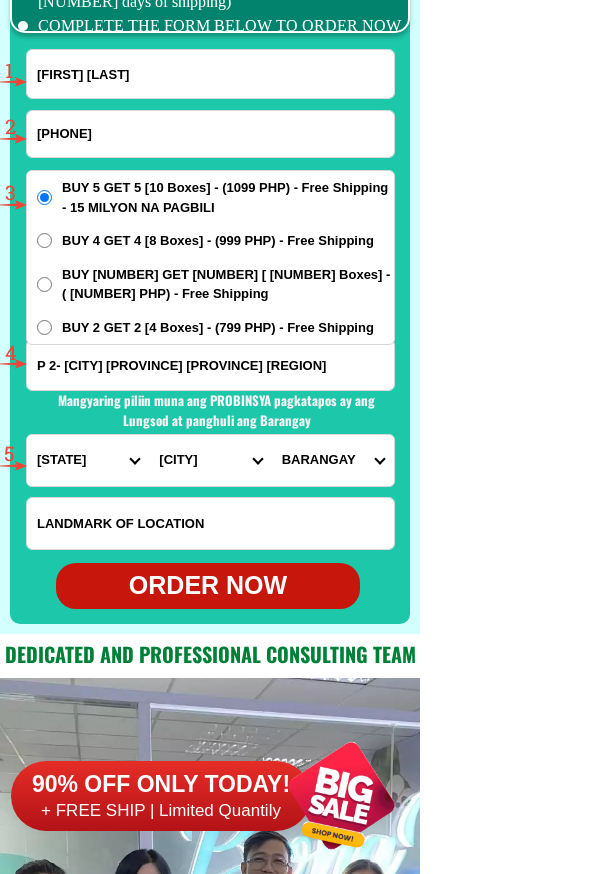 click on "BARANGAY Bugsukan Buntalid Cabangahan Cabas-an Calagdaan Consuelo General island Lininti-an (pob.) Lobo Magasang Magosilom (pob.) Pag-antayan Palasao San pedro Tapi Tigabong" at bounding box center (333, 460) 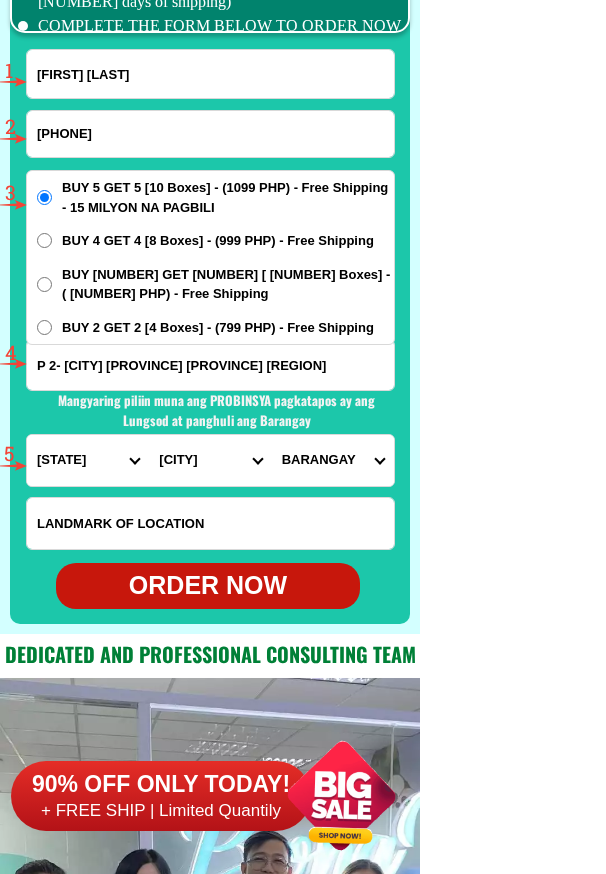 select on "63 [PHONE]" 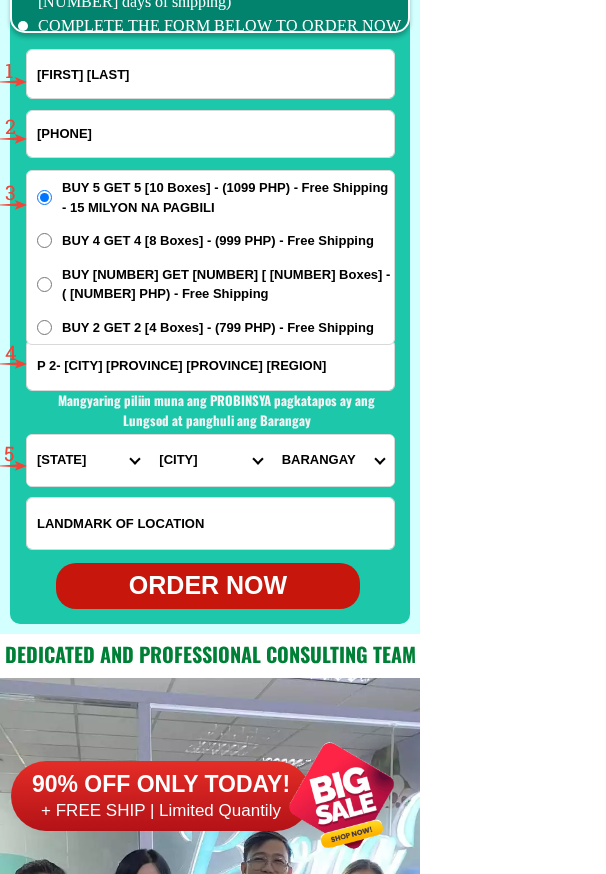 click on "BARANGAY Bugsukan Buntalid Cabangahan Cabas-an Calagdaan Consuelo General island Lininti-an (pob.) Lobo Magasang Magosilom (pob.) Pag-antayan Palasao San pedro Tapi Tigabong" at bounding box center (333, 460) 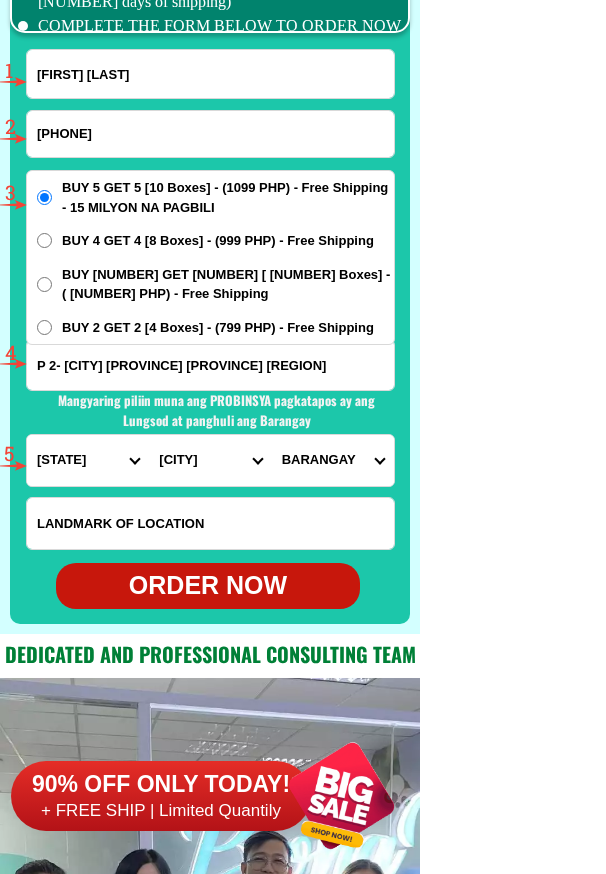 click on "BARANGAY Bugsukan Buntalid Cabangahan Cabas-an Calagdaan Consuelo General island Lininti-an (pob.) Lobo Magasang Magosilom (pob.) Pag-antayan Palasao San pedro Tapi Tigabong" at bounding box center [333, 460] 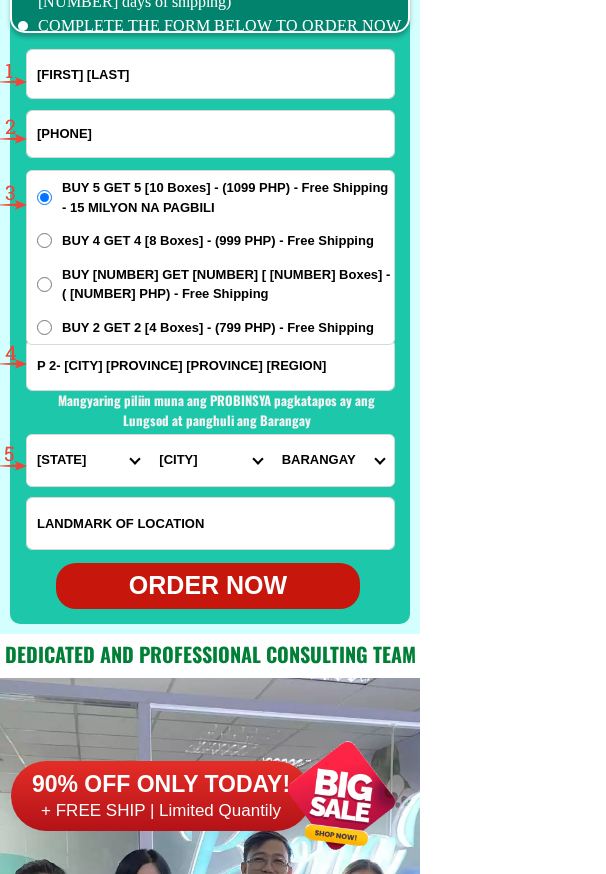 click on "BARANGAY Bugsukan Buntalid Cabangahan Cabas-an Calagdaan Consuelo General island Lininti-an (pob.) Lobo Magasang Magosilom (pob.) Pag-antayan Palasao San pedro Tapi Tigabong" at bounding box center [333, 460] 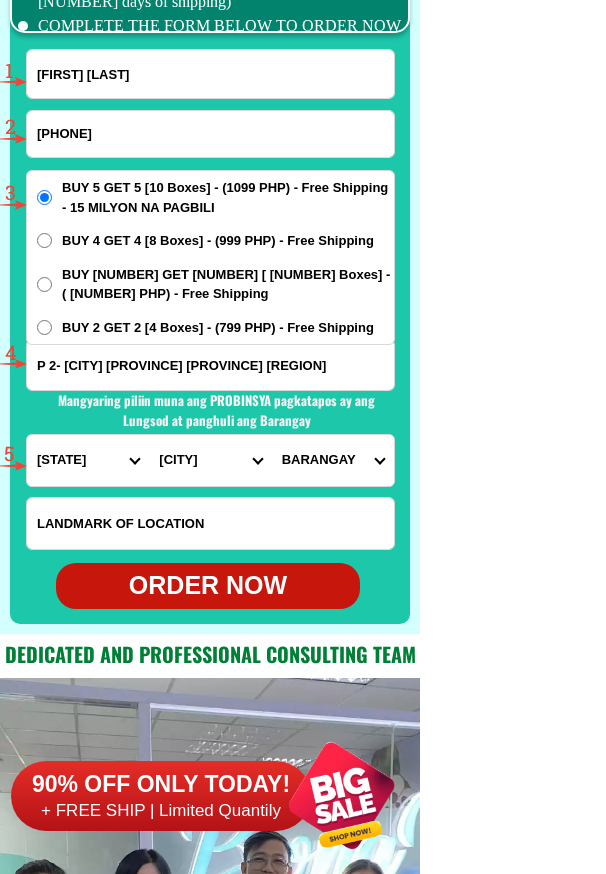click on "ORDER NOW" at bounding box center [208, 586] 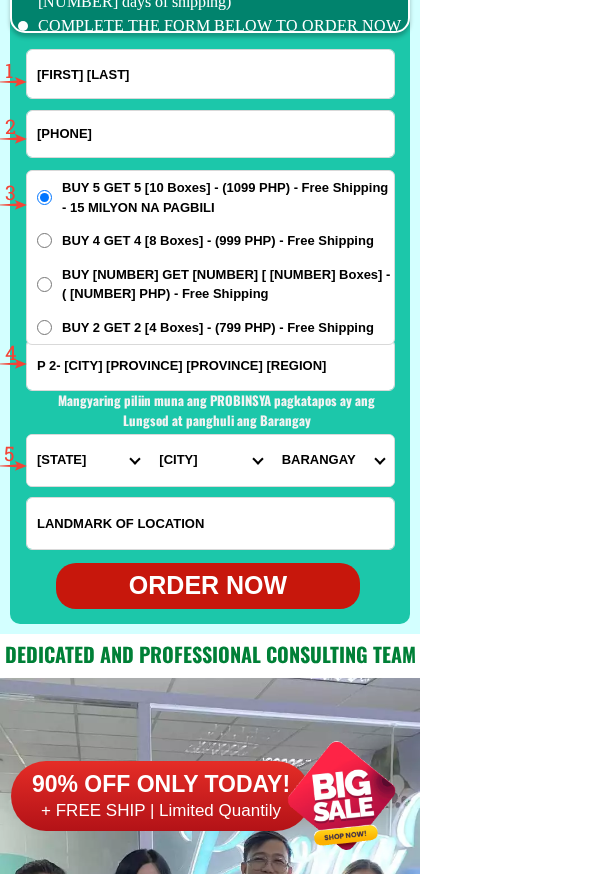 type on "[FIRST] [LAST]" 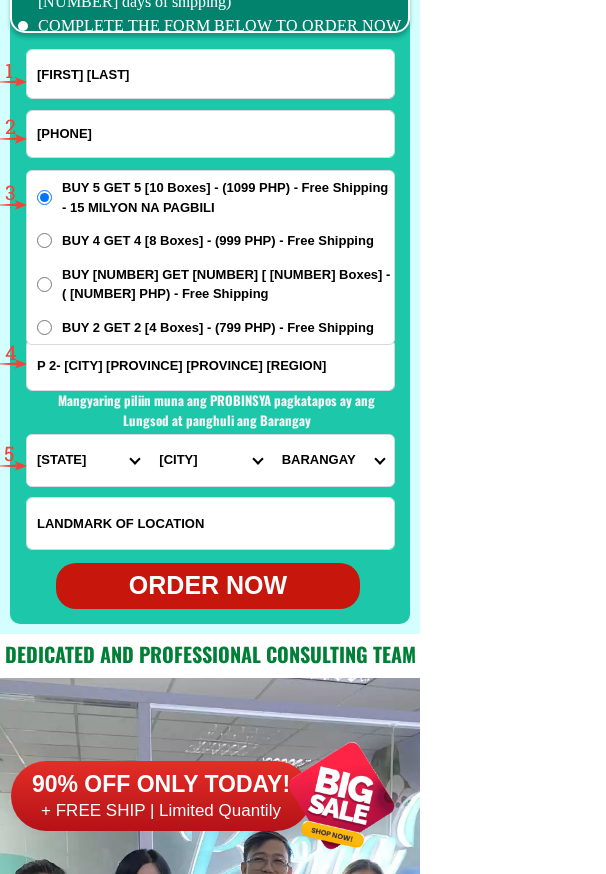 type on "P 2- [CITY] [PROVINCE] [PROVINCE] [REGION]" 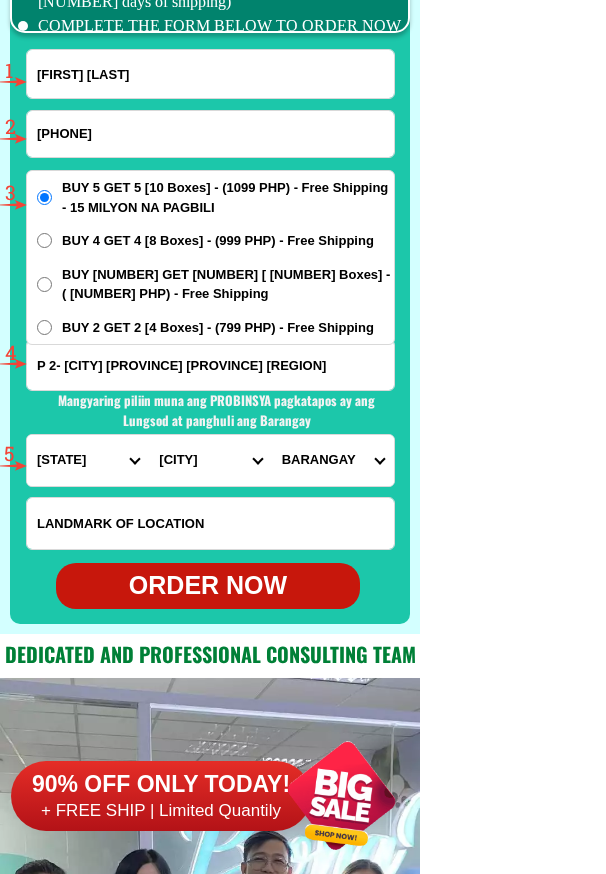 radio on "true" 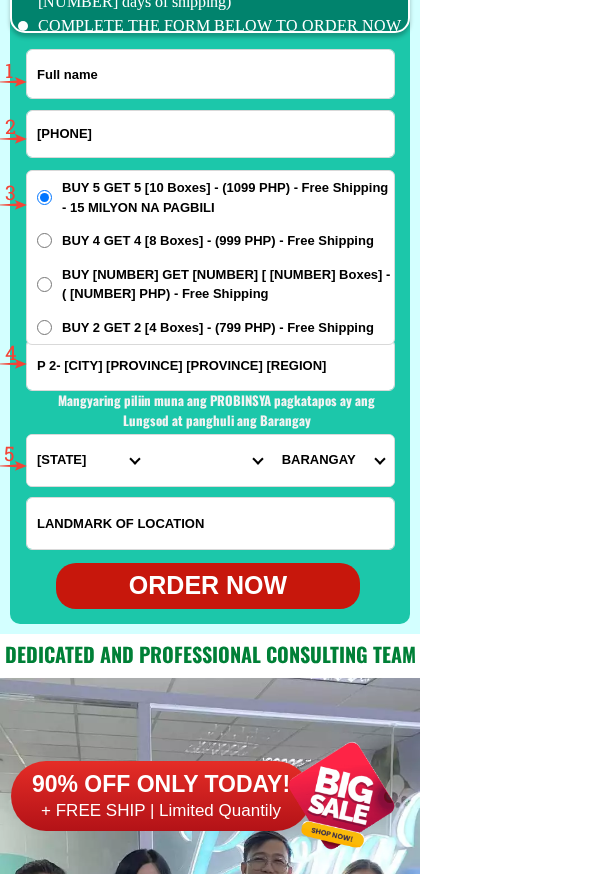 drag, startPoint x: 213, startPoint y: 87, endPoint x: 199, endPoint y: 87, distance: 14 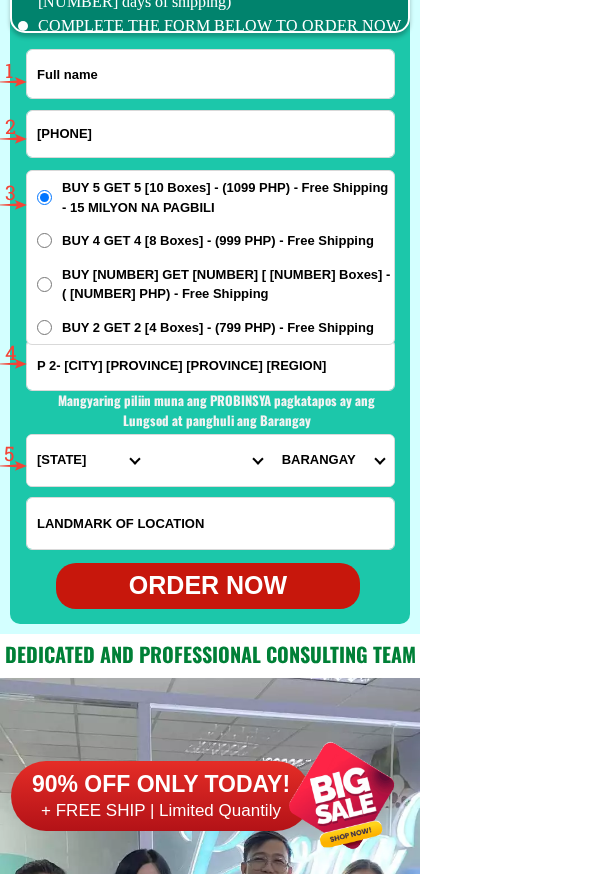 click at bounding box center [210, 74] 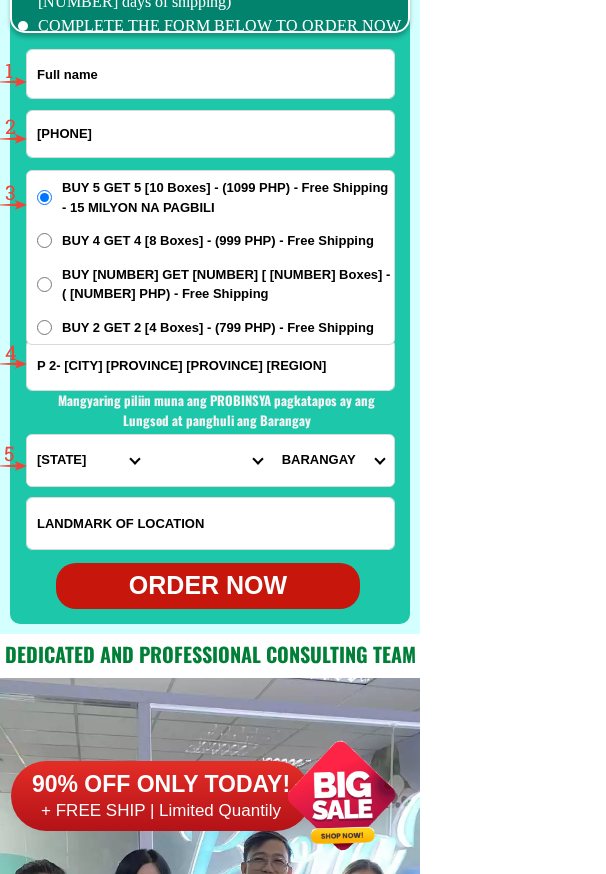 paste on "[FIRST] [LAST]" 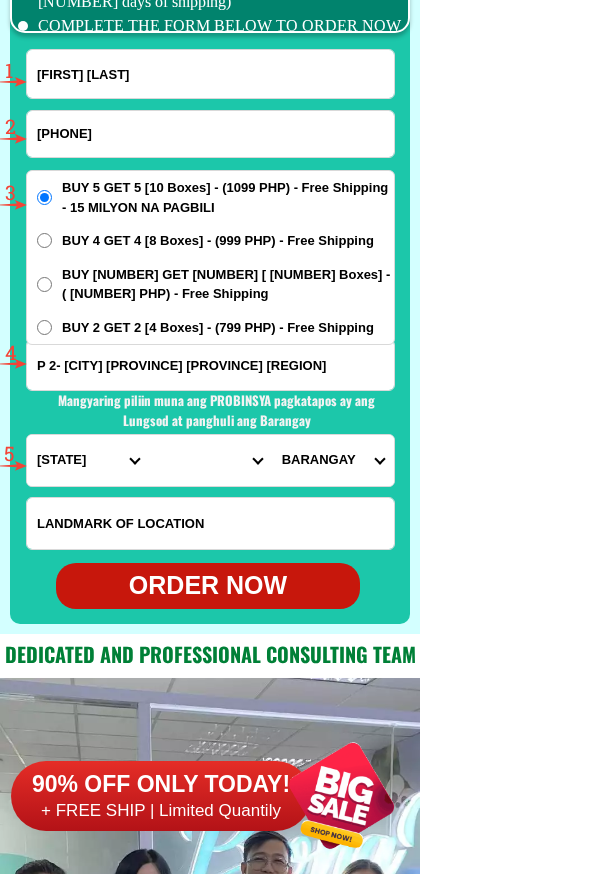 type on "[FIRST] [LAST]" 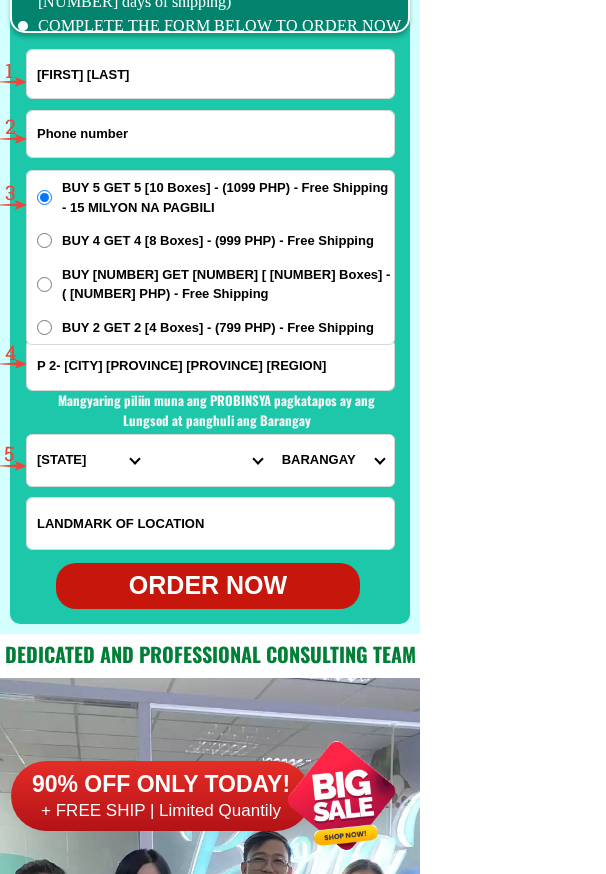 drag, startPoint x: 190, startPoint y: 128, endPoint x: 172, endPoint y: 139, distance: 21.095022 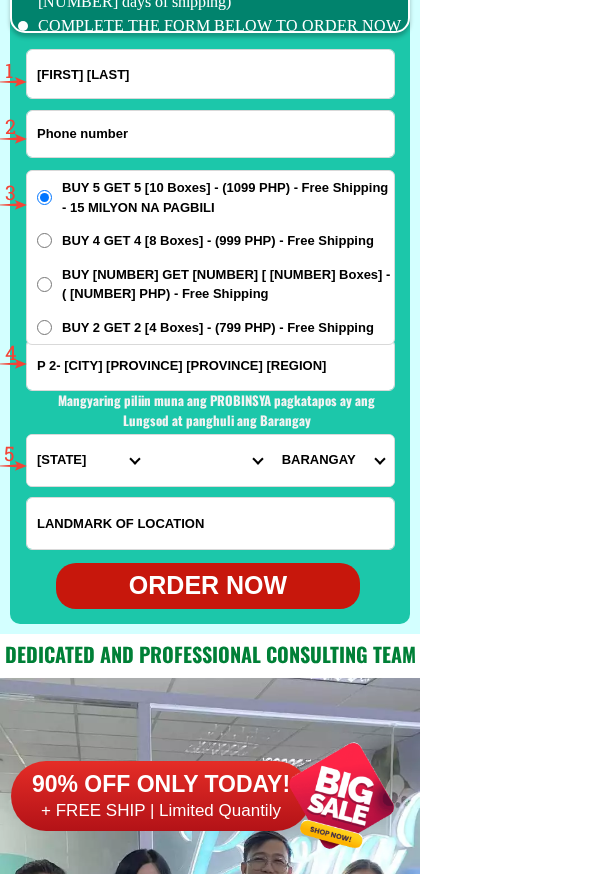 click at bounding box center (210, 134) 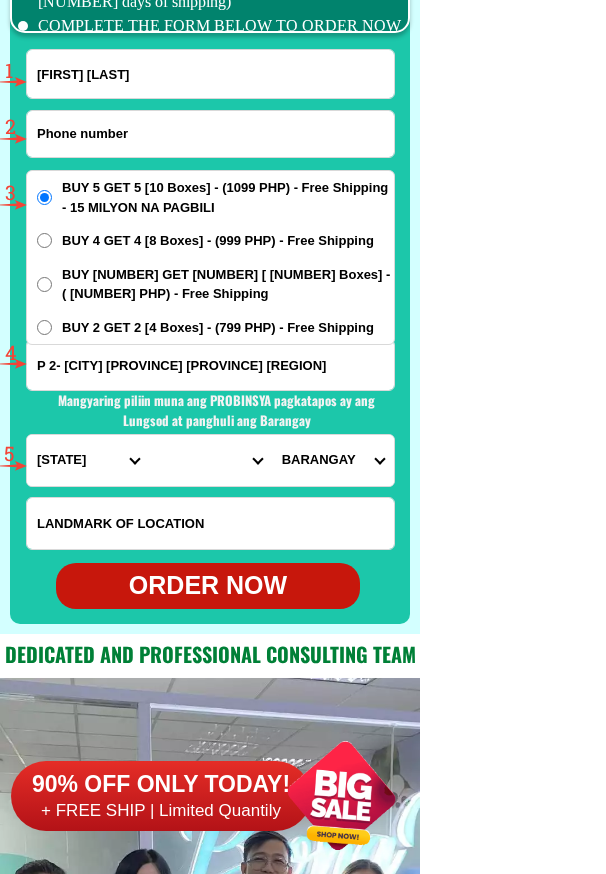 paste on "[PHONE]" 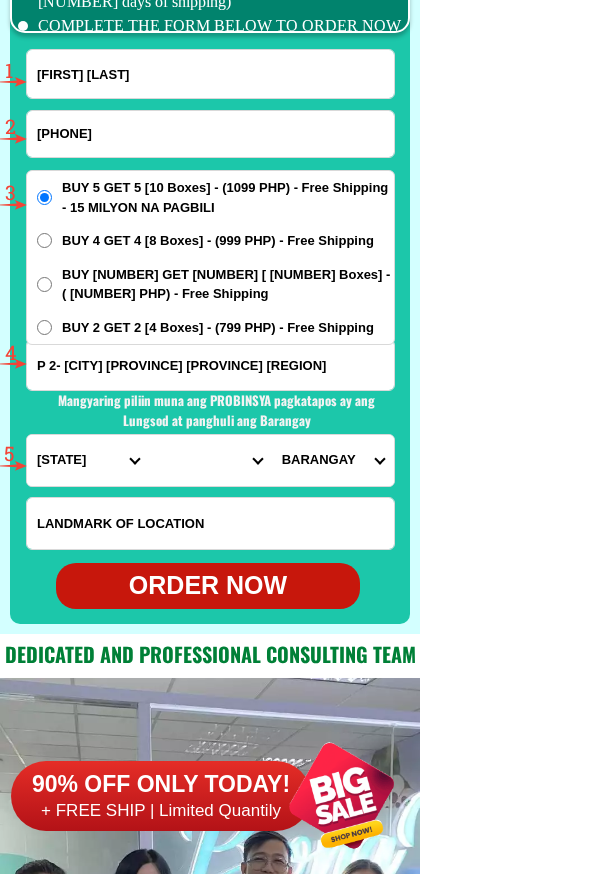 type on "[PHONE]" 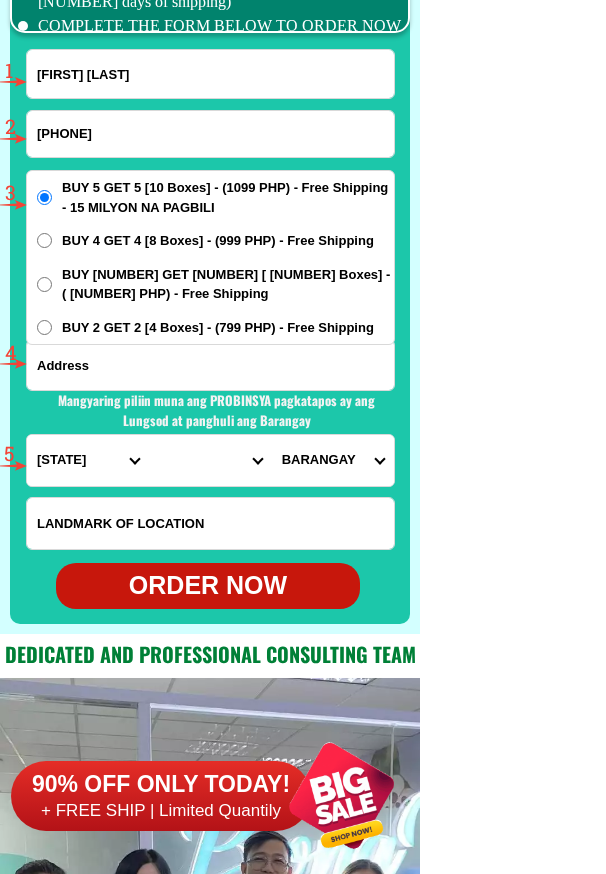 click at bounding box center (210, 365) 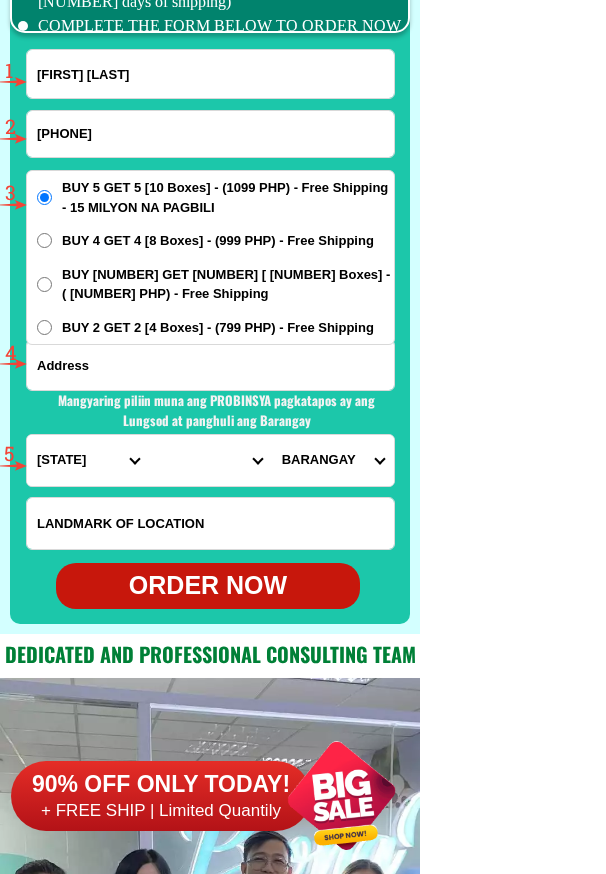 paste on "[CITY] grayhouse. sa Hindi pa makarating school [CITY]" 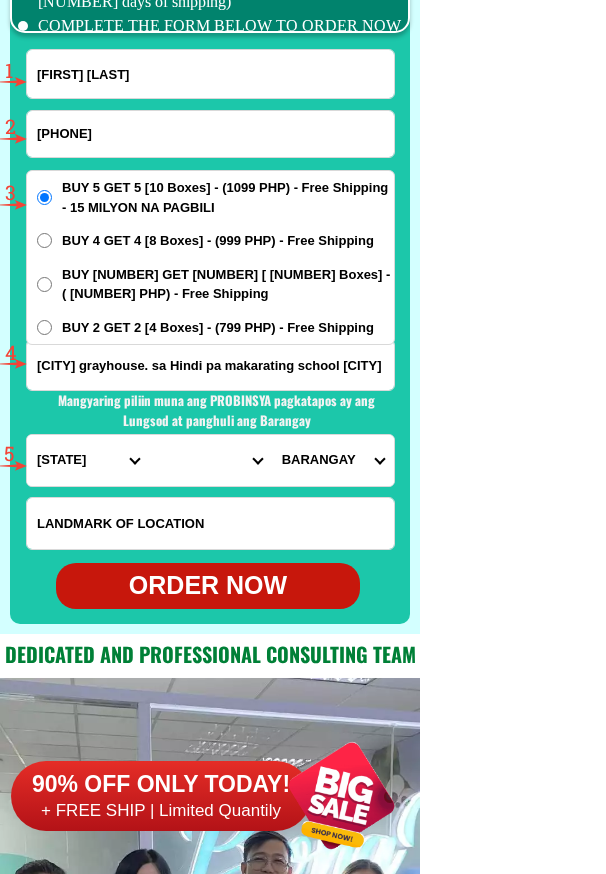 scroll, scrollTop: 0, scrollLeft: 207, axis: horizontal 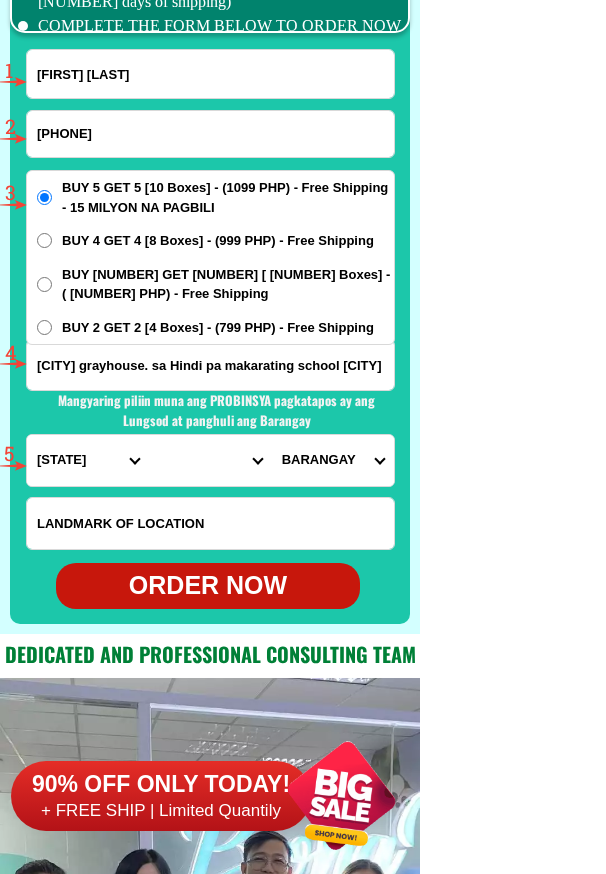 type on "[CITY] grayhouse. sa Hindi pa makarating school [CITY]" 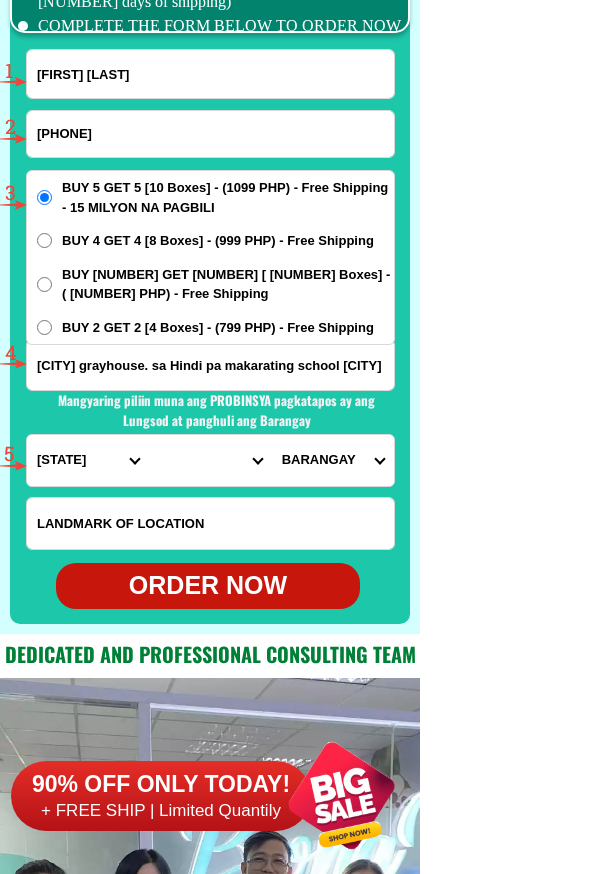 click on "PROVINCE Abra Agusan-del-norte Agusan-del-sur Aklan Albay Antique Apayao Aurora Basilan Bataan Batanes Batangas Benguet Biliran Bohol Bukidnon Bulacan Cagayan Camarines-norte Camarines-sur Camiguin Capiz Catanduanes Cavite Cebu Cotabato Davao-de-oro Davao-del-norte Davao-del-sur Davao-occidental Davao-oriental Dinagat-islands Eastern-samar Guimaras Ifugao Ilocos-norte Ilocos-sur Iloilo Isabela Kalinga La-union Laguna Lanao-del-norte Lanao-del-sur Leyte Maguindanao Marinduque Masbate Metro-manila Misamis-occidental Misamis-oriental Mountain-province Negros-occidental Negros-oriental Northern-samar Nueva-ecija Nueva-vizcaya Occidental-mindoro Oriental-mindoro Palawan Pampanga Pangasinan Quezon Quirino Rizal Romblon Sarangani Siquijor Sorsogon South-cotabato Southern-leyte Sultan-kudarat Sulu Surigao-del-norte Surigao-del-sur Tarlac Tawi-tawi Western-samar Zambales Zamboanga-del-norte Zamboanga-del-sur Zamboanga-sibugay" at bounding box center [88, 460] 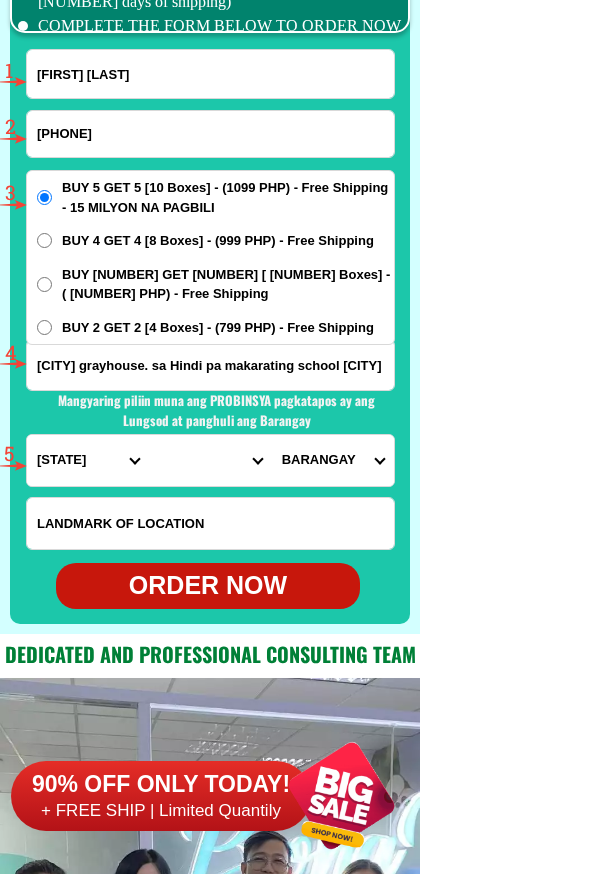 scroll, scrollTop: 0, scrollLeft: 0, axis: both 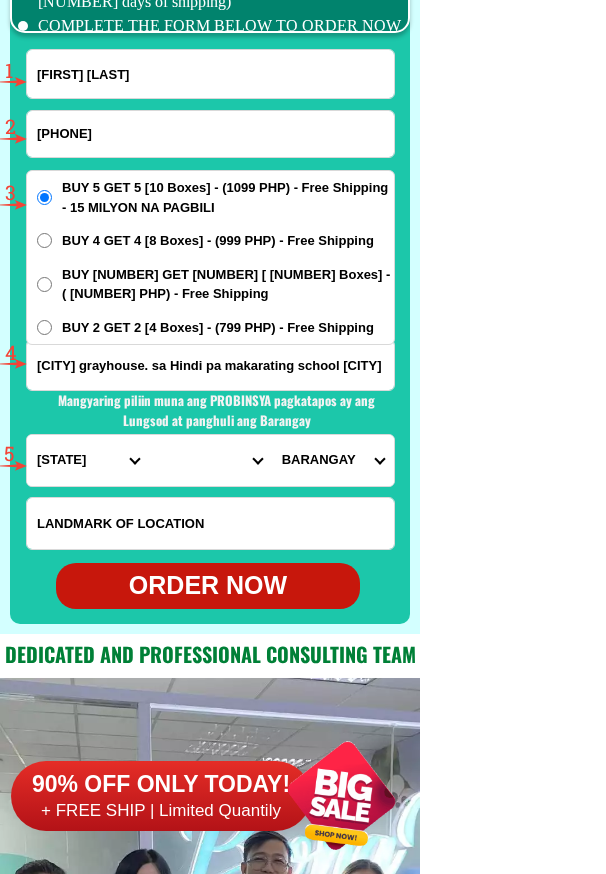 select on "63 [PHONE]" 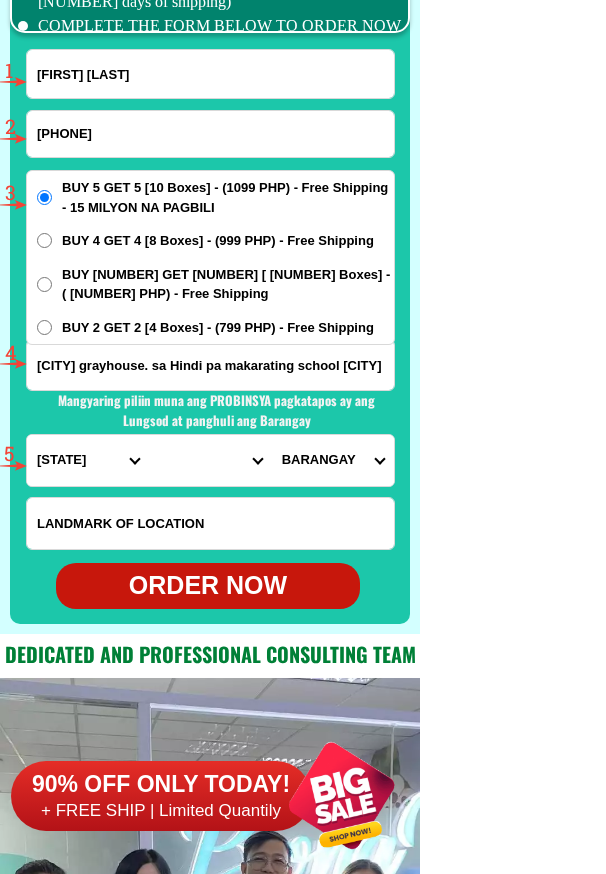 click on "PROVINCE Abra Agusan-del-norte Agusan-del-sur Aklan Albay Antique Apayao Aurora Basilan Bataan Batanes Batangas Benguet Biliran Bohol Bukidnon Bulacan Cagayan Camarines-norte Camarines-sur Camiguin Capiz Catanduanes Cavite Cebu Cotabato Davao-de-oro Davao-del-norte Davao-del-sur Davao-occidental Davao-oriental Dinagat-islands Eastern-samar Guimaras Ifugao Ilocos-norte Ilocos-sur Iloilo Isabela Kalinga La-union Laguna Lanao-del-norte Lanao-del-sur Leyte Maguindanao Marinduque Masbate Metro-manila Misamis-occidental Misamis-oriental Mountain-province Negros-occidental Negros-oriental Northern-samar Nueva-ecija Nueva-vizcaya Occidental-mindoro Oriental-mindoro Palawan Pampanga Pangasinan Quezon Quirino Rizal Romblon Sarangani Siquijor Sorsogon South-cotabato Southern-leyte Sultan-kudarat Sulu Surigao-del-norte Surigao-del-sur Tarlac Tawi-tawi Western-samar Zambales Zamboanga-del-norte Zamboanga-del-sur Zamboanga-sibugay" at bounding box center (88, 460) 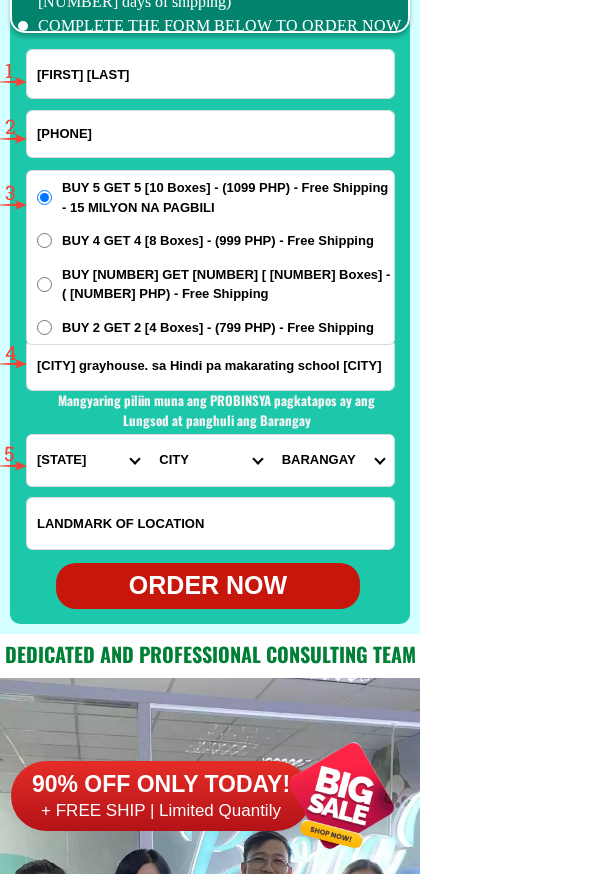 click on "CITY Capiz-pilar Capiz-pontevedra Capiz-president-roxas Cuartero Dao Dumalag Dumarao Ivisan Jamindan Ma-ayon Mambusao Panay Panitan Roxas-city Sapi-an Sigma Tapaz" at bounding box center [210, 460] 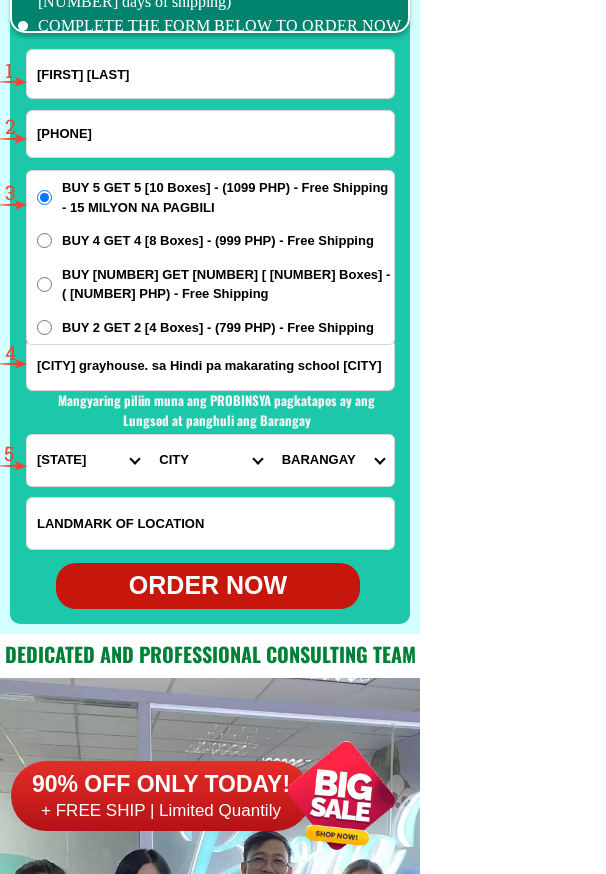 select on "[PHONE]" 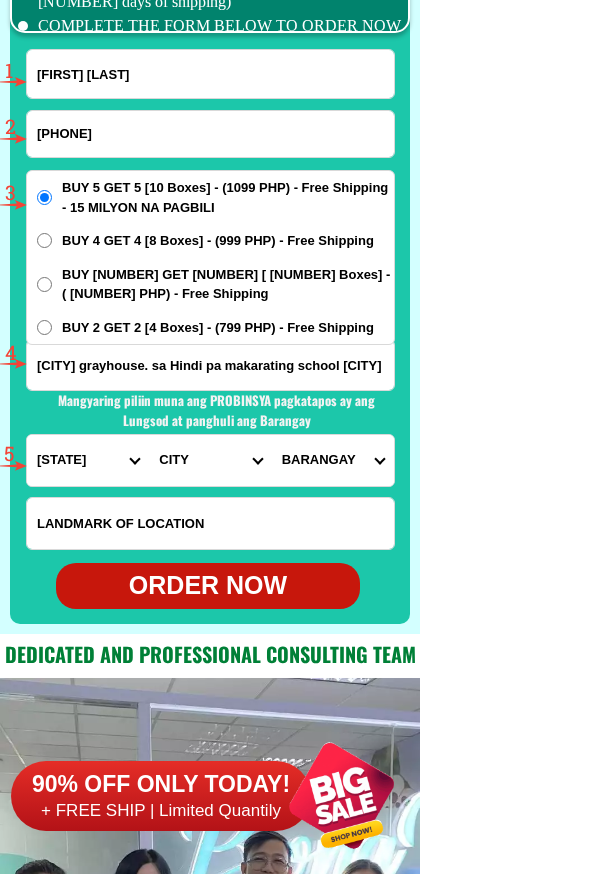 click on "CITY Capiz-pilar Capiz-pontevedra Capiz-president-roxas Cuartero Dao Dumalag Dumarao Ivisan Jamindan Ma-ayon Mambusao Panay Panitan Roxas-city Sapi-an Sigma Tapaz" at bounding box center (210, 460) 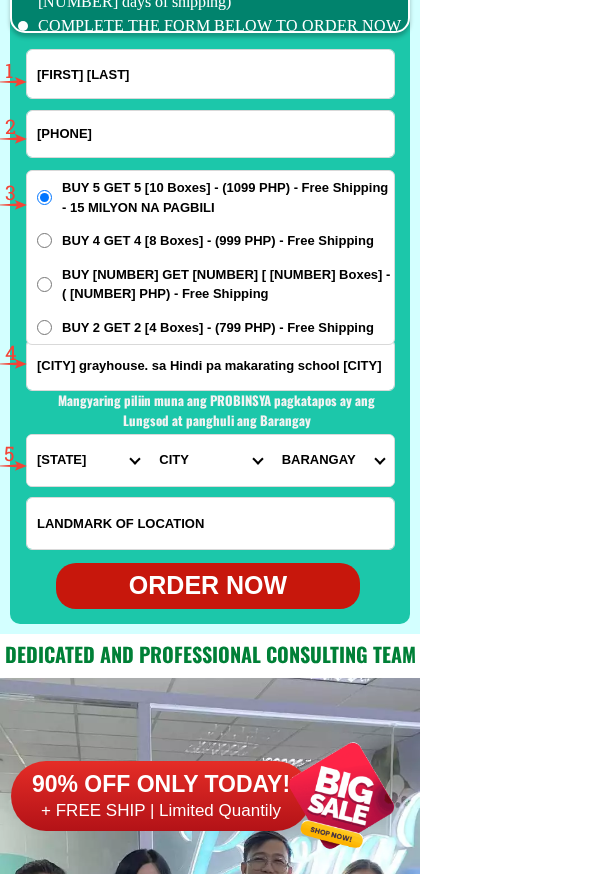 click on "BARANGAY [CITY]" at bounding box center [333, 460] 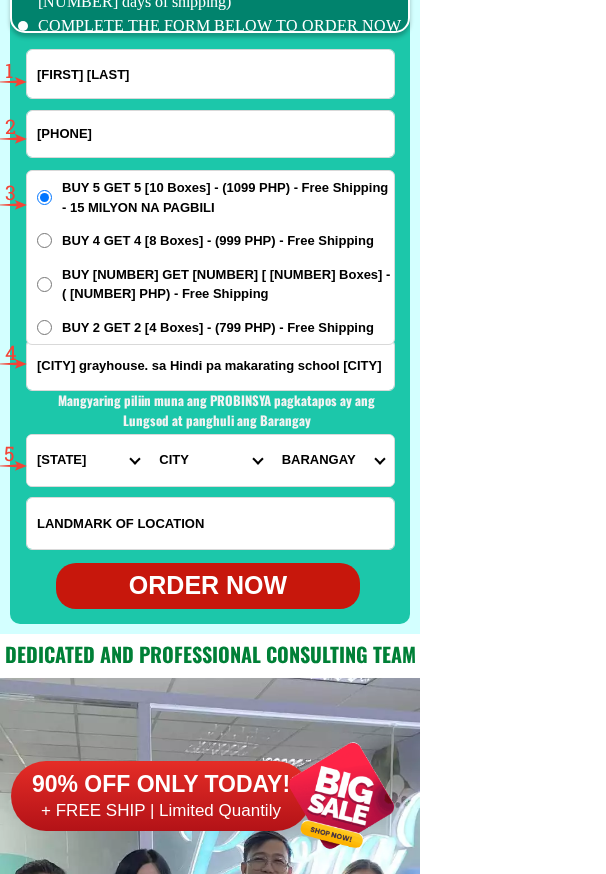 click on "BARANGAY [CITY]" at bounding box center [333, 460] 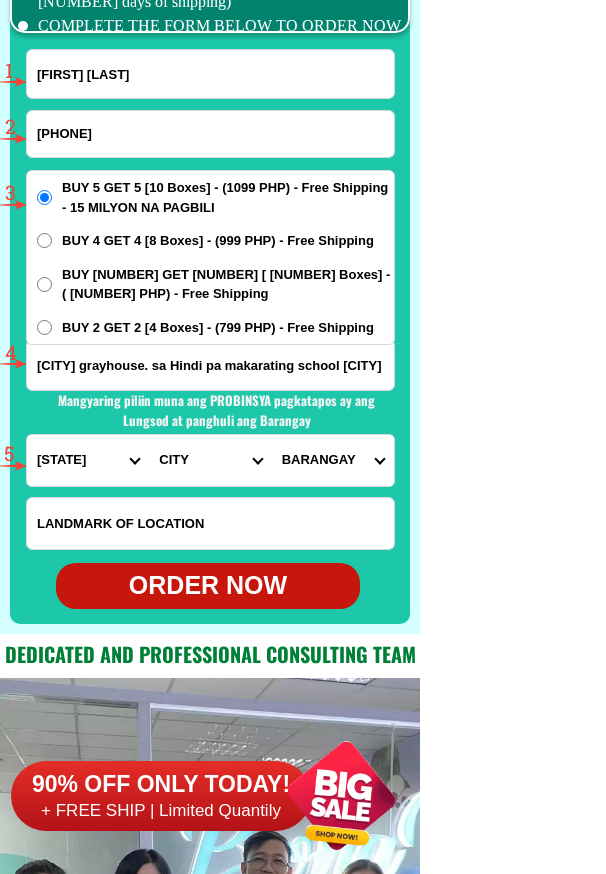 select on "[PHONE]" 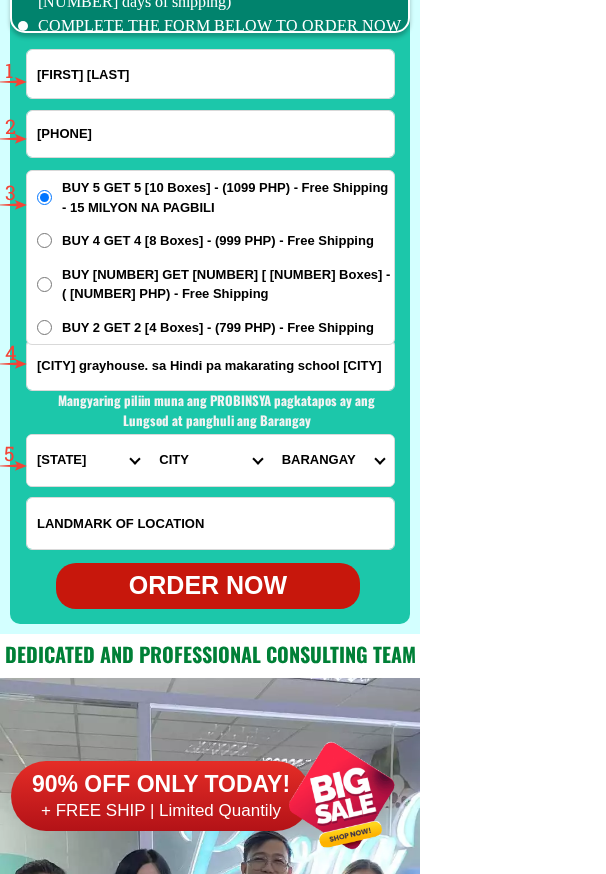 click on "BARANGAY [CITY]" at bounding box center (333, 460) 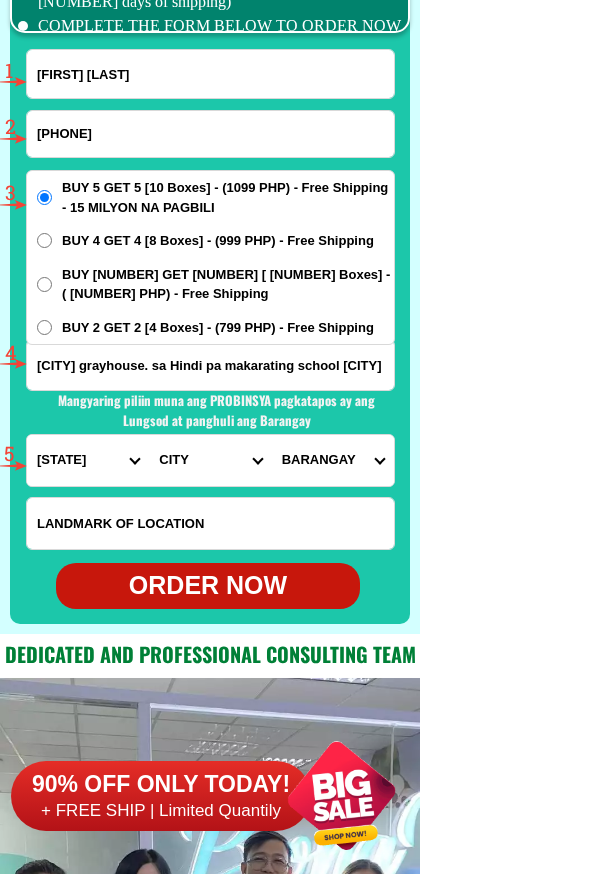 click on "[PHONE]" at bounding box center [210, 134] 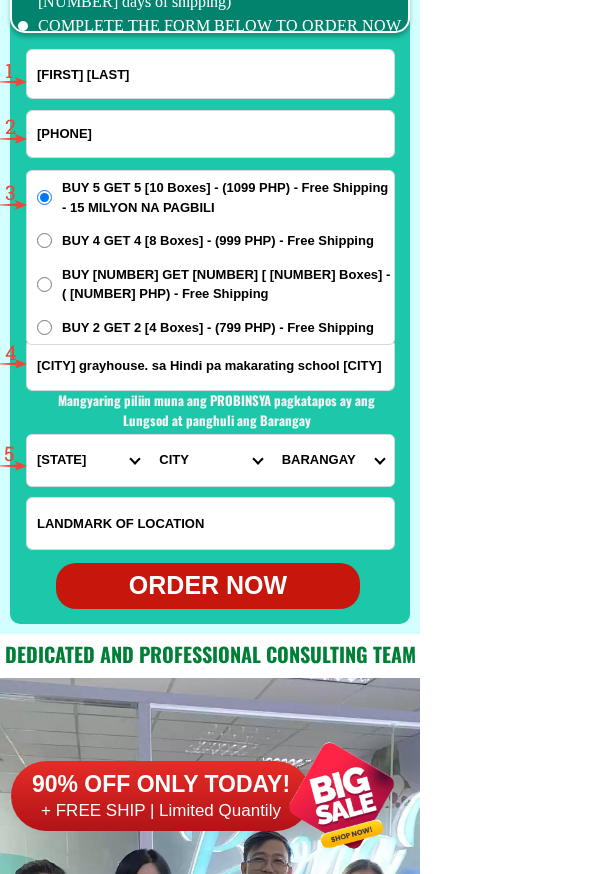 click on "[PHONE]" at bounding box center (210, 134) 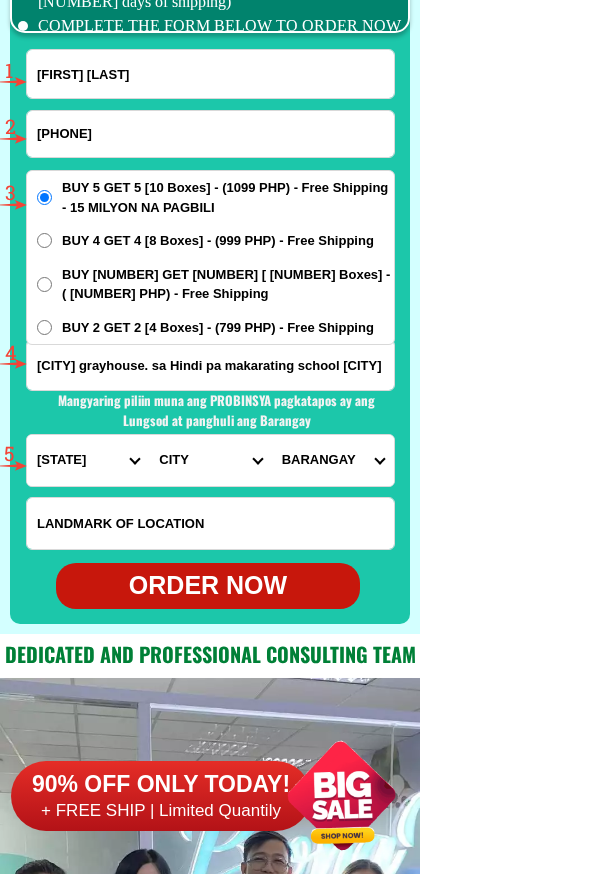 click on "[PHONE]" at bounding box center [210, 134] 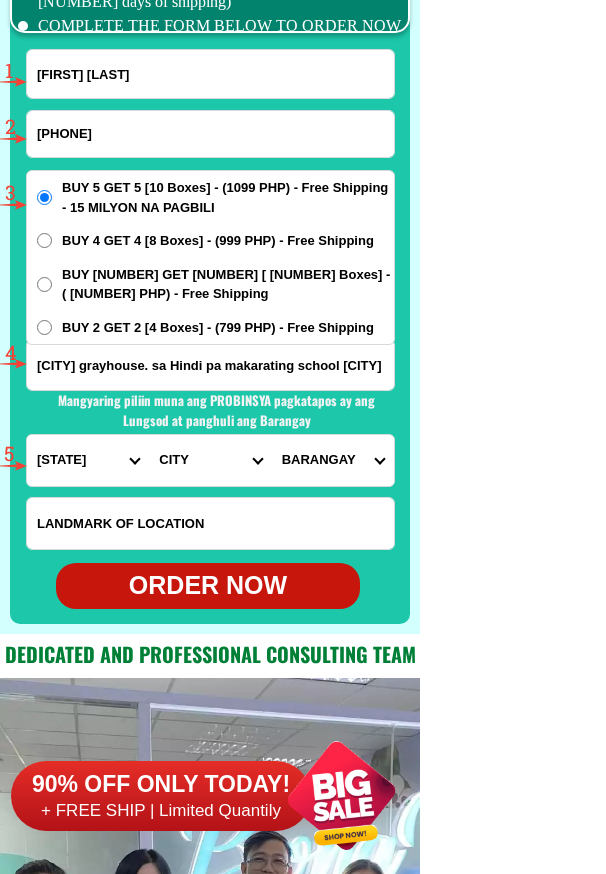click on "CASH ON DELIVERY (COD)
FREE SHIPPING (Receive after [NUMBER]-[NUMBER] days of shipping)
COMPLETE THE FORM BELOW TO ORDER NOW [FIRST] [LAST] [PHONE] ORDER NOW Agkawayan Burias Mambusao Capiz grayhouse. sa Hindi pa makarating school Agkawayan PROVINCE Abra Agusan-del-norte Agusan-del-sur Aklan Albay Antique Apayao Aurora Basilan Bataan Batanes Batangas Benguet Biliran Bohol Bukidnon Bulacan Cagayan Camarines-norte Camarines-sur Camiguin Capiz Catanduanes Cavite Cebu Cotabato Davao-de-oro Davao-del-norte Davao-del-sur Davao-occidental Davao-oriental Dinagat-islands Eastern-samar Guimaras Ifugao Ilocos-norte Ilocos-sur Iloilo Isabela Kalinga La-union Laguna Lanao-del-norte Lanao-del-sur Leyte Maguindanao Marinduque Masbate Metro-manila Misamis-occidental Misamis-oriental Mountain-province Negros-occidental Negros-oriental Northern-samar Nueva-ecija Nueva-vizcaya Occidental-mindoro Oriental-mindoro Palawan Pampanga Pangasinan Quezon Quirino Rizal Romblon Sarangani Siquijor Sorsogon South-cotabato Southern-leyte Sultan-kudarat Sulu Surigao-del-norte Surigao-del-sur Tarlac Tawi-tawi Western-samar Zambales Zamboanga-del-norte Zamboanga-del-sur Zamboanga-sibugay CITY" at bounding box center (210, 273) 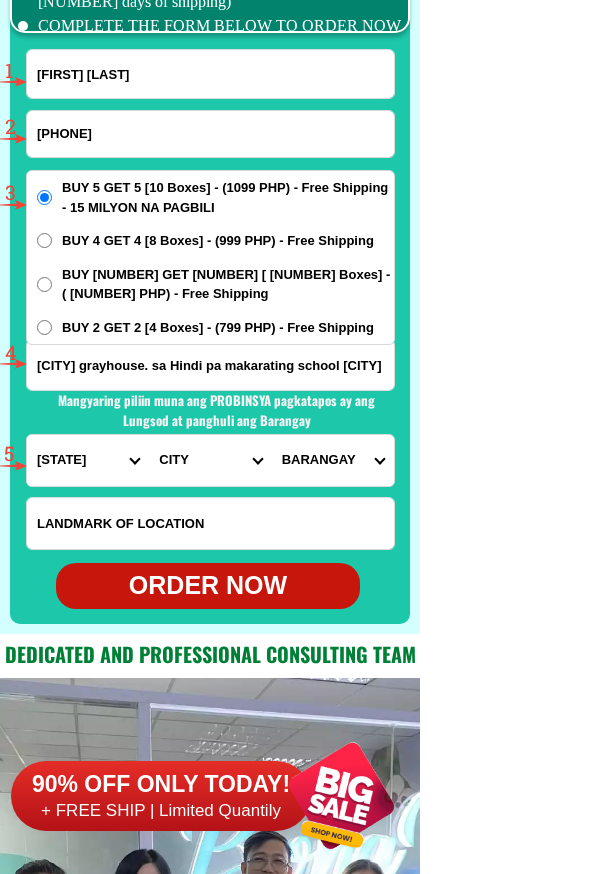 click on "BUY 2 GET 2 [4 Boxes] - (799 PHP) - Free Shipping" at bounding box center [218, 328] 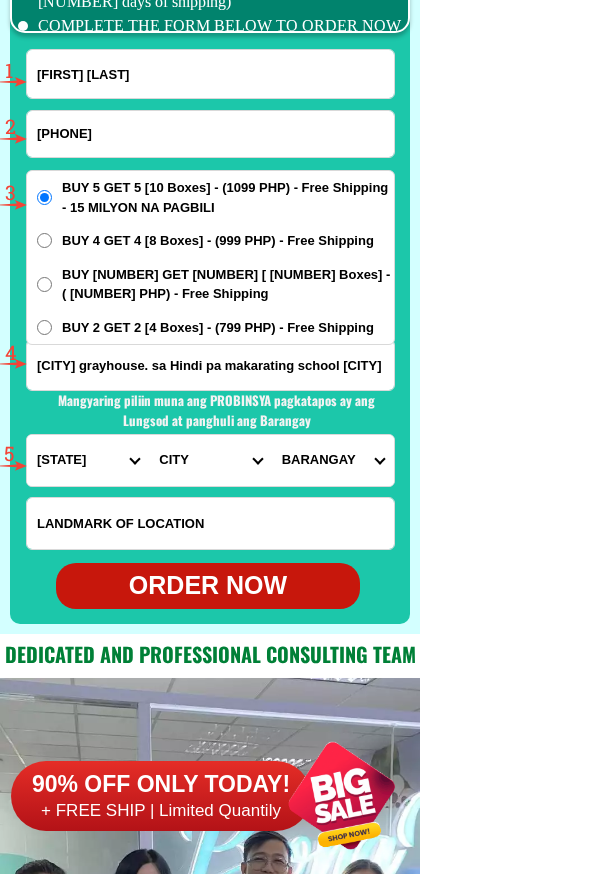 click on "BUY 2 GET 2 [4 Boxes] - (799 PHP) - Free Shipping" at bounding box center (44, 327) 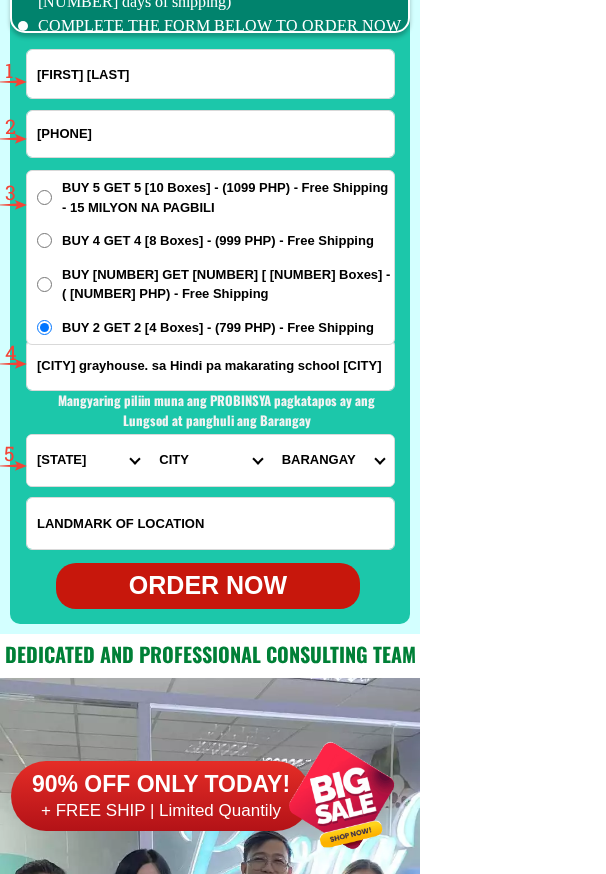 click on "ORDER NOW" at bounding box center (208, 586) 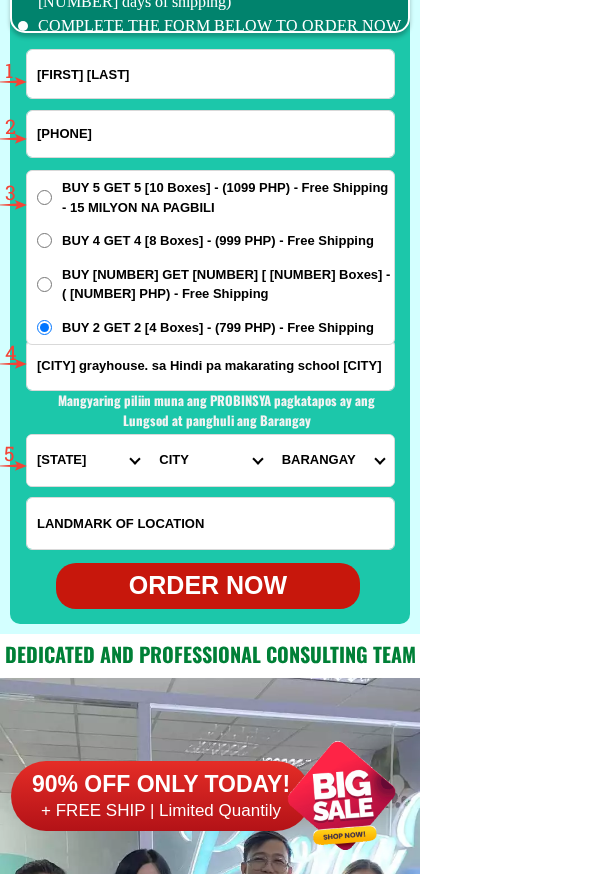 radio on "true" 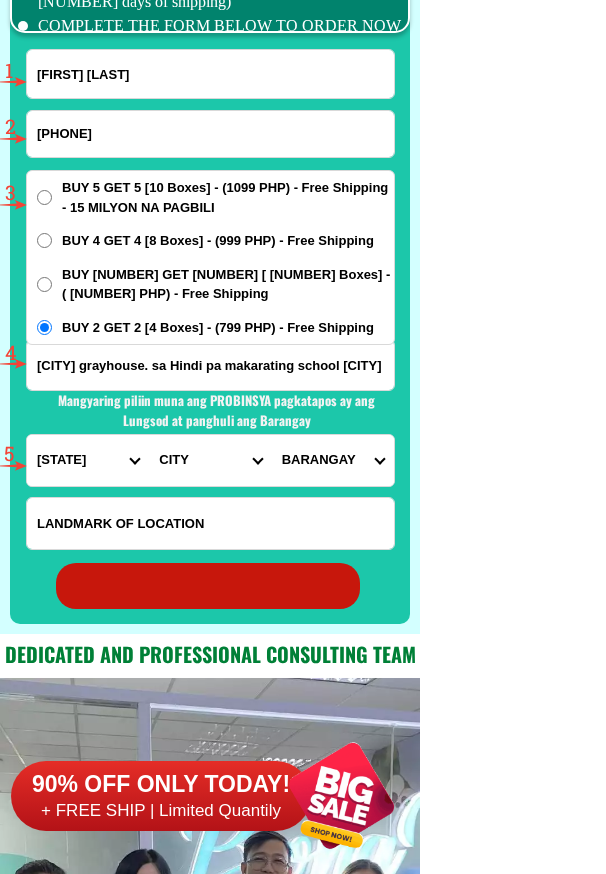 radio on "true" 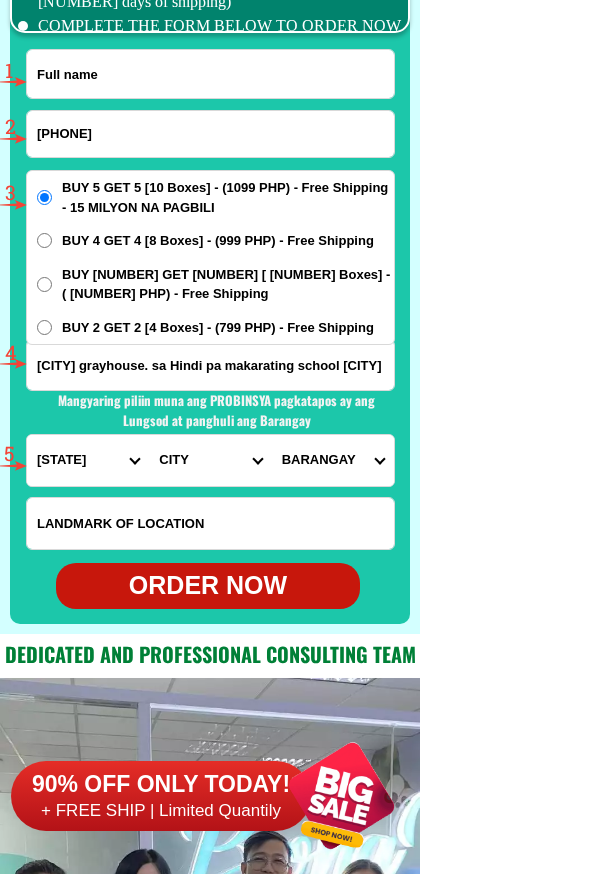 click at bounding box center (210, 74) 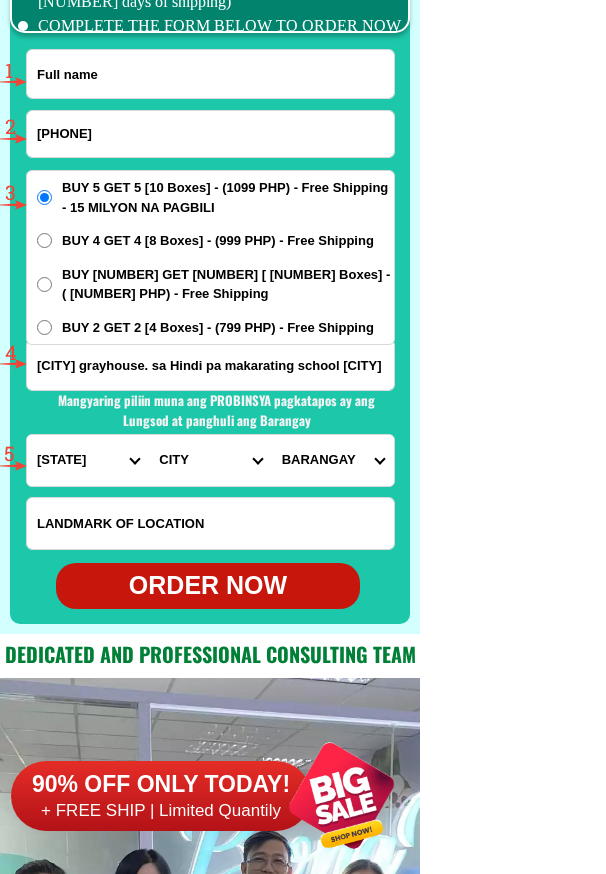 paste on "[FIRST] [LAST]" 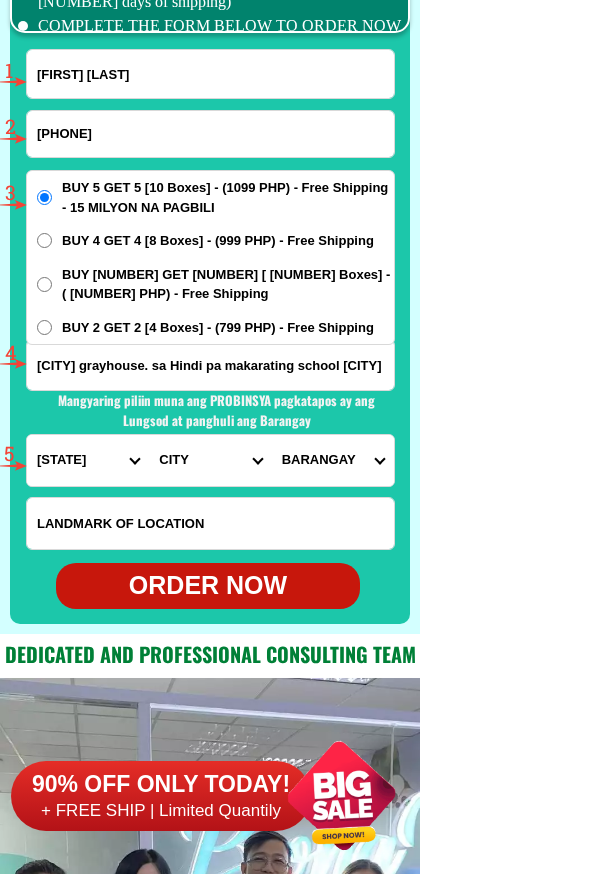 type on "[FIRST] [LAST]" 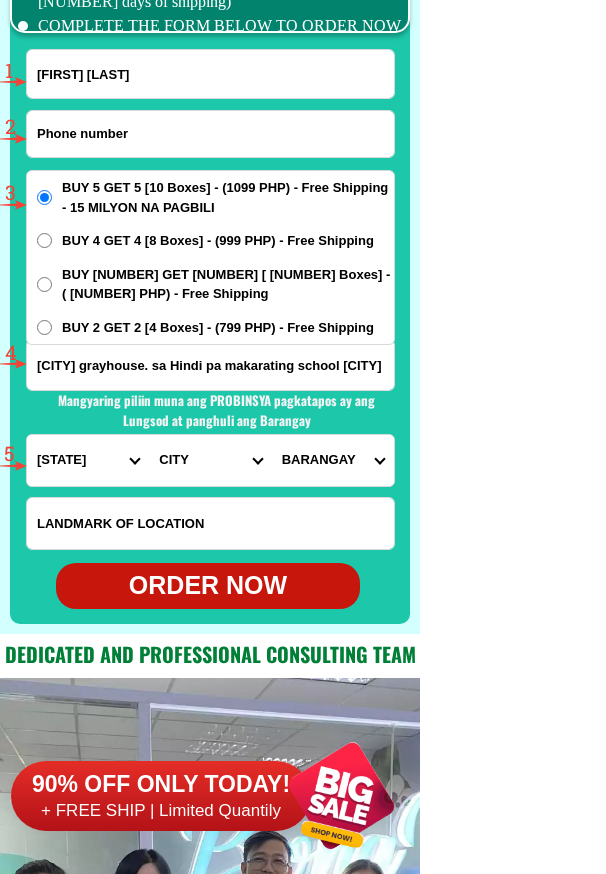 click at bounding box center [210, 134] 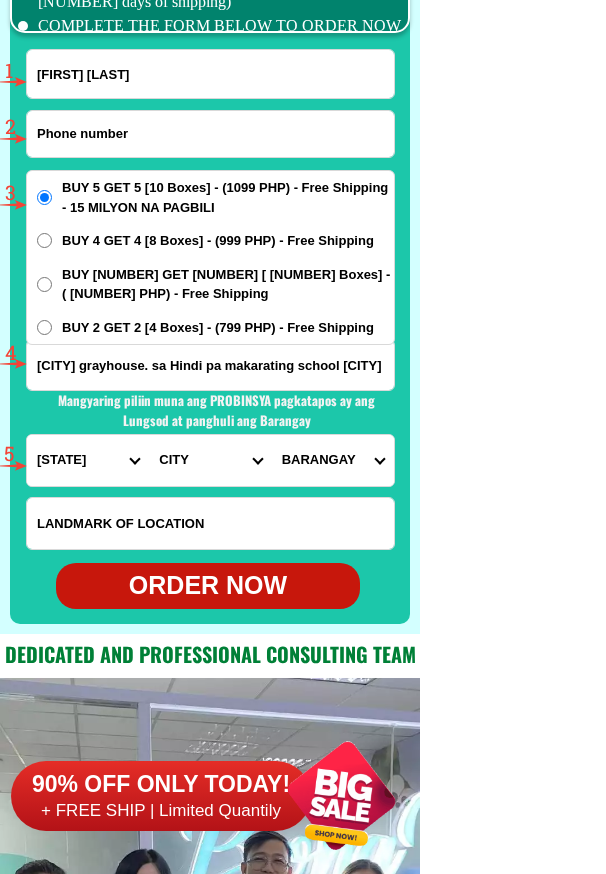 paste on "[PHONE]" 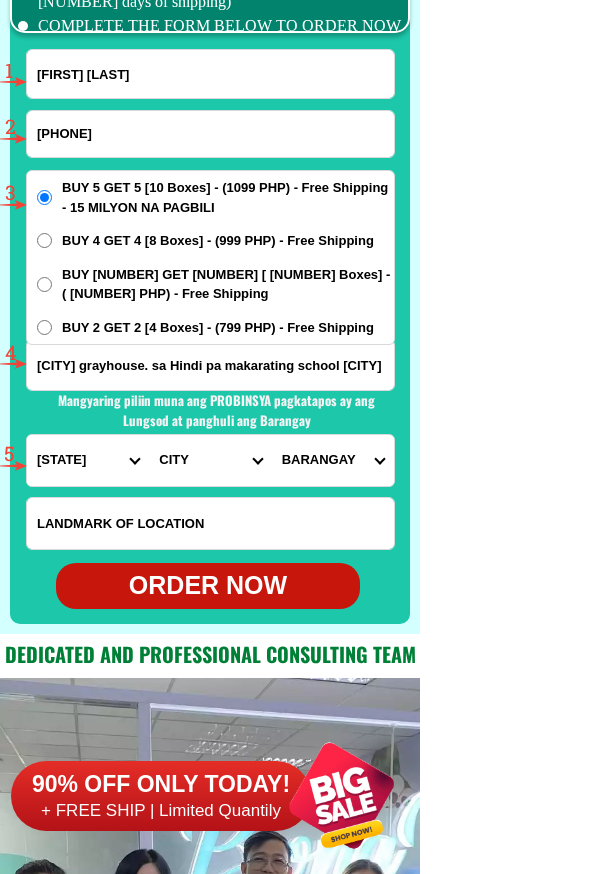type on "[PHONE]" 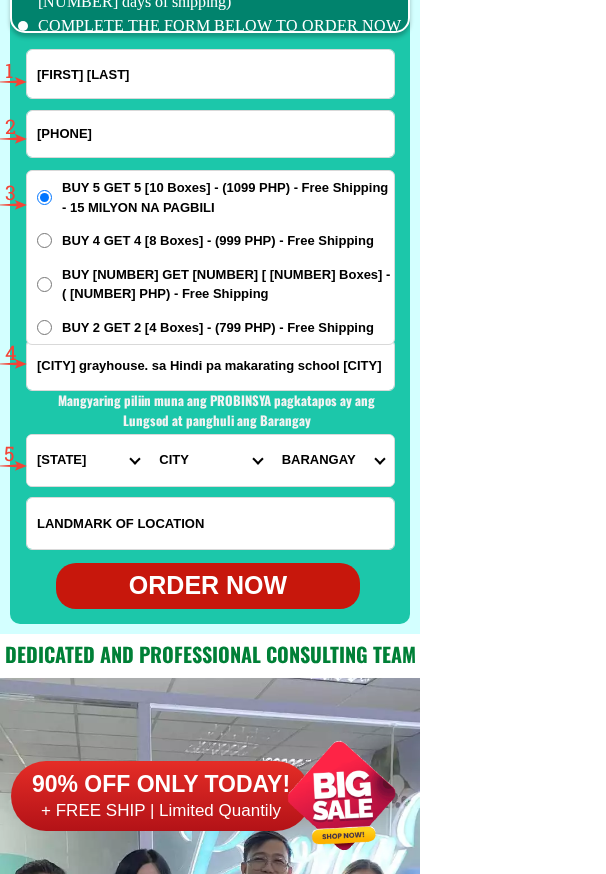click on "[CITY] grayhouse. sa Hindi pa makarating school [CITY]" at bounding box center [210, 365] 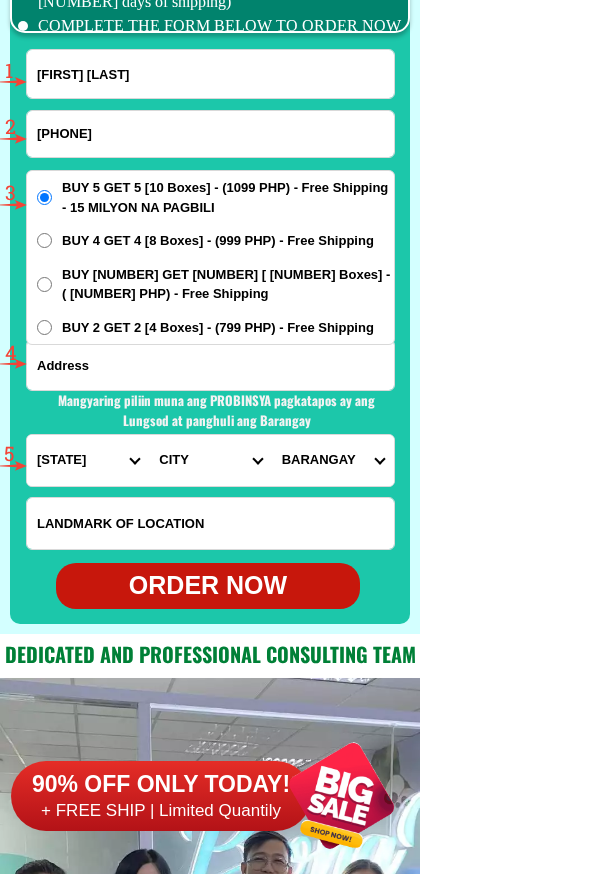 paste on "tulay b silangan maragondon cavite near lotto outlet may iskinita papasok and terremce store" 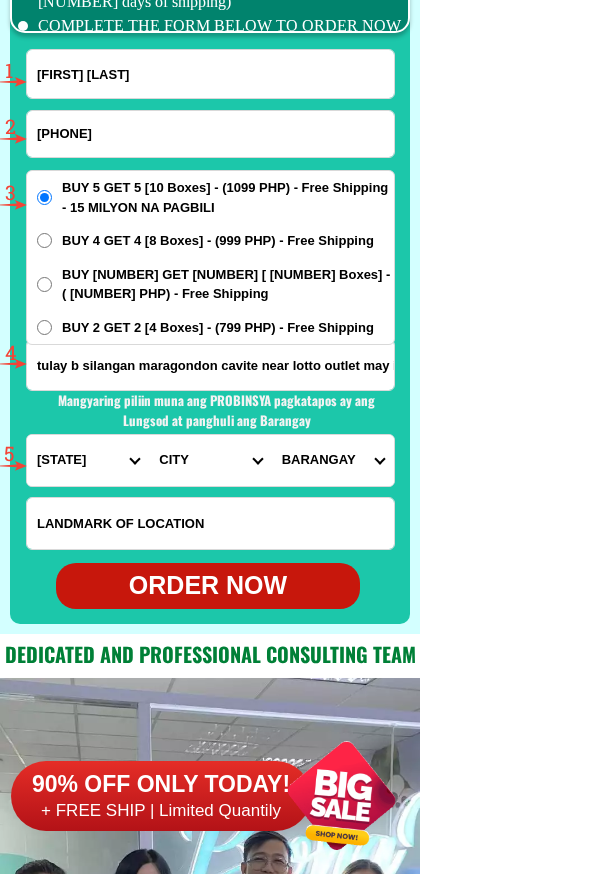 scroll, scrollTop: 0, scrollLeft: 221, axis: horizontal 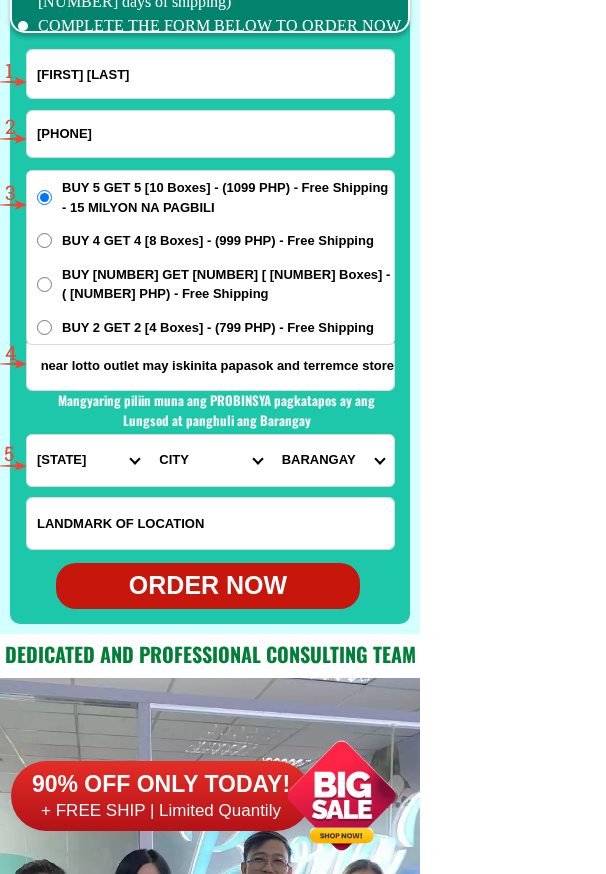 type on "tulay b silangan maragondon cavite near lotto outlet may iskinita papasok and terremce store" 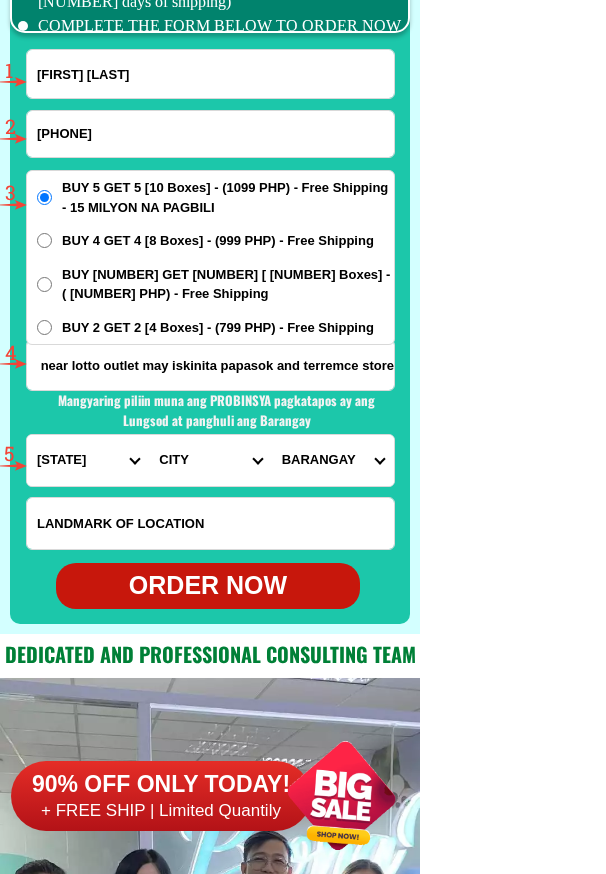 scroll, scrollTop: 0, scrollLeft: 0, axis: both 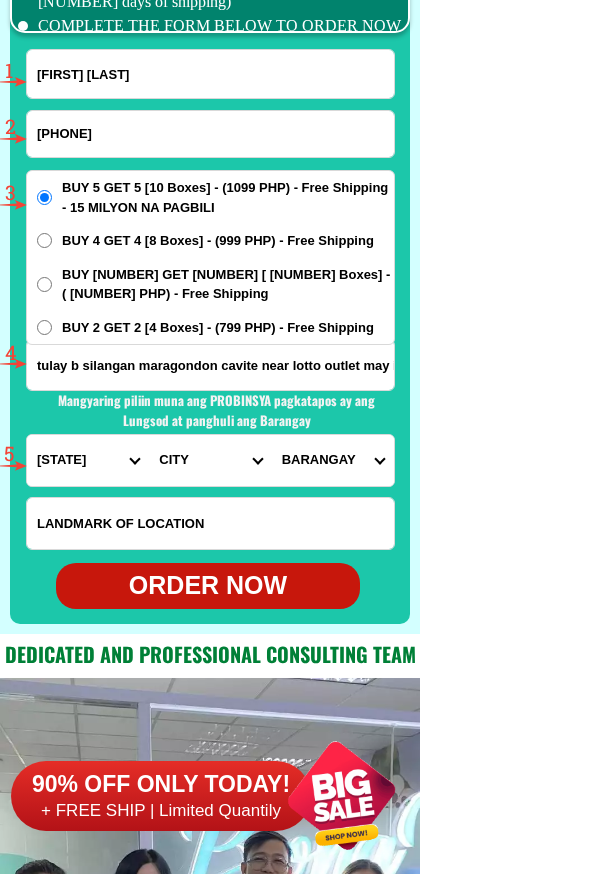 click on "PROVINCE Abra Agusan-del-norte Agusan-del-sur Aklan Albay Antique Apayao Aurora Basilan Bataan Batanes Batangas Benguet Biliran Bohol Bukidnon Bulacan Cagayan Camarines-norte Camarines-sur Camiguin Capiz Catanduanes Cavite Cebu Cotabato Davao-de-oro Davao-del-norte Davao-del-sur Davao-occidental Davao-oriental Dinagat-islands Eastern-samar Guimaras Ifugao Ilocos-norte Ilocos-sur Iloilo Isabela Kalinga La-union Laguna Lanao-del-norte Lanao-del-sur Leyte Maguindanao Marinduque Masbate Metro-manila Misamis-occidental Misamis-oriental Mountain-province Negros-occidental Negros-oriental Northern-samar Nueva-ecija Nueva-vizcaya Occidental-mindoro Oriental-mindoro Palawan Pampanga Pangasinan Quezon Quirino Rizal Romblon Sarangani Siquijor Sorsogon South-cotabato Southern-leyte Sultan-kudarat Sulu Surigao-del-norte Surigao-del-sur Tarlac Tawi-tawi Western-samar Zambales Zamboanga-del-norte Zamboanga-del-sur Zamboanga-sibugay" at bounding box center [88, 460] 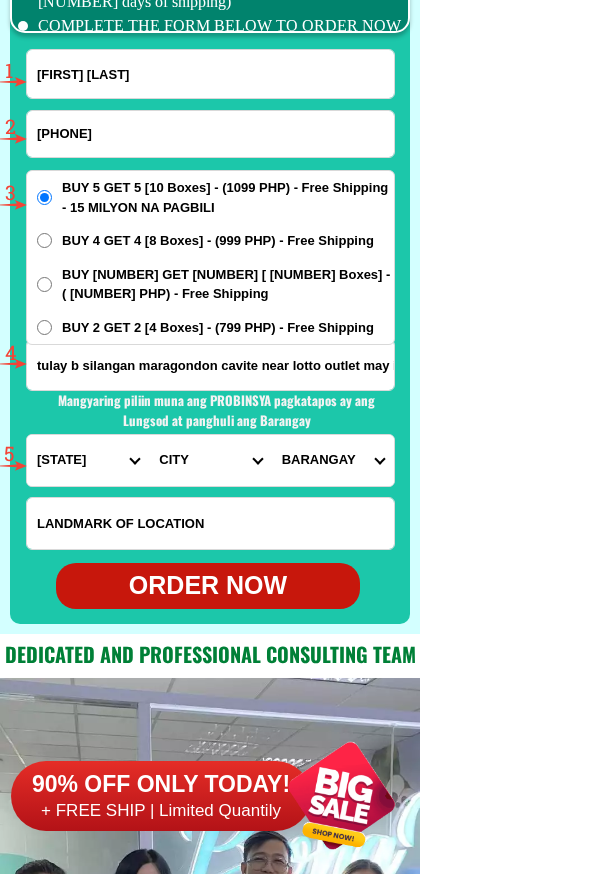 select on "63_826" 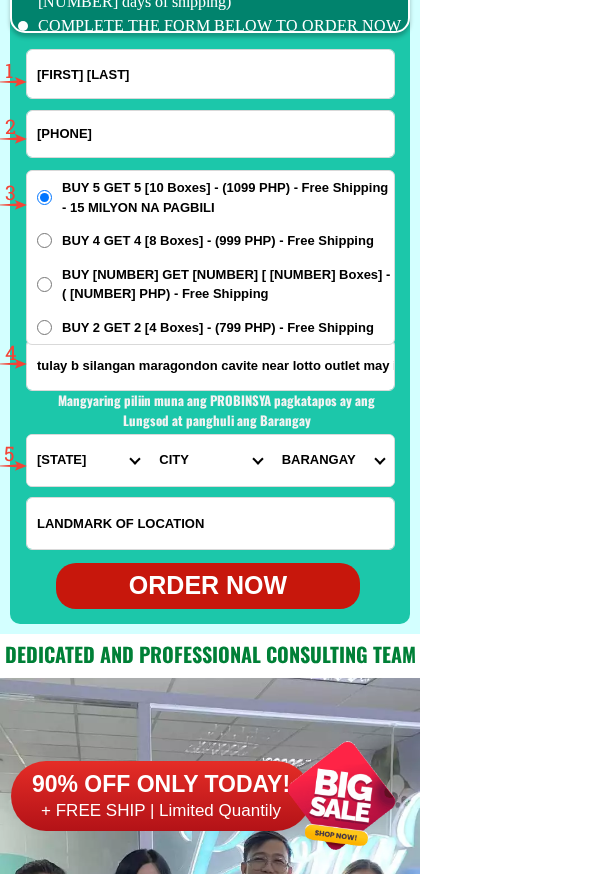 click on "CITY Alfonso Amadeo Bacoor Carmona Cavite-city Cavite-magallanes Cavite-rosario Dasmarinas-city Gen.-mariano-alvarez General-emilio-aguinaldo General-trias Imus Indang Kawit Maragondon Mendez Naic Noveleta Silang Tagaytay-city Tanza Ternate Trece-martires-city" at bounding box center [210, 460] 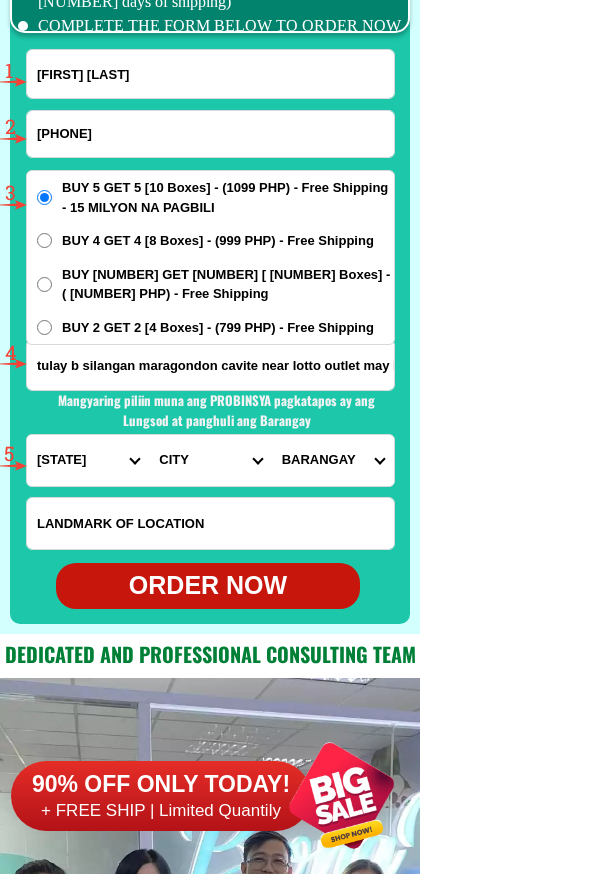 select on "[PHONE]" 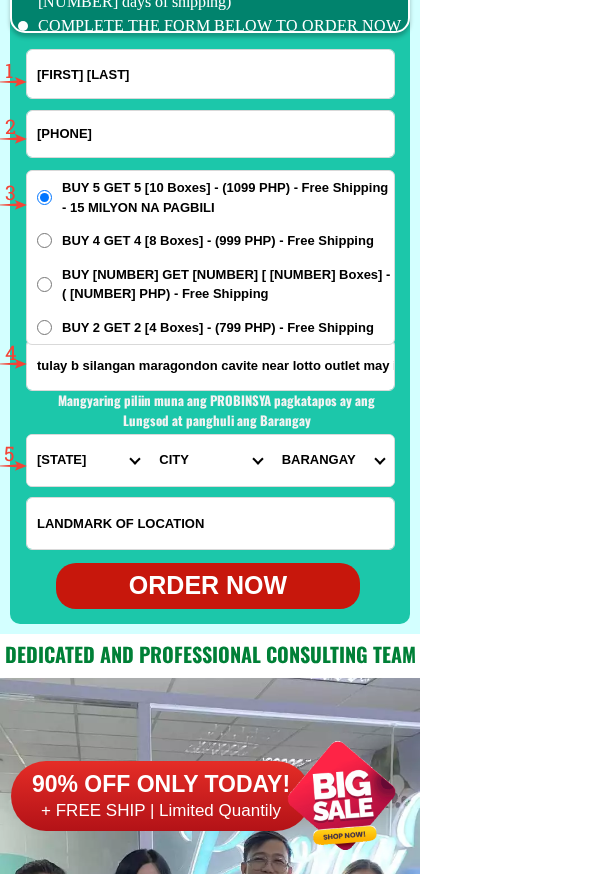 click on "CITY Alfonso Amadeo Bacoor Carmona Cavite-city Cavite-magallanes Cavite-rosario Dasmarinas-city Gen.-mariano-alvarez General-emilio-aguinaldo General-trias Imus Indang Kawit Maragondon Mendez Naic Noveleta Silang Tagaytay-city Tanza Ternate Trece-martires-city" at bounding box center [210, 460] 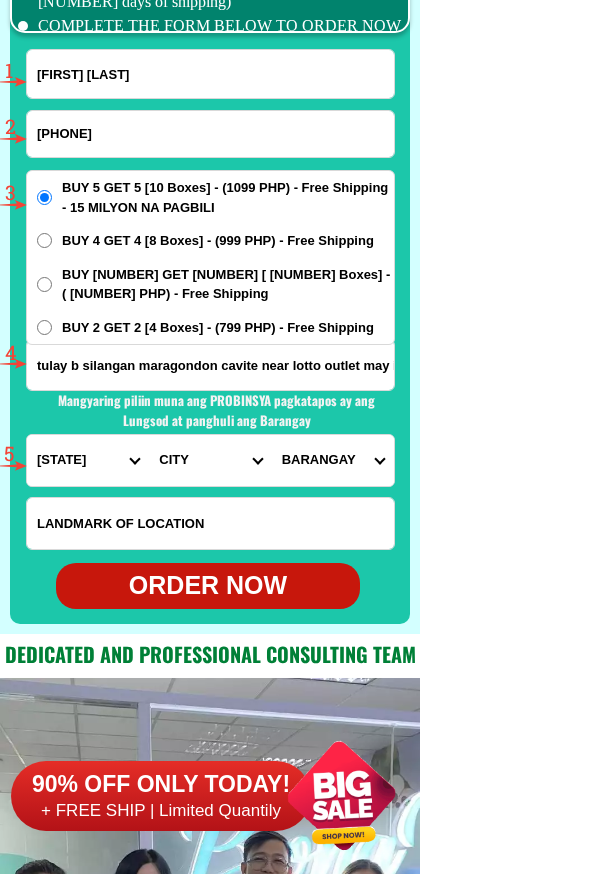 click on "BARANGAY [CITY]" at bounding box center [333, 460] 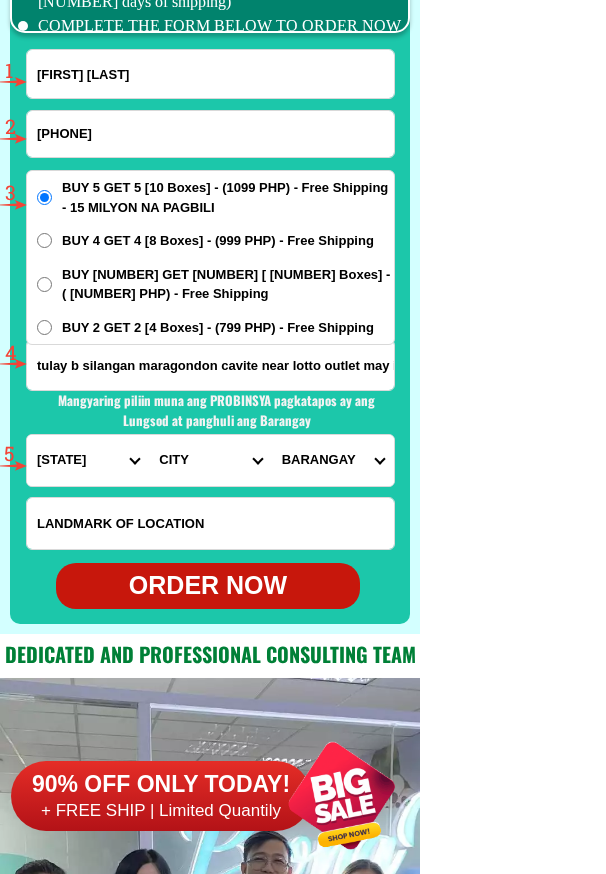 click on "BARANGAY [CITY]" at bounding box center (333, 460) 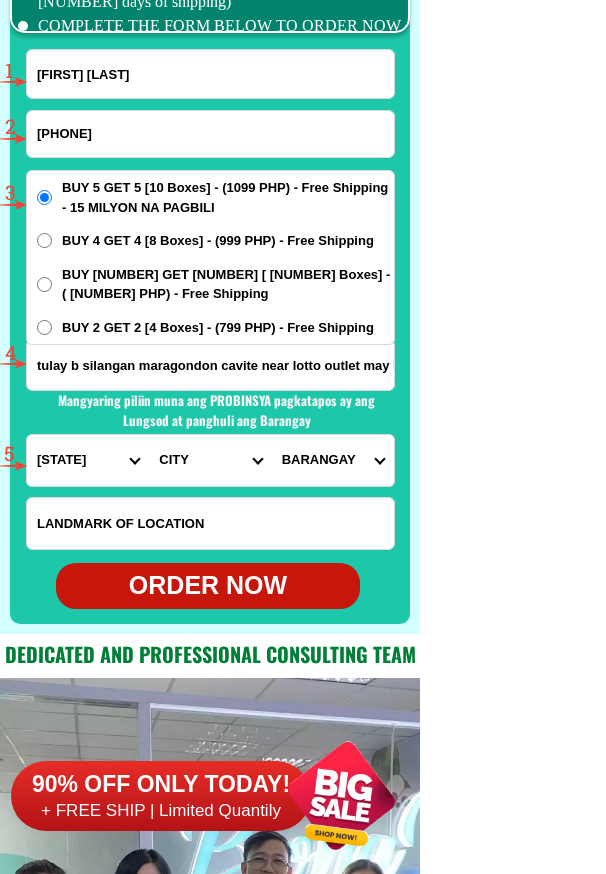 select on "[NUMBER]" 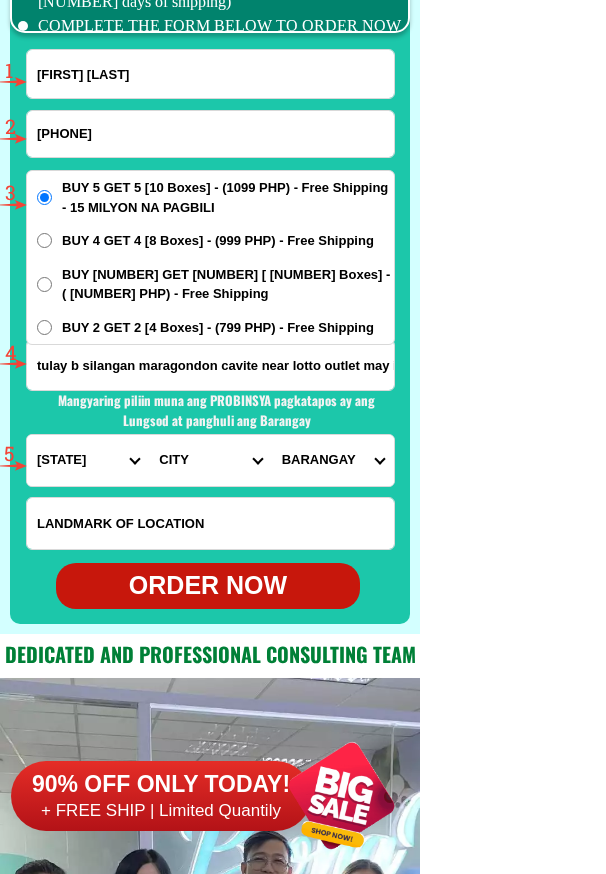 click on "BARANGAY [CITY]" at bounding box center [333, 460] 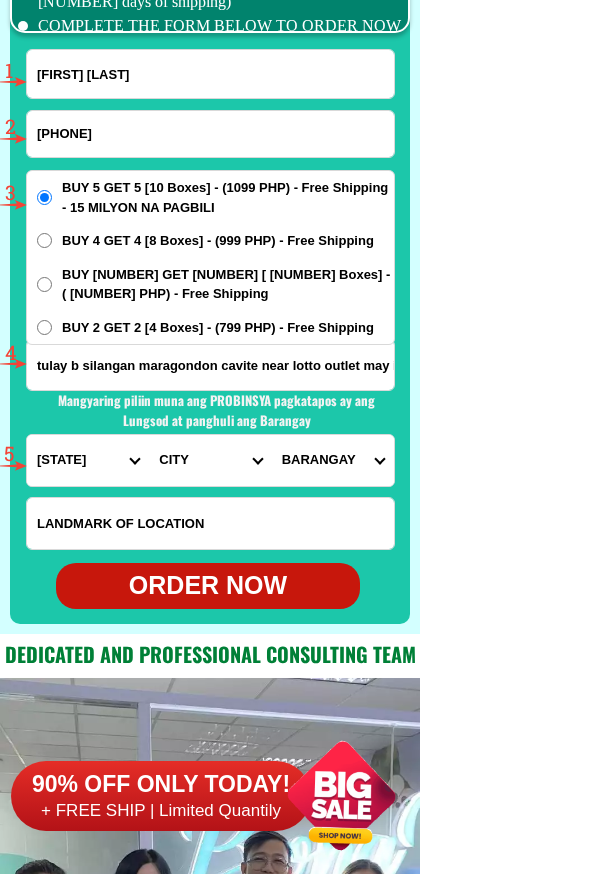 click on "BUY 5 GET 5 [10 Boxes] - (1099 PHP) - Free Shipping - 15 MILYON NA PAGBILI  BUY 4 GET 4 [8 Boxes] - (999 PHP) - Free Shipping  BUY 3 GET 3 [6 Boxes] - (899 PHP) - Free Shipping  BUY 2 GET 2 [4 Boxes] - (799 PHP) - Free Shipping" at bounding box center (210, 257) 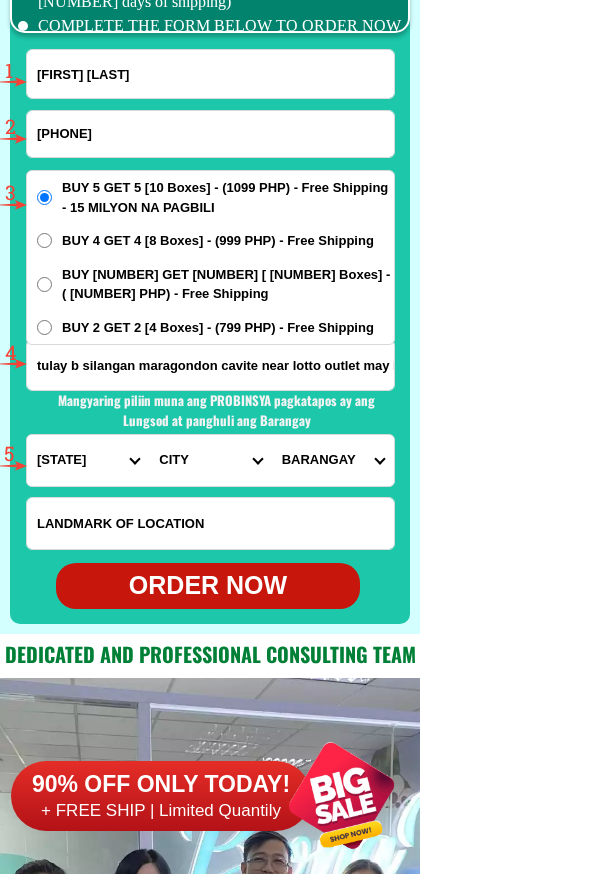 click on "BUY 2 GET 2 [4 Boxes] - (799 PHP) - Free Shipping" at bounding box center [218, 328] 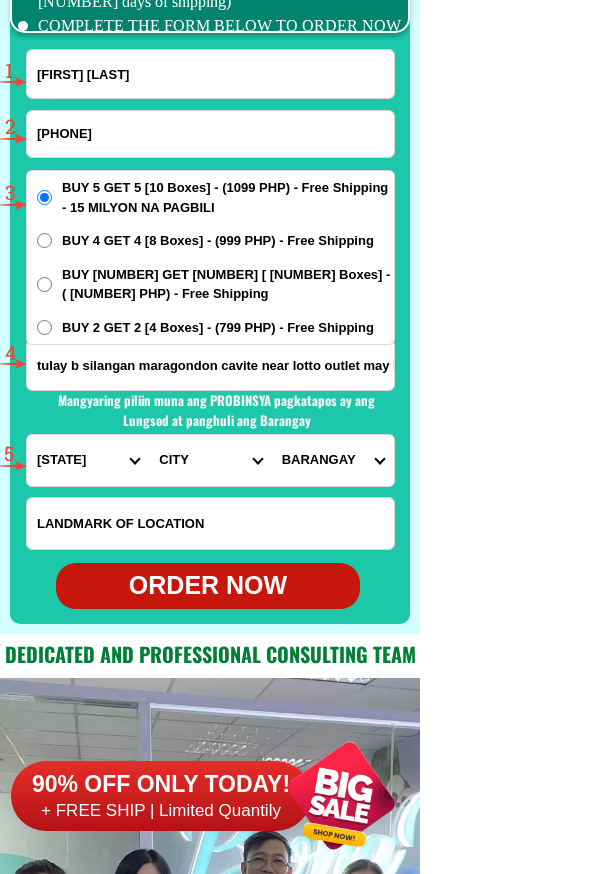 click on "BUY 2 GET 2 [4 Boxes] - (799 PHP) - Free Shipping" at bounding box center [44, 327] 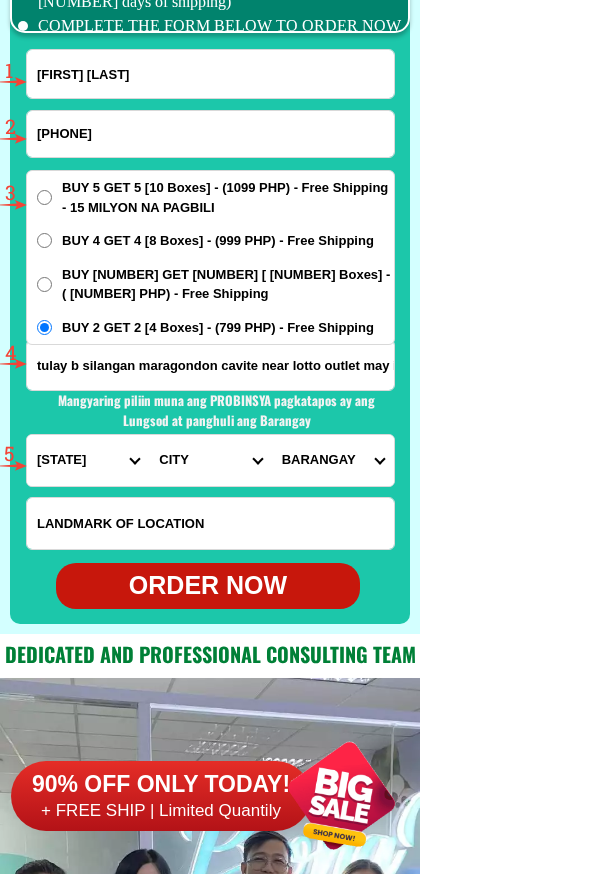 click on "ORDER NOW" at bounding box center (208, 586) 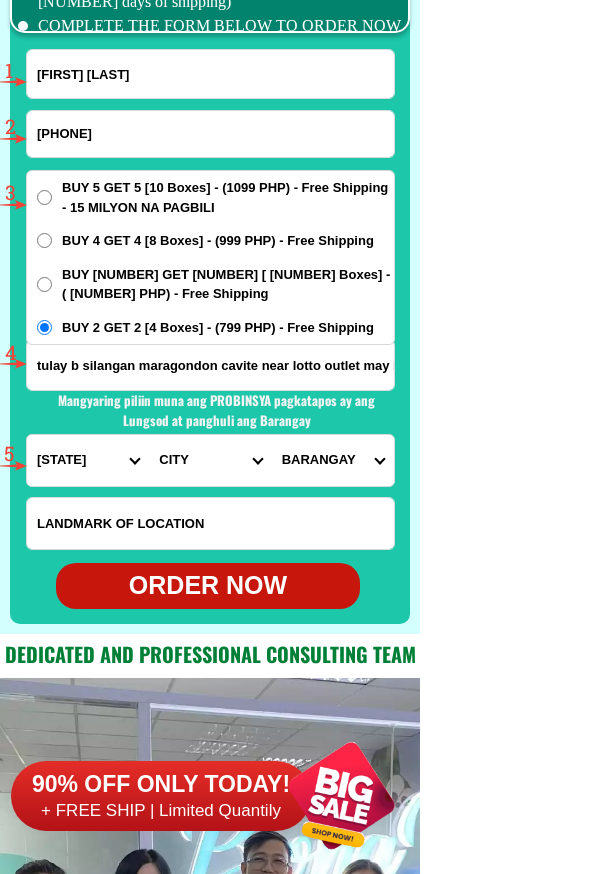 type on "[PHONE]" 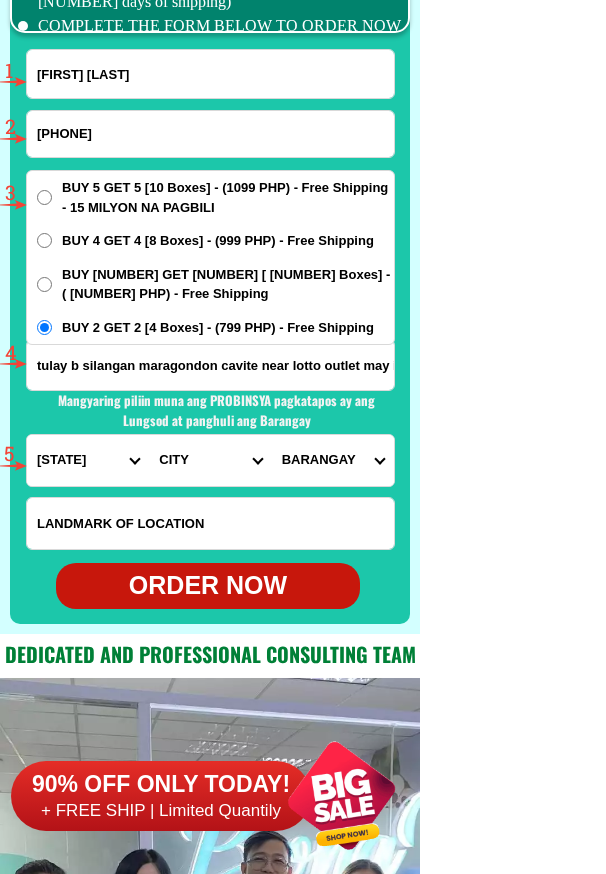 radio on "true" 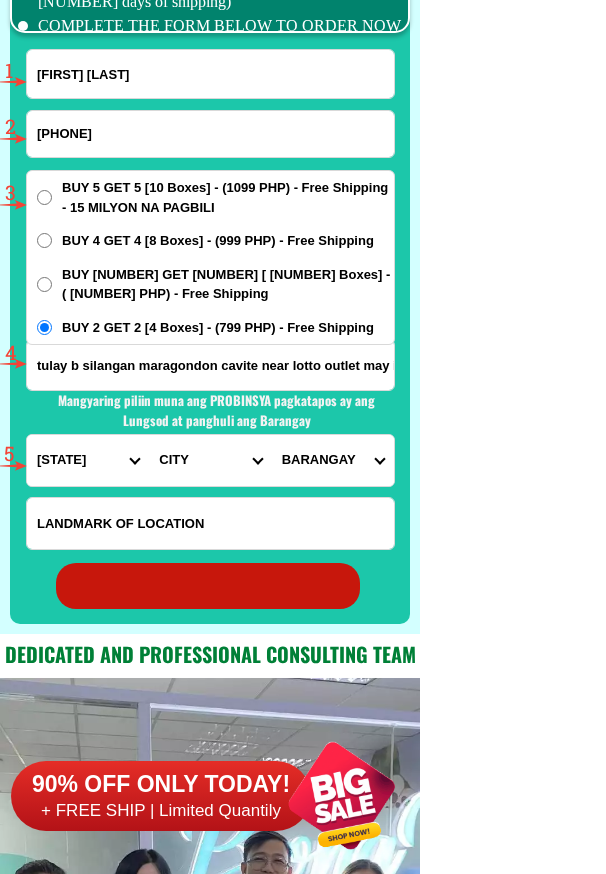 radio on "true" 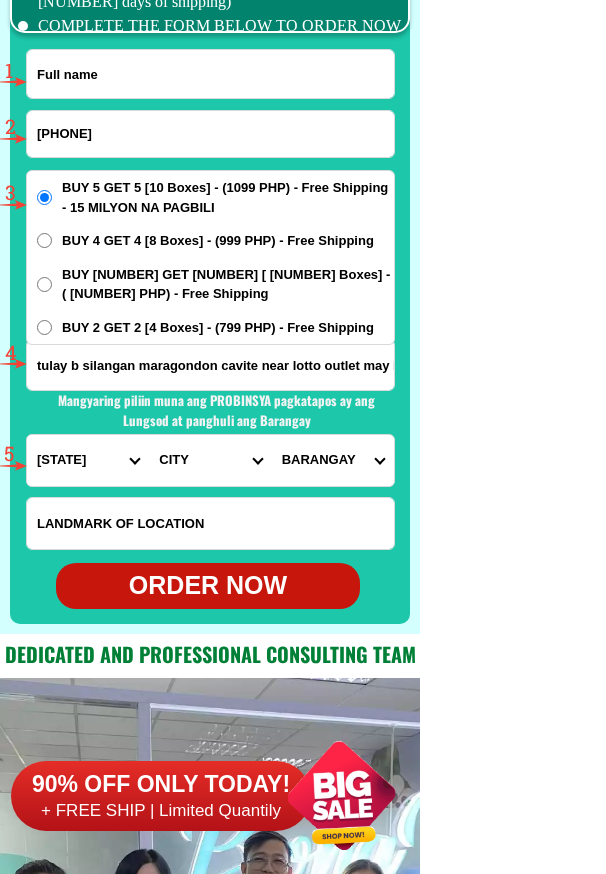drag, startPoint x: 137, startPoint y: 76, endPoint x: 118, endPoint y: 85, distance: 21.023796 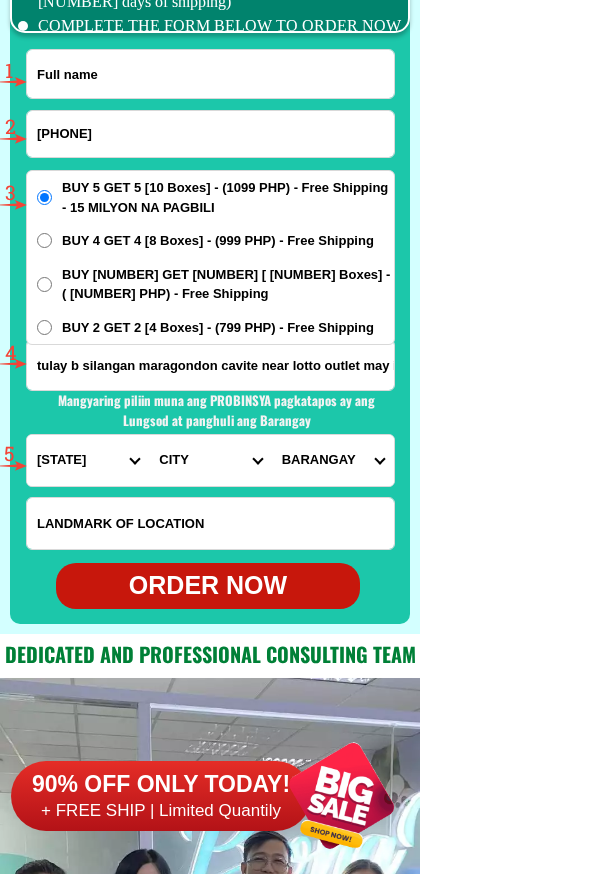 paste on "[FIRST] [LAST]" 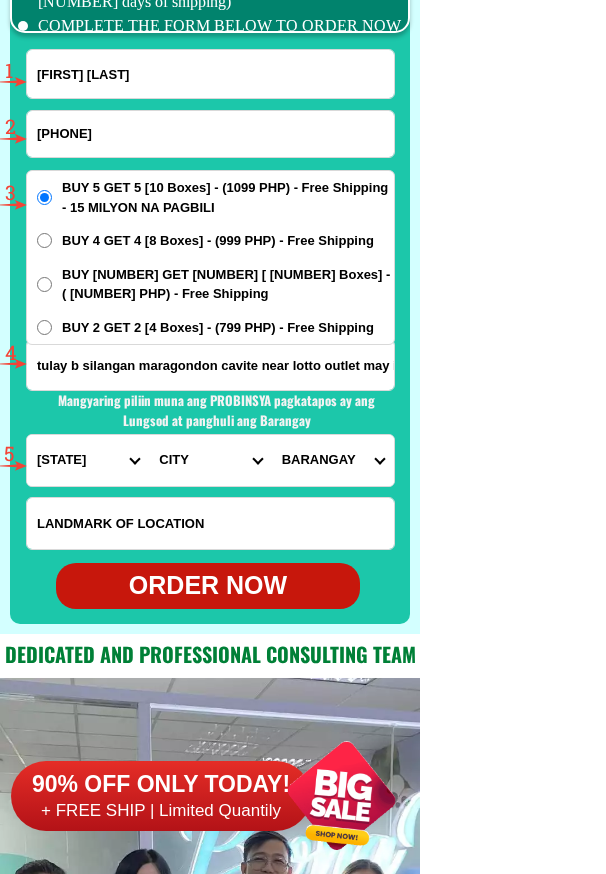 type on "[FIRST] [LAST]" 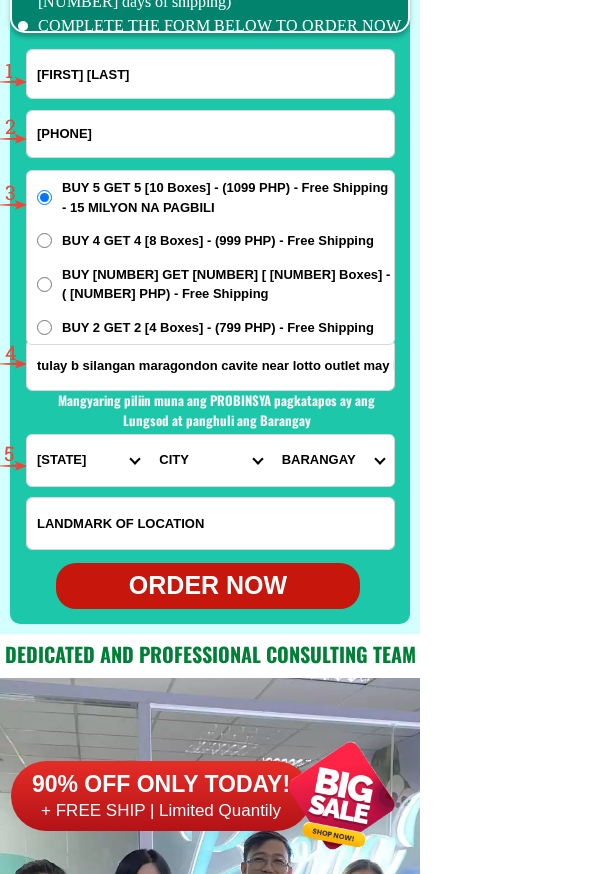 drag, startPoint x: 98, startPoint y: 136, endPoint x: 75, endPoint y: 156, distance: 30.479502 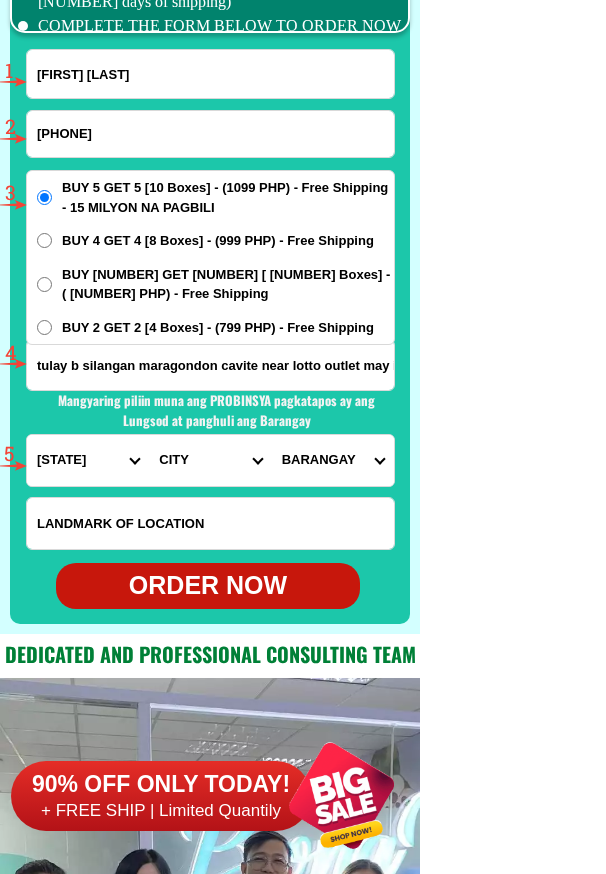 click on "[PHONE]" at bounding box center [210, 134] 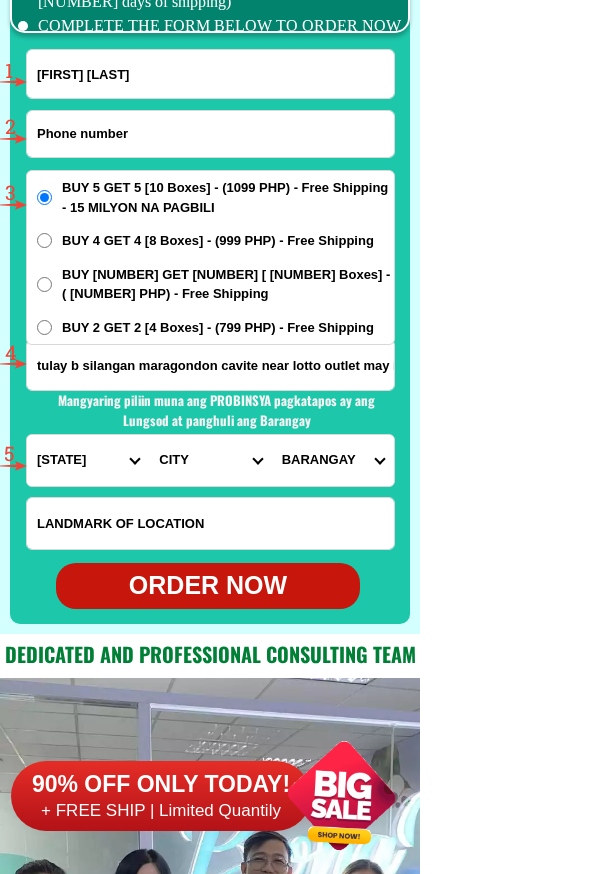 paste on "[PHONE]" 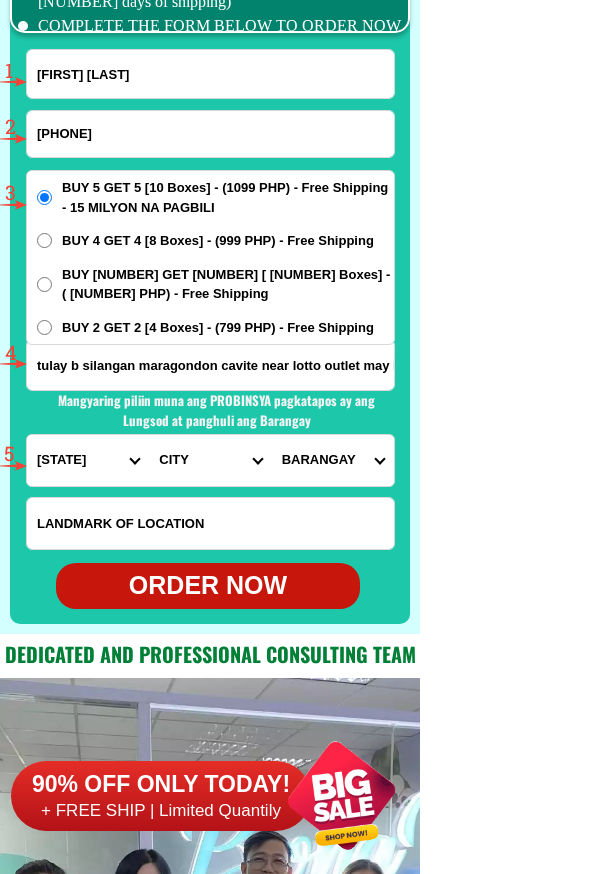 type on "[PHONE]" 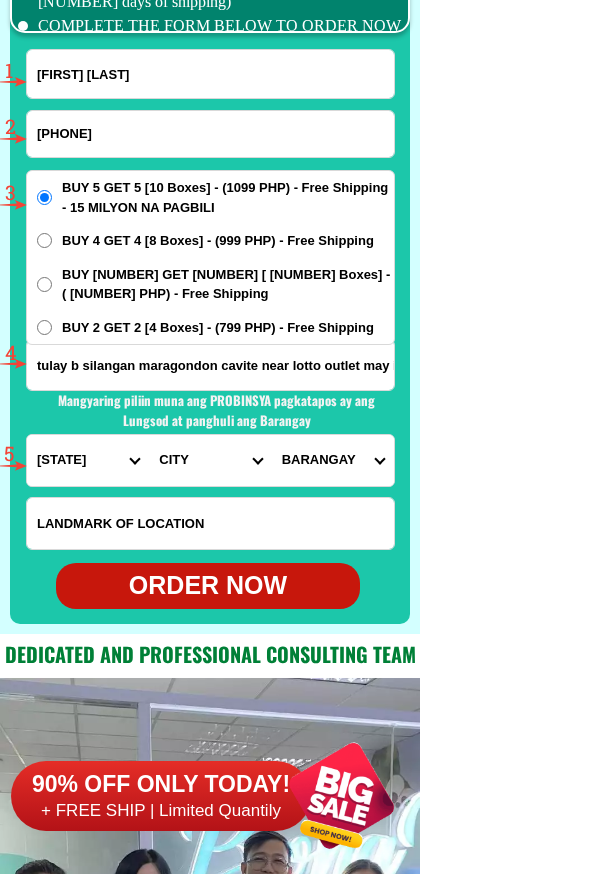 click on "BUY 4 GET 4 [8 Boxes] - (999 PHP) - Free Shipping" at bounding box center (44, 240) 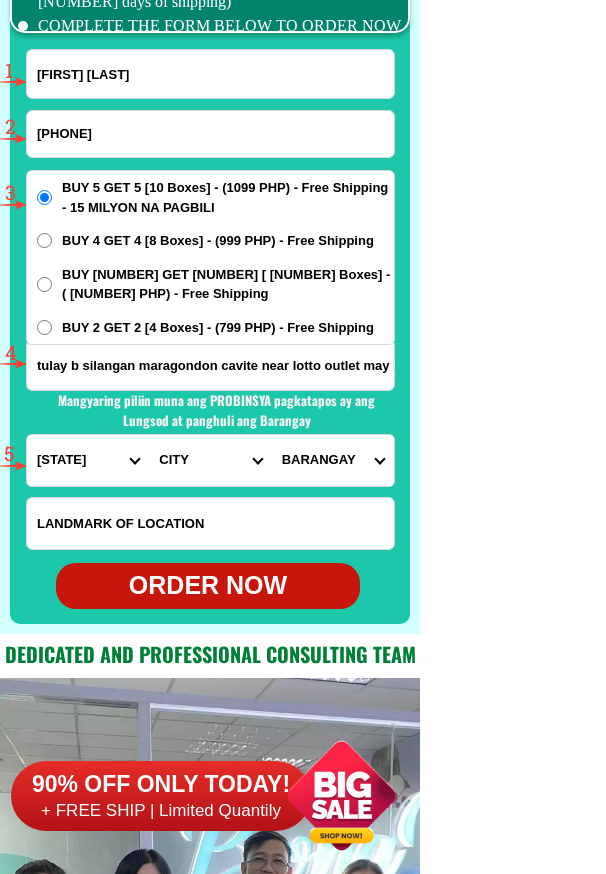 radio on "true" 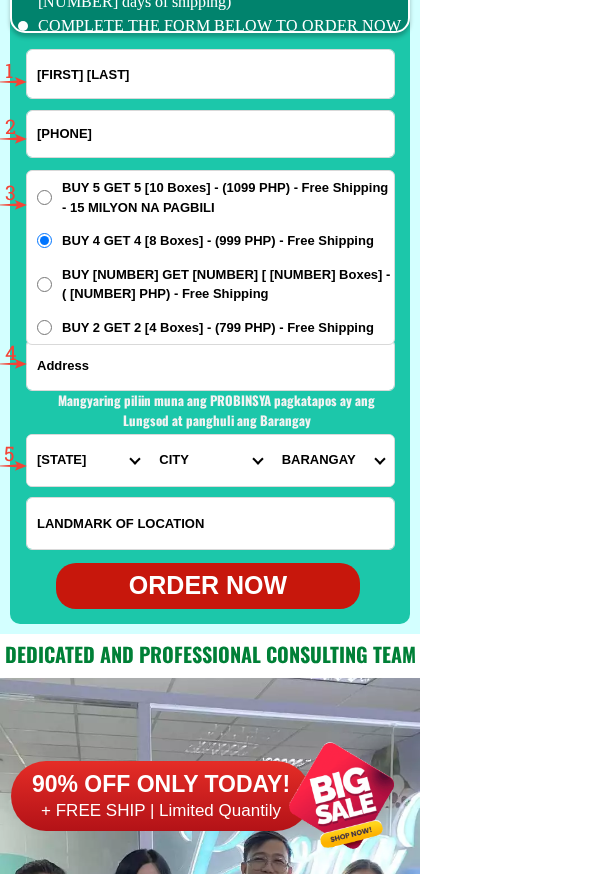click at bounding box center (210, 365) 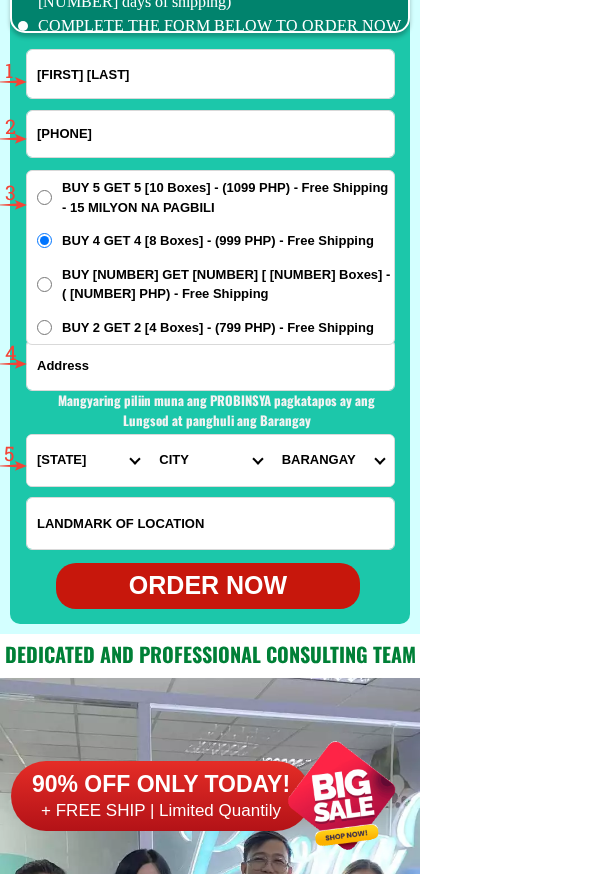 paste on "[CITY]" 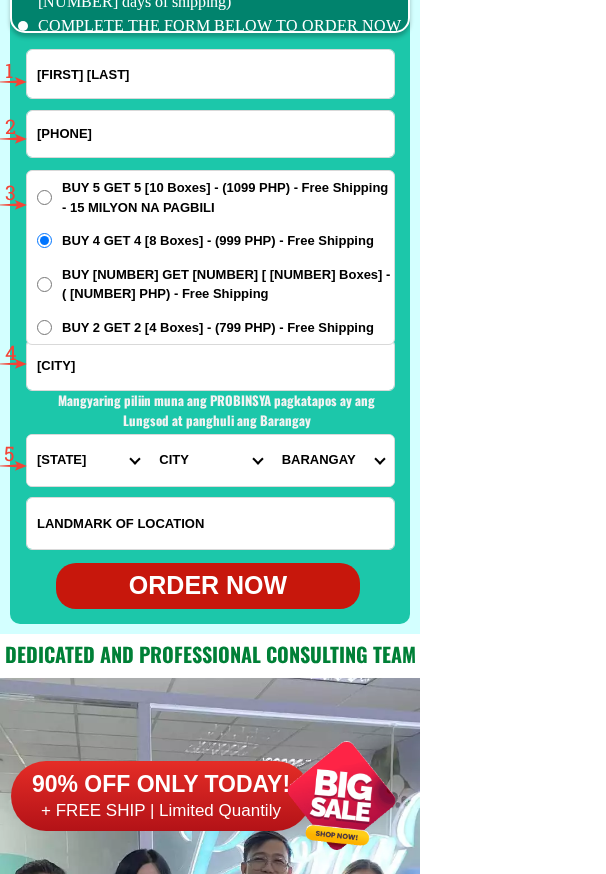 type on "[CITY]" 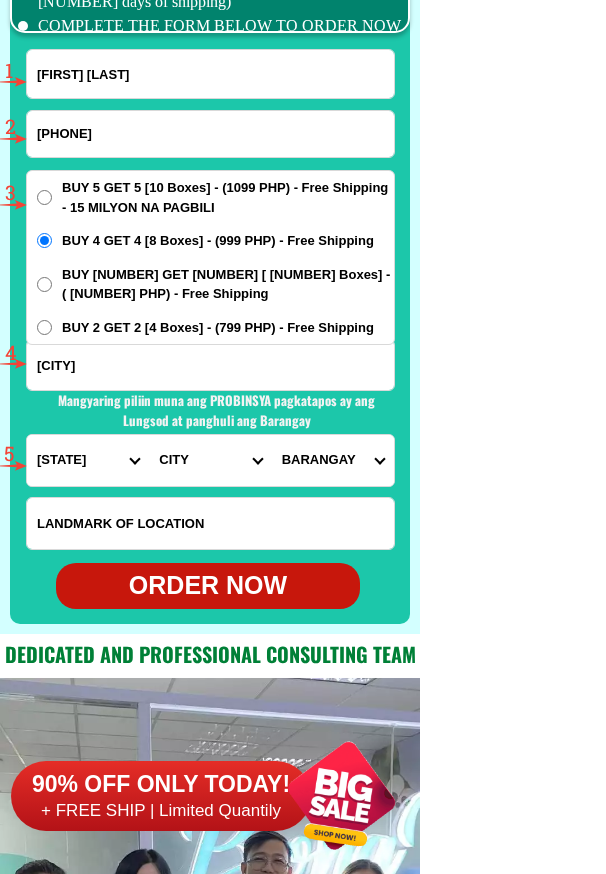 click on "PROVINCE Abra Agusan-del-norte Agusan-del-sur Aklan Albay Antique Apayao Aurora Basilan Bataan Batanes Batangas Benguet Biliran Bohol Bukidnon Bulacan Cagayan Camarines-norte Camarines-sur Camiguin Capiz Catanduanes Cavite Cebu Cotabato Davao-de-oro Davao-del-norte Davao-del-sur Davao-occidental Davao-oriental Dinagat-islands Eastern-samar Guimaras Ifugao Ilocos-norte Ilocos-sur Iloilo Isabela Kalinga La-union Laguna Lanao-del-norte Lanao-del-sur Leyte Maguindanao Marinduque Masbate Metro-manila Misamis-occidental Misamis-oriental Mountain-province Negros-occidental Negros-oriental Northern-samar Nueva-ecija Nueva-vizcaya Occidental-mindoro Oriental-mindoro Palawan Pampanga Pangasinan Quezon Quirino Rizal Romblon Sarangani Siquijor Sorsogon South-cotabato Southern-leyte Sultan-kudarat Sulu Surigao-del-norte Surigao-del-sur Tarlac Tawi-tawi Western-samar Zambales Zamboanga-del-norte Zamboanga-del-sur Zamboanga-sibugay" at bounding box center [88, 460] 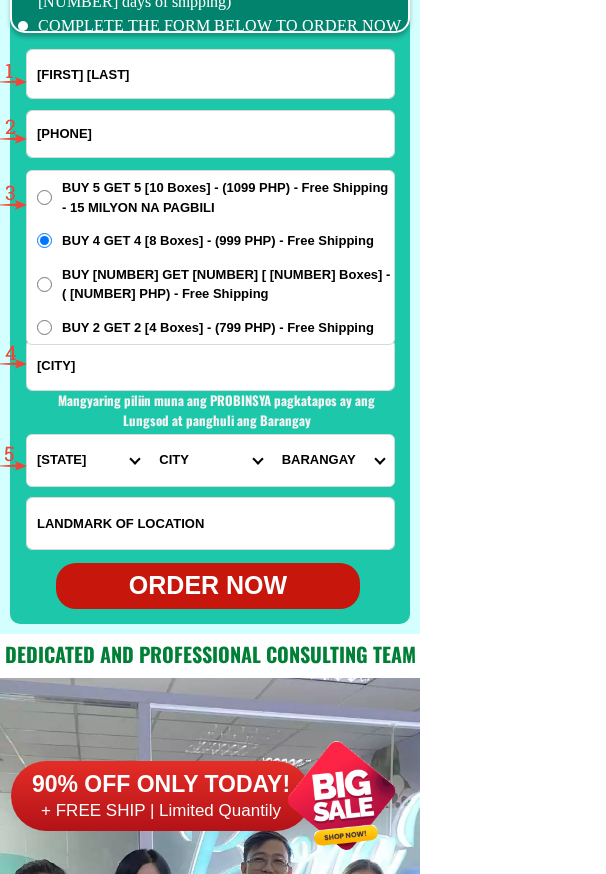 click on "PROVINCE Abra Agusan-del-norte Agusan-del-sur Aklan Albay Antique Apayao Aurora Basilan Bataan Batanes Batangas Benguet Biliran Bohol Bukidnon Bulacan Cagayan Camarines-norte Camarines-sur Camiguin Capiz Catanduanes Cavite Cebu Cotabato Davao-de-oro Davao-del-norte Davao-del-sur Davao-occidental Davao-oriental Dinagat-islands Eastern-samar Guimaras Ifugao Ilocos-norte Ilocos-sur Iloilo Isabela Kalinga La-union Laguna Lanao-del-norte Lanao-del-sur Leyte Maguindanao Marinduque Masbate Metro-manila Misamis-occidental Misamis-oriental Mountain-province Negros-occidental Negros-oriental Northern-samar Nueva-ecija Nueva-vizcaya Occidental-mindoro Oriental-mindoro Palawan Pampanga Pangasinan Quezon Quirino Rizal Romblon Sarangani Siquijor Sorsogon South-cotabato Southern-leyte Sultan-kudarat Sulu Surigao-del-norte Surigao-del-sur Tarlac Tawi-tawi Western-samar Zambales Zamboanga-del-norte Zamboanga-del-sur Zamboanga-sibugay" at bounding box center (88, 460) 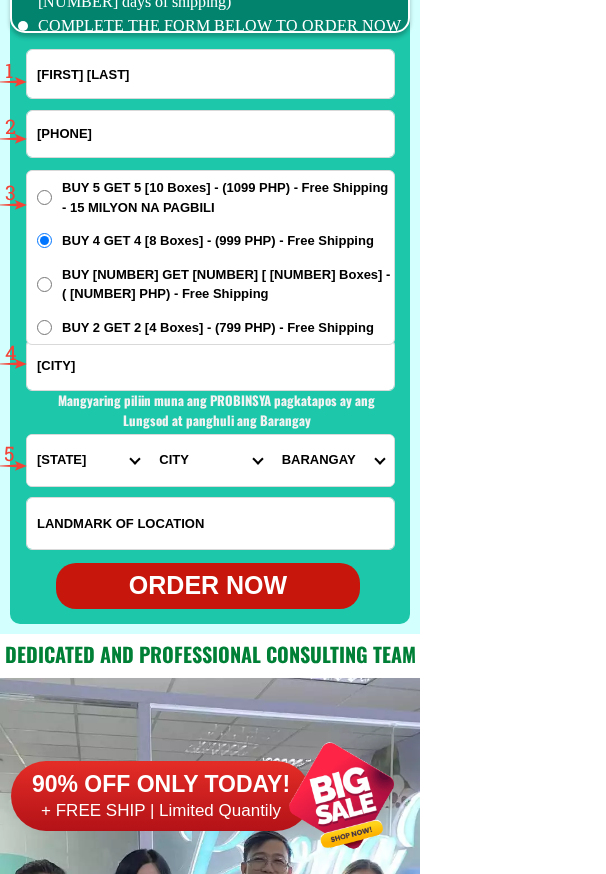 click on "PROVINCE Abra Agusan-del-norte Agusan-del-sur Aklan Albay Antique Apayao Aurora Basilan Bataan Batanes Batangas Benguet Biliran Bohol Bukidnon Bulacan Cagayan Camarines-norte Camarines-sur Camiguin Capiz Catanduanes Cavite Cebu Cotabato Davao-de-oro Davao-del-norte Davao-del-sur Davao-occidental Davao-oriental Dinagat-islands Eastern-samar Guimaras Ifugao Ilocos-norte Ilocos-sur Iloilo Isabela Kalinga La-union Laguna Lanao-del-norte Lanao-del-sur Leyte Maguindanao Marinduque Masbate Metro-manila Misamis-occidental Misamis-oriental Mountain-province Negros-occidental Negros-oriental Northern-samar Nueva-ecija Nueva-vizcaya Occidental-mindoro Oriental-mindoro Palawan Pampanga Pangasinan Quezon Quirino Rizal Romblon Sarangani Siquijor Sorsogon South-cotabato Southern-leyte Sultan-kudarat Sulu Surigao-del-norte Surigao-del-sur Tarlac Tawi-tawi Western-samar Zambales Zamboanga-del-norte Zamboanga-del-sur Zamboanga-sibugay" at bounding box center [88, 460] 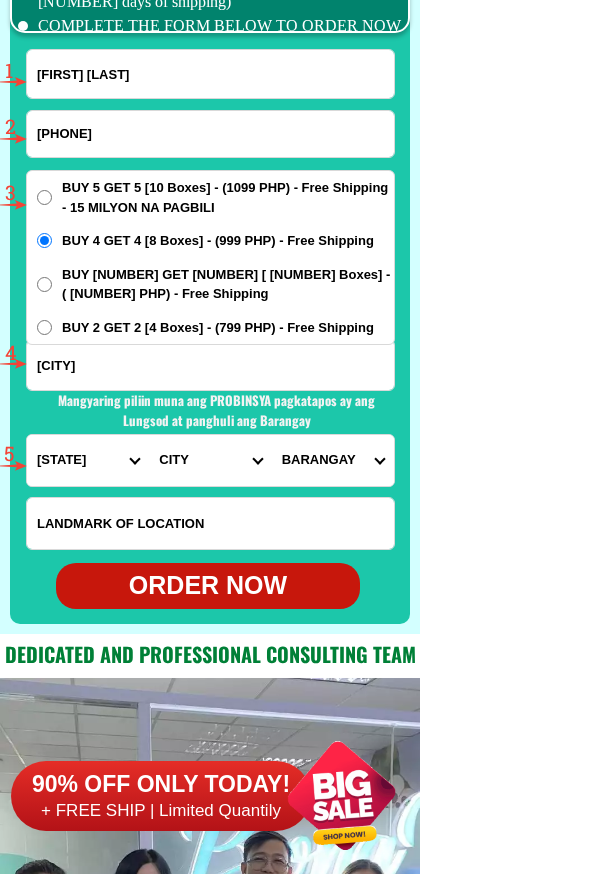 select on "[PHONE]" 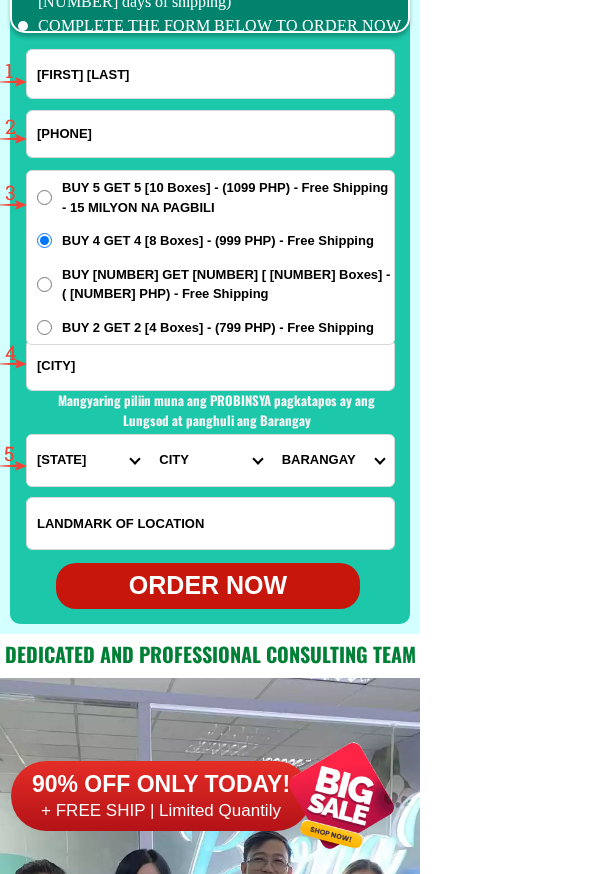 click on "PROVINCE Abra Agusan-del-norte Agusan-del-sur Aklan Albay Antique Apayao Aurora Basilan Bataan Batanes Batangas Benguet Biliran Bohol Bukidnon Bulacan Cagayan Camarines-norte Camarines-sur Camiguin Capiz Catanduanes Cavite Cebu Cotabato Davao-de-oro Davao-del-norte Davao-del-sur Davao-occidental Davao-oriental Dinagat-islands Eastern-samar Guimaras Ifugao Ilocos-norte Ilocos-sur Iloilo Isabela Kalinga La-union Laguna Lanao-del-norte Lanao-del-sur Leyte Maguindanao Marinduque Masbate Metro-manila Misamis-occidental Misamis-oriental Mountain-province Negros-occidental Negros-oriental Northern-samar Nueva-ecija Nueva-vizcaya Occidental-mindoro Oriental-mindoro Palawan Pampanga Pangasinan Quezon Quirino Rizal Romblon Sarangani Siquijor Sorsogon South-cotabato Southern-leyte Sultan-kudarat Sulu Surigao-del-norte Surigao-del-sur Tarlac Tawi-tawi Western-samar Zambales Zamboanga-del-norte Zamboanga-del-sur Zamboanga-sibugay" at bounding box center [88, 460] 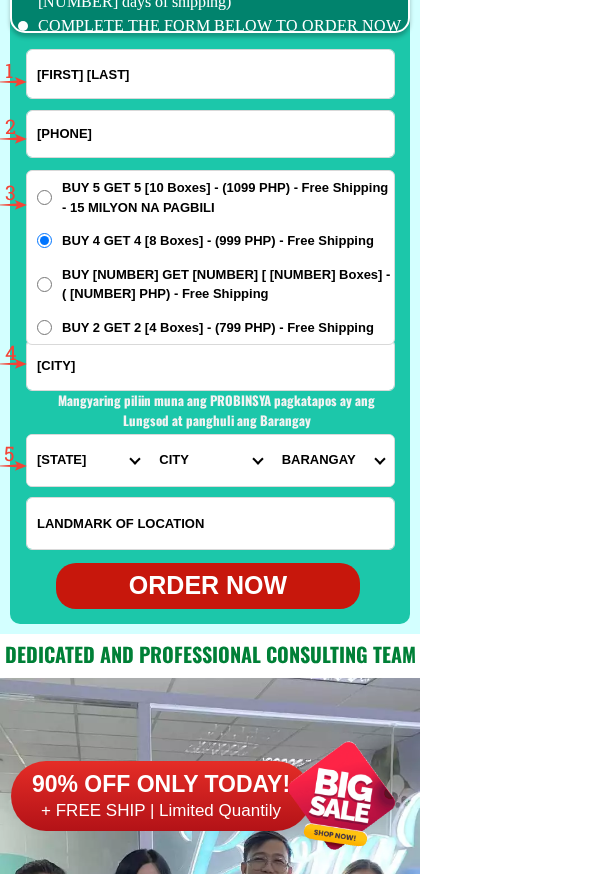 click on "CITY Agno Aguilar Alaminos-city Asingan Balungao Bani Basista Bautista Bayambang Binalonan Binmaley Bolinao Bugallon Calasiao Dagupan-city Dasol Labrador Laoac Lingayen Malasiqui Manaoag Mangaldan Mangatarem Mapandan Natividad Pangasinan-alcala Pangasinan-anda Pangasinan-burgos Pangasinan-infanta Pangasinan-mabini Pangasinan-san-carlos-city Pangasinan-san-jacinto Pangasinan-san-manuel Pangasinan-san-nicolas Pangasinan-san-quintin Pangasinan-santa-barbara Pangasinan-santa-maria Pangasinan-santo-tomas Pangasinan-sison Pozorrubio Rosales San-fabian Sual Tayug Umingan Urbiztondo Urdaneta-city Villasis" at bounding box center [210, 460] 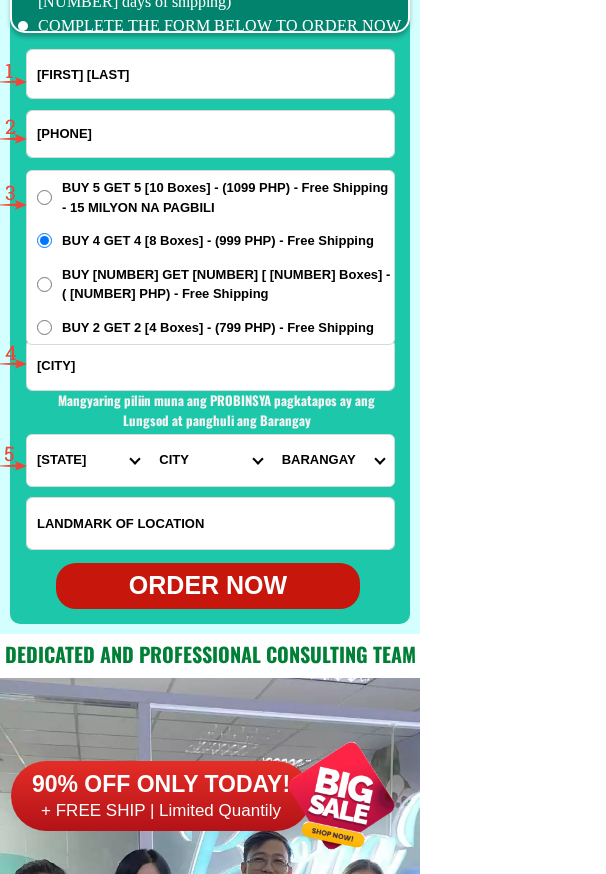 select on "[PHONE]" 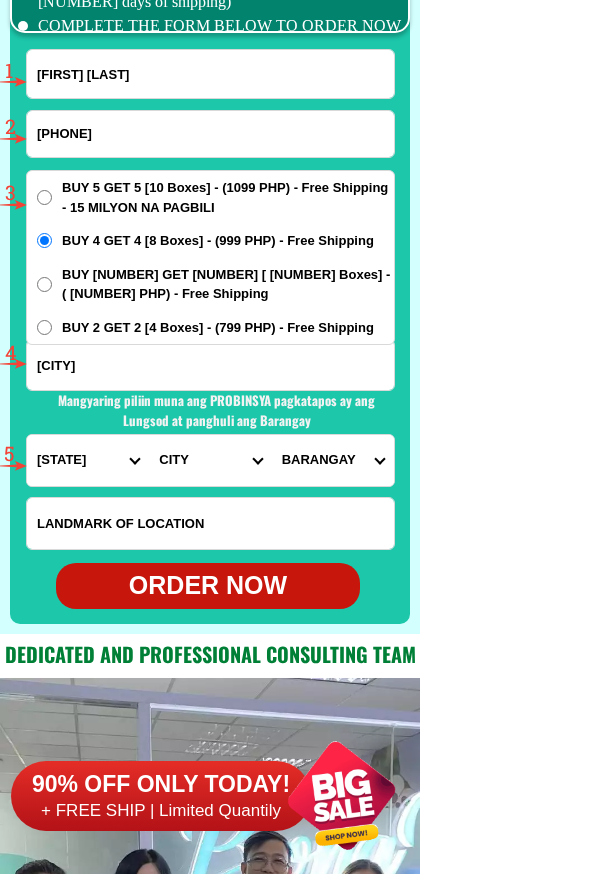 click on "CITY Agno Aguilar Alaminos-city Asingan Balungao Bani Basista Bautista Bayambang Binalonan Binmaley Bolinao Bugallon Calasiao Dagupan-city Dasol Labrador Laoac Lingayen Malasiqui Manaoag Mangaldan Mangatarem Mapandan Natividad Pangasinan-alcala Pangasinan-anda Pangasinan-burgos Pangasinan-infanta Pangasinan-mabini Pangasinan-san-carlos-city Pangasinan-san-jacinto Pangasinan-san-manuel Pangasinan-san-nicolas Pangasinan-san-quintin Pangasinan-santa-barbara Pangasinan-santa-maria Pangasinan-santo-tomas Pangasinan-sison Pozorrubio Rosales San-fabian Sual Tayug Umingan Urbiztondo Urdaneta-city Villasis" at bounding box center [210, 460] 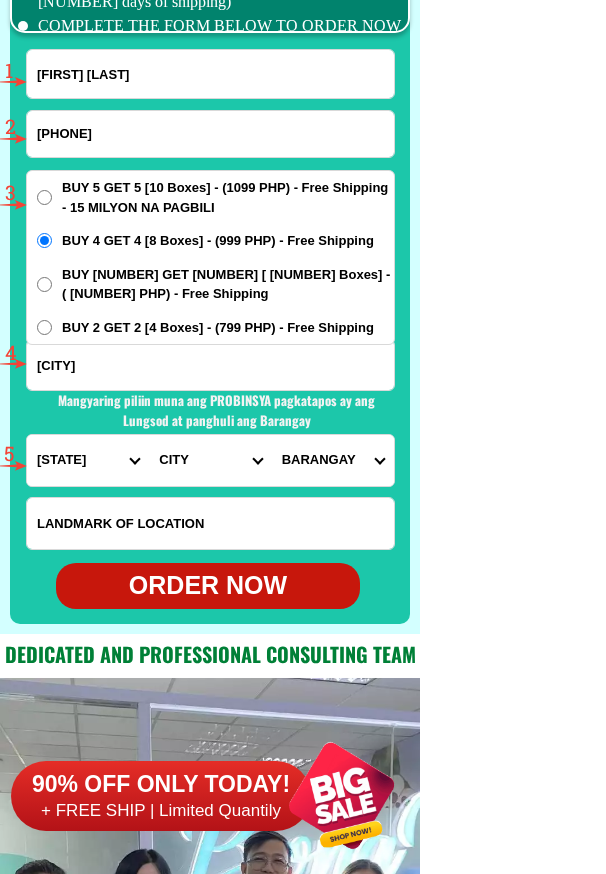 click on "BARANGAY Bal-loy Bantog Caboluan Cal-litang Capandanan Cauplasan Dalayap Libsong Namagbagan Paitan Pataquid Pilar Poblacion east Poblacion west Pugot Samon San alejandro San mariano San pablo San patricio San vicente Santa cruz Santa rosa" at bounding box center (333, 460) 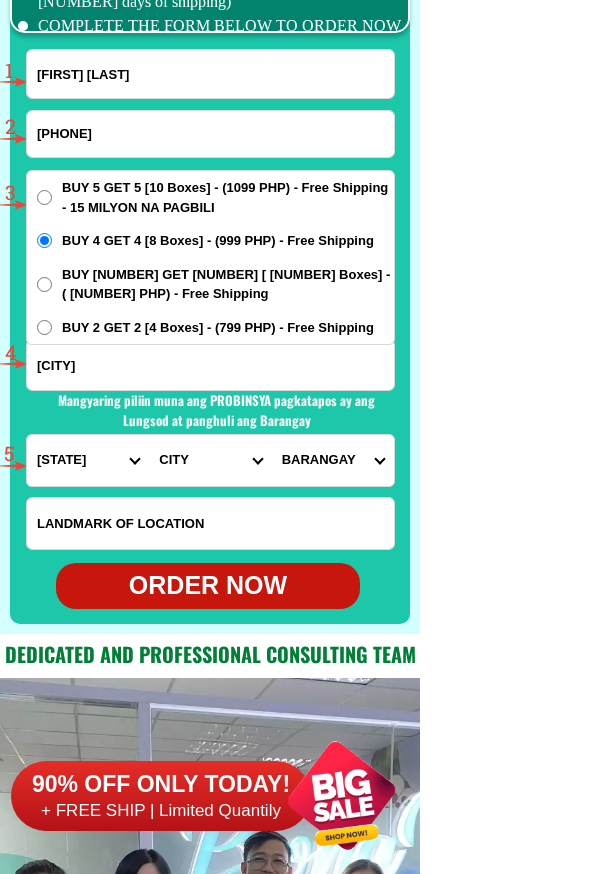 select on "63 [PHONE]" 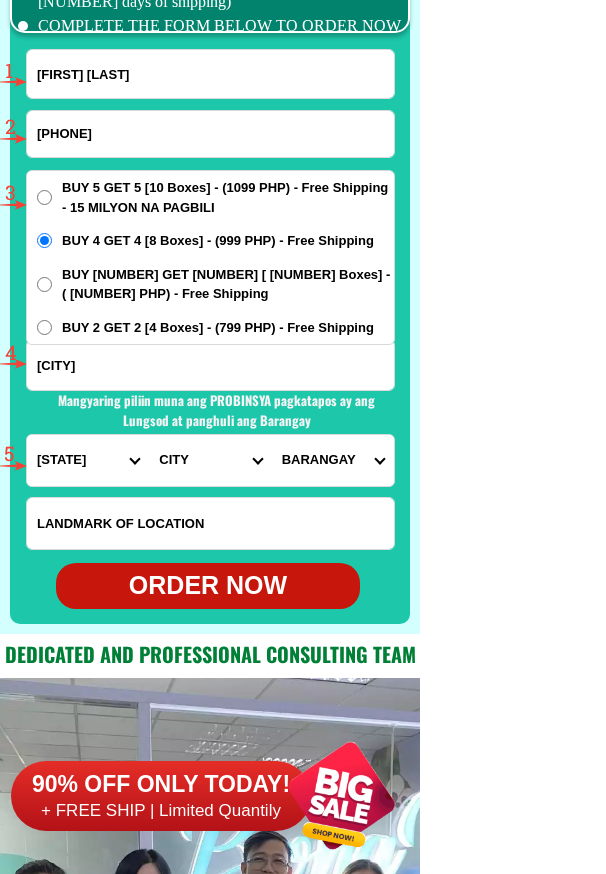 click on "BARANGAY Bal-loy Bantog Caboluan Cal-litang Capandanan Cauplasan Dalayap Libsong Namagbagan Paitan Pataquid Pilar Poblacion east Poblacion west Pugot Samon San alejandro San mariano San pablo San patricio San vicente Santa cruz Santa rosa" at bounding box center [333, 460] 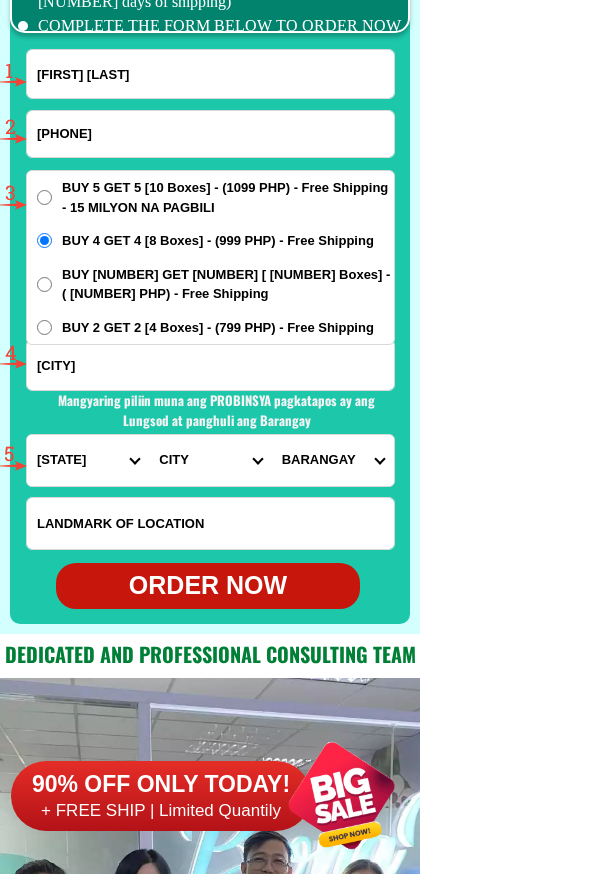 click on "ORDER NOW" at bounding box center (208, 586) 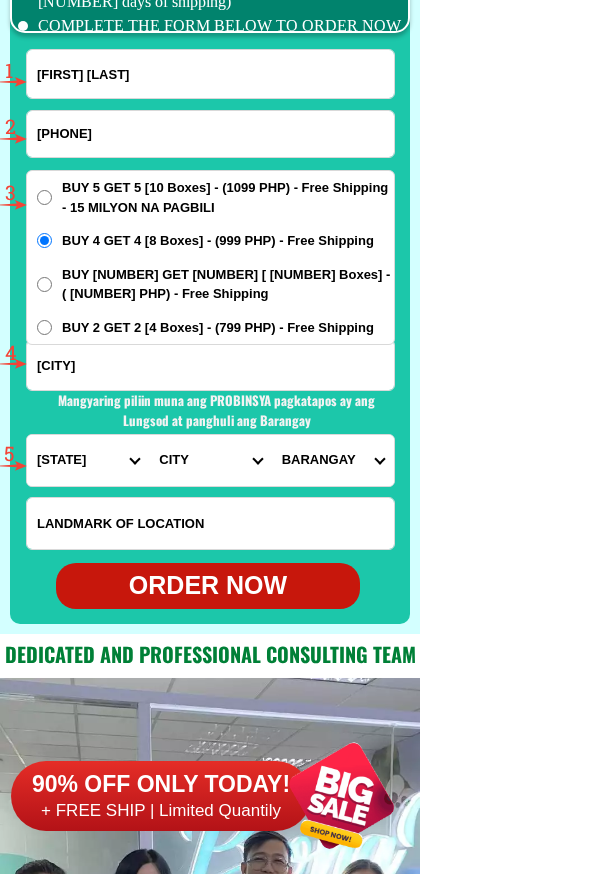 type on "[FIRST] [LAST]" 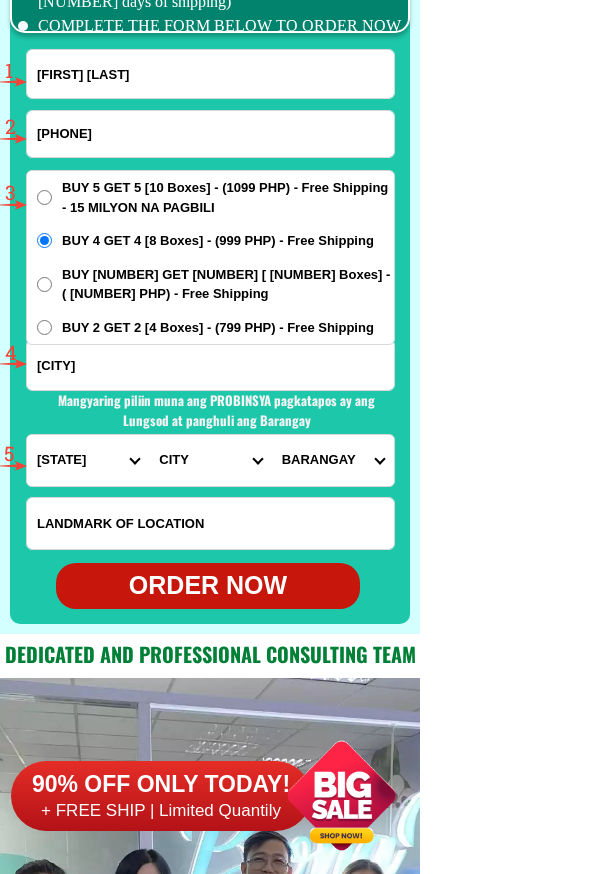 type on "[CITY]" 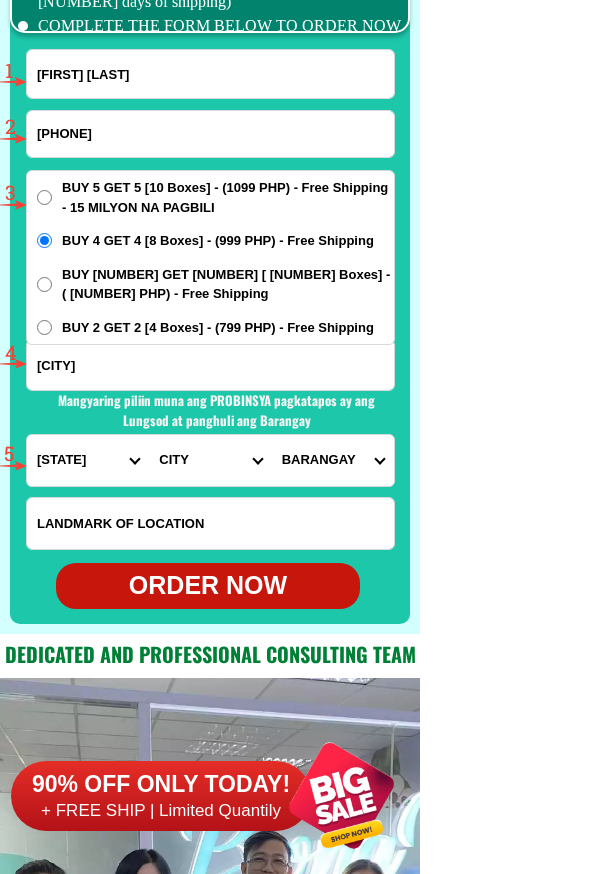 radio on "true" 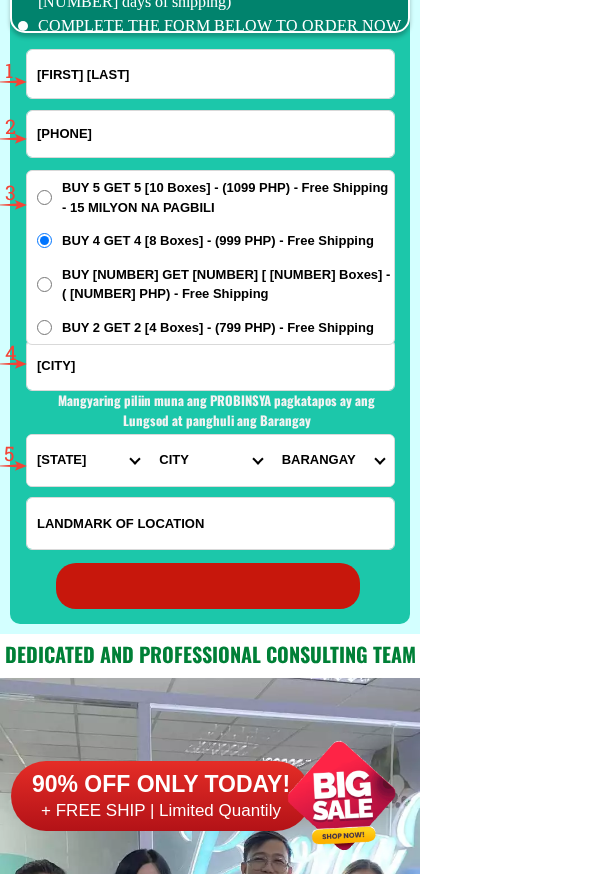 radio on "true" 